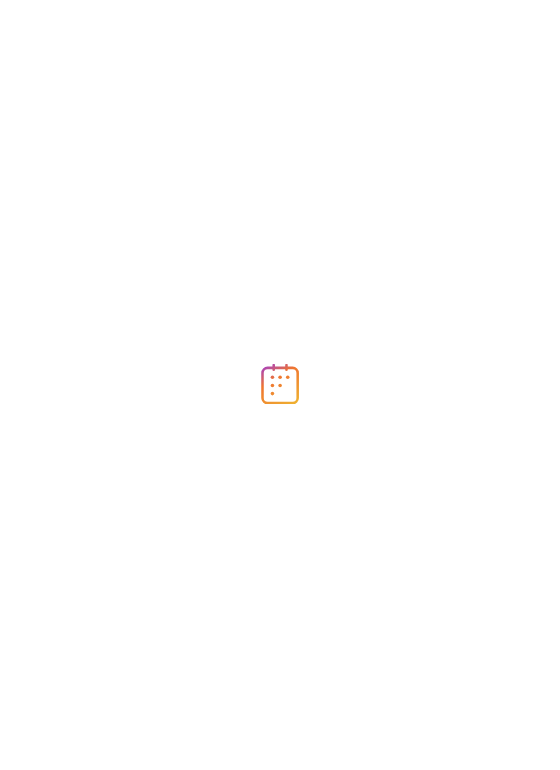 scroll, scrollTop: 0, scrollLeft: 0, axis: both 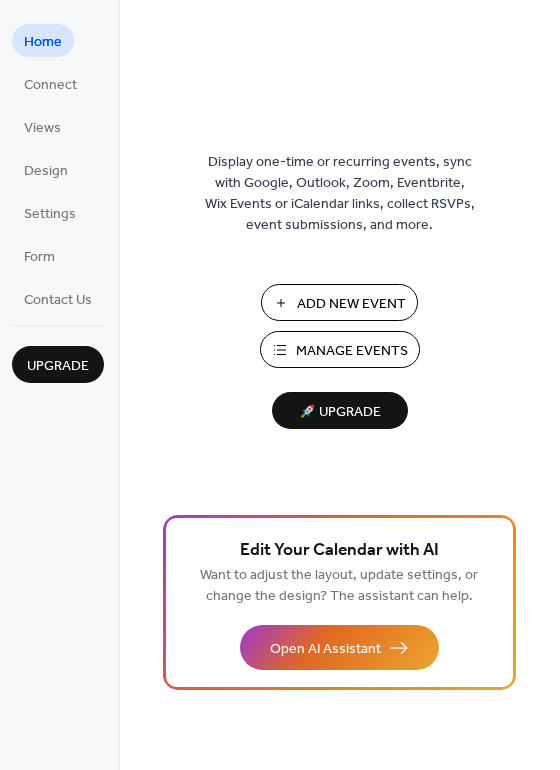 click on "Add New Event" at bounding box center [351, 304] 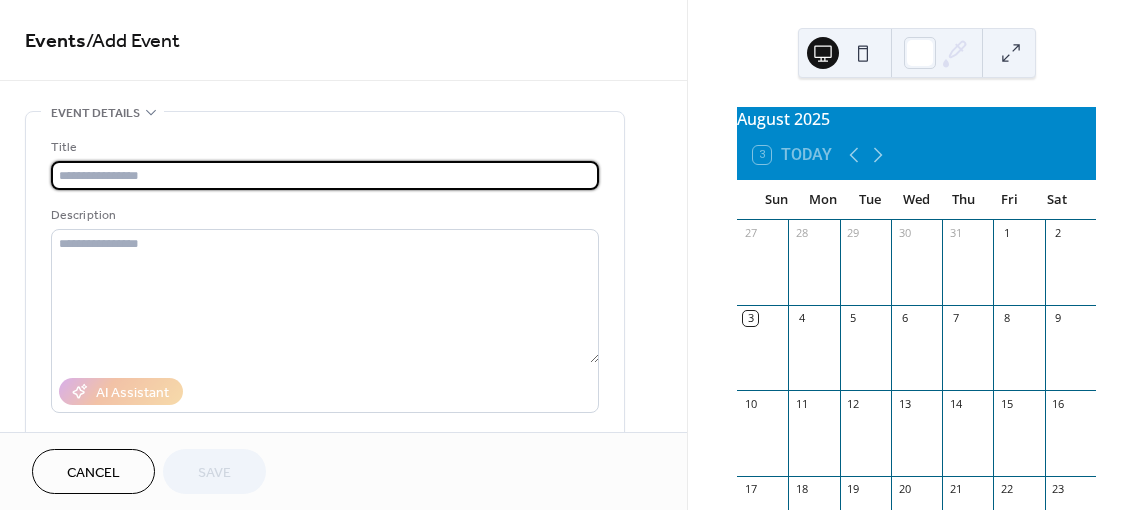 scroll, scrollTop: 0, scrollLeft: 0, axis: both 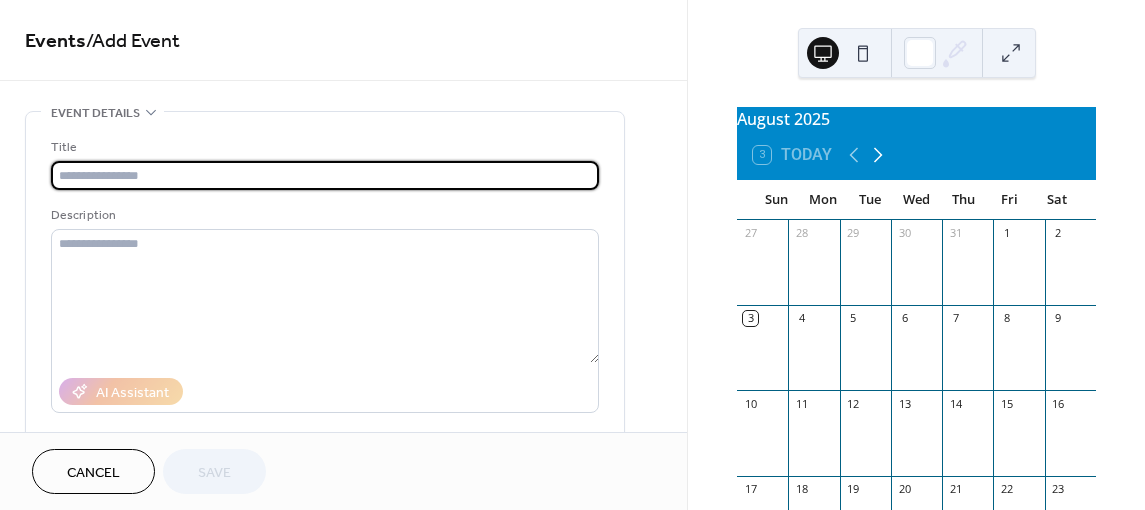 click 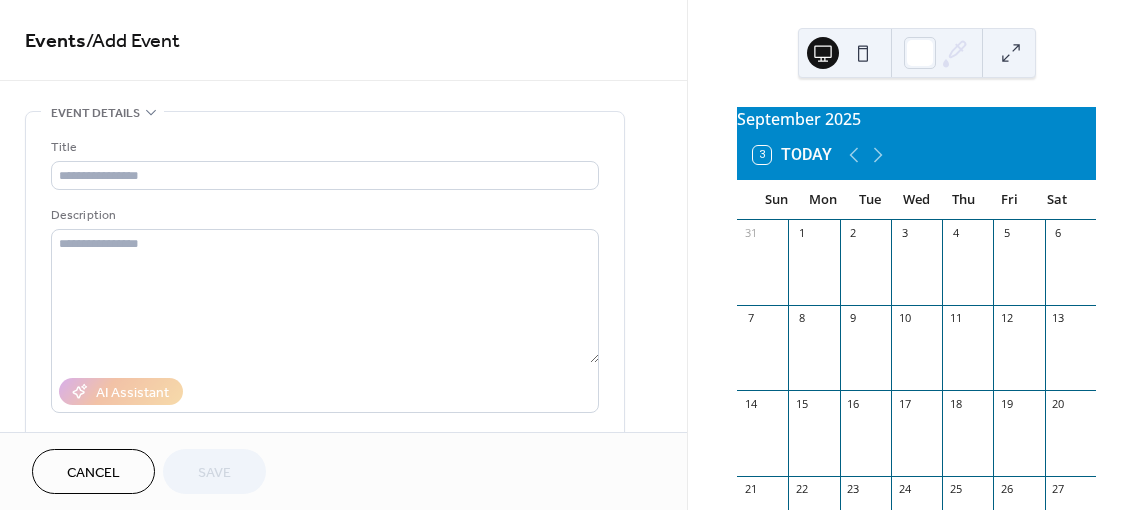 click on "4" at bounding box center (967, 233) 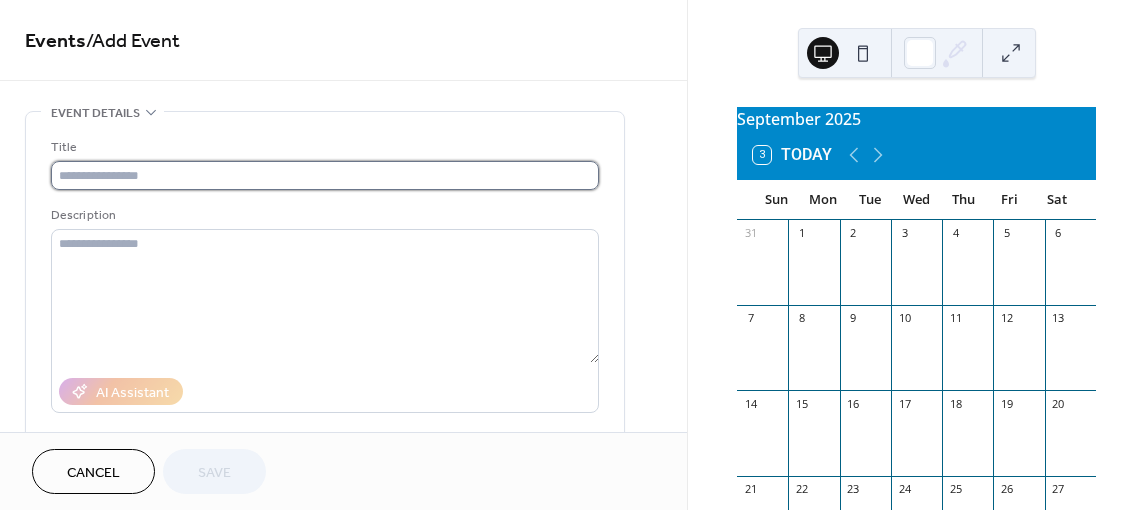 click at bounding box center (325, 175) 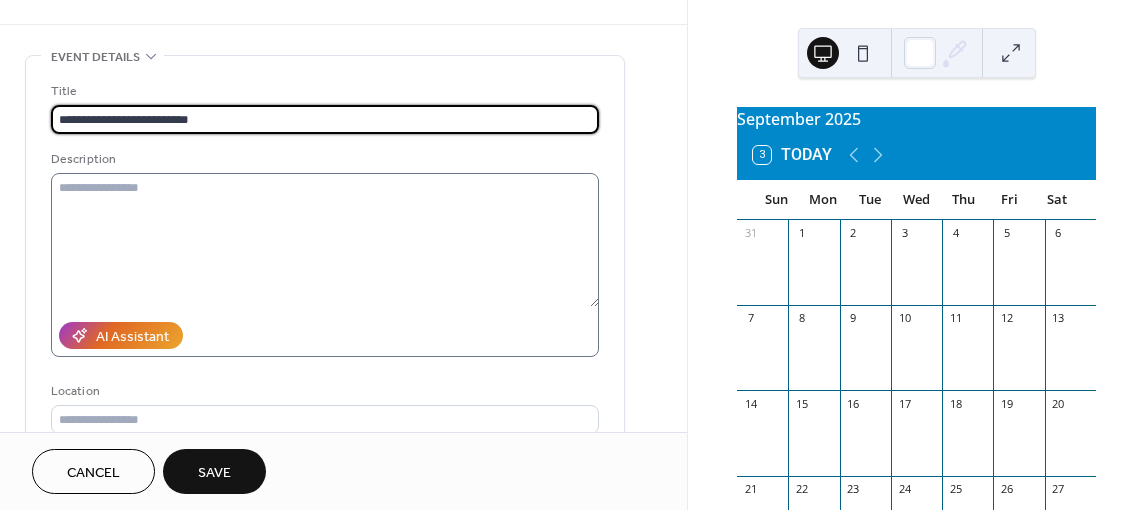 scroll, scrollTop: 200, scrollLeft: 0, axis: vertical 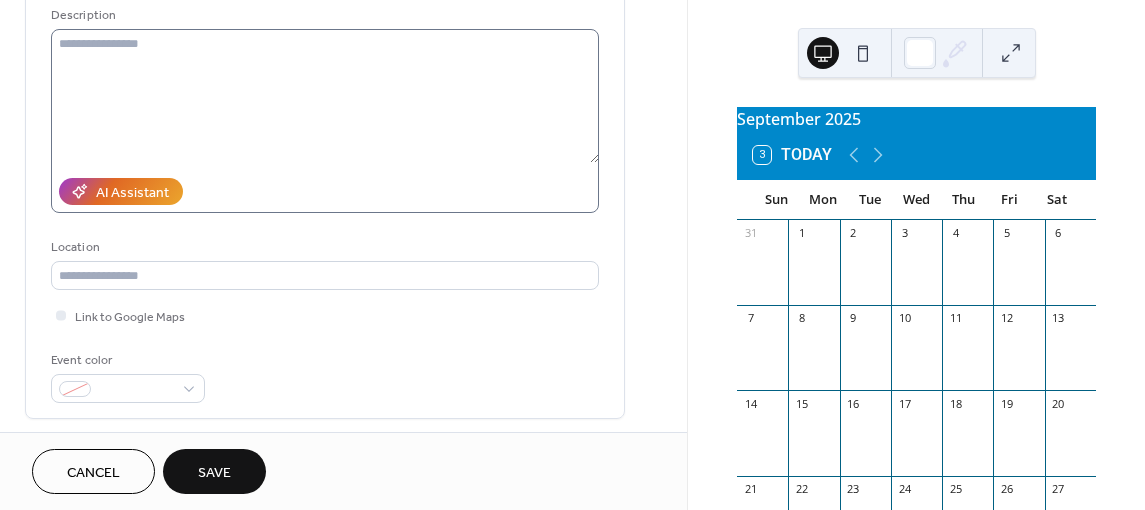 type on "**********" 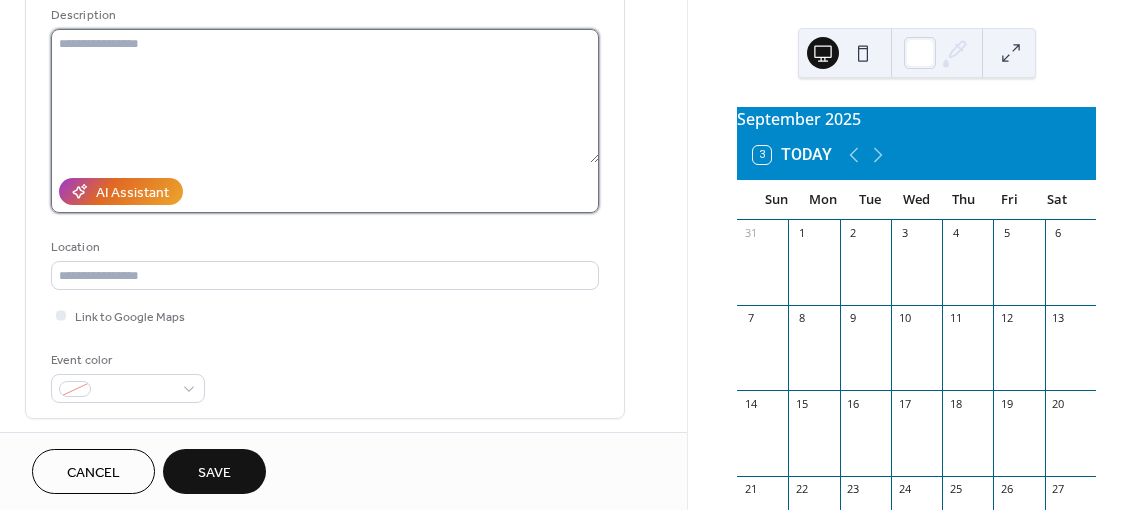 click at bounding box center [325, 96] 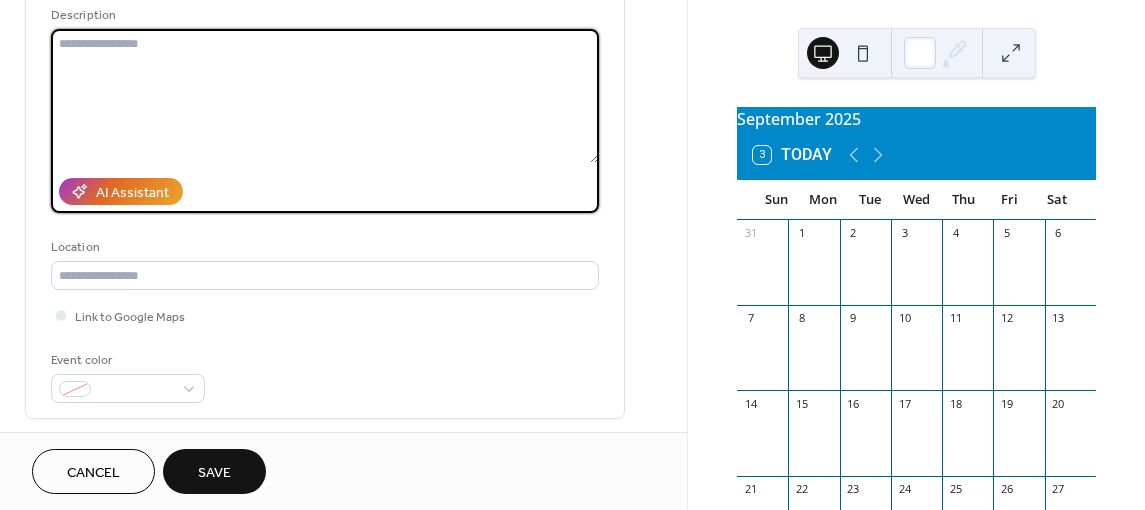 paste on "**********" 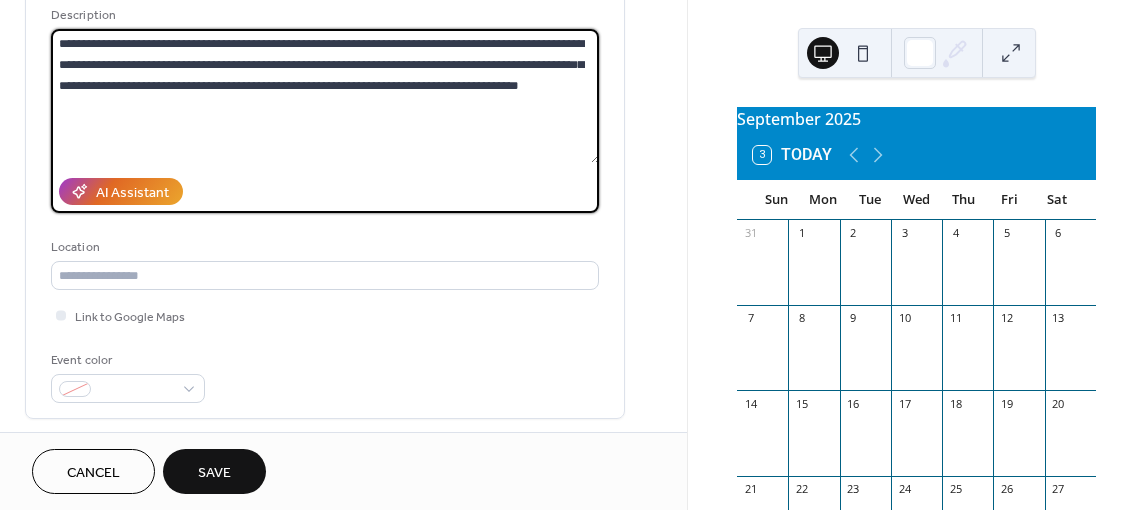 click on "**********" at bounding box center [325, 96] 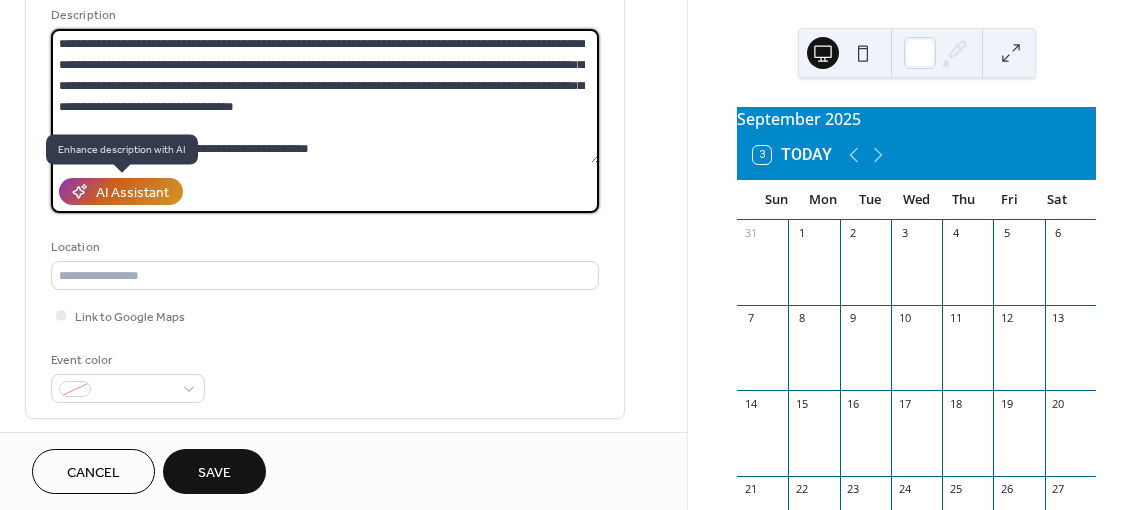type on "**********" 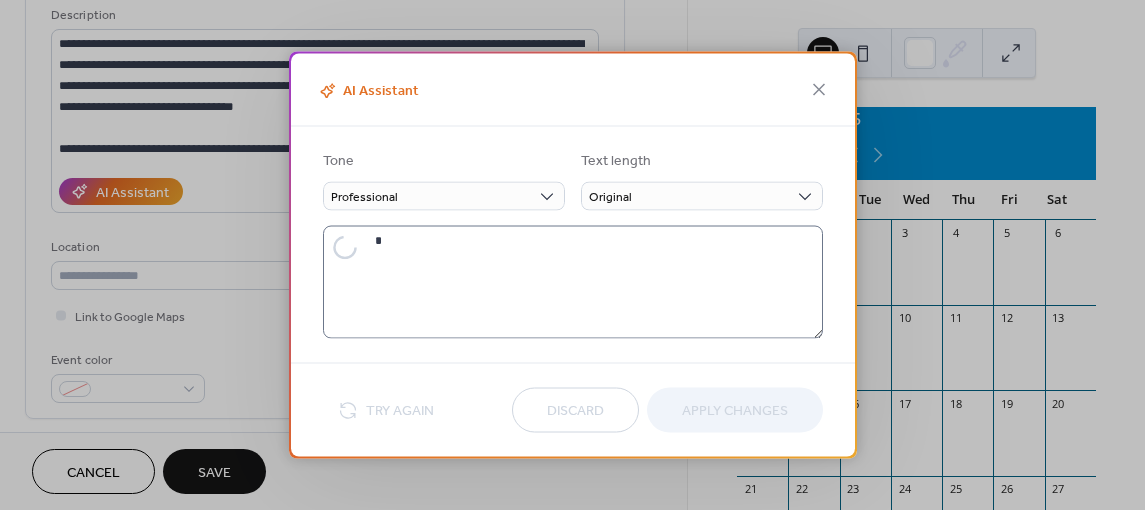 type on "**********" 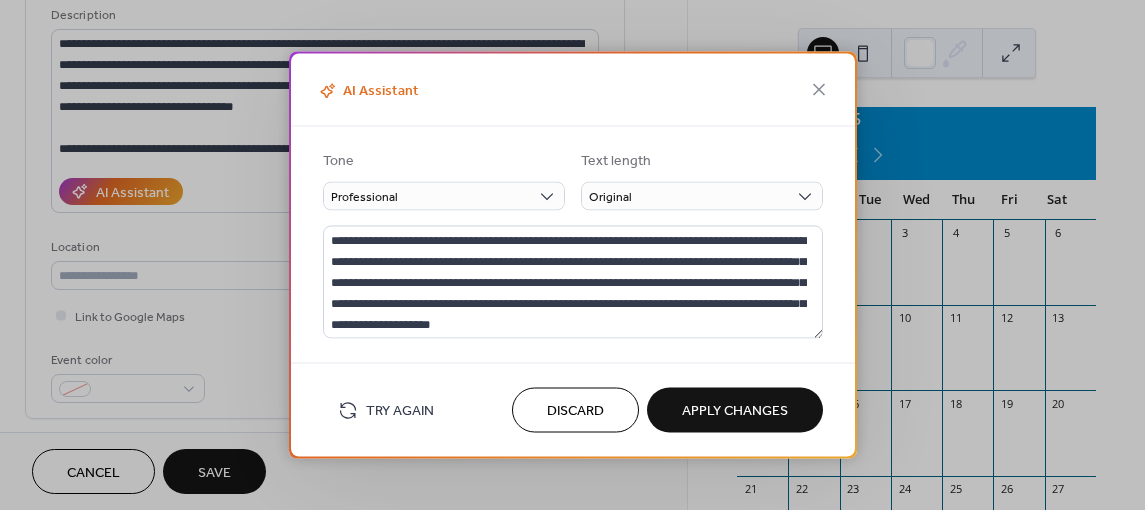 click on "Apply Changes" at bounding box center [735, 411] 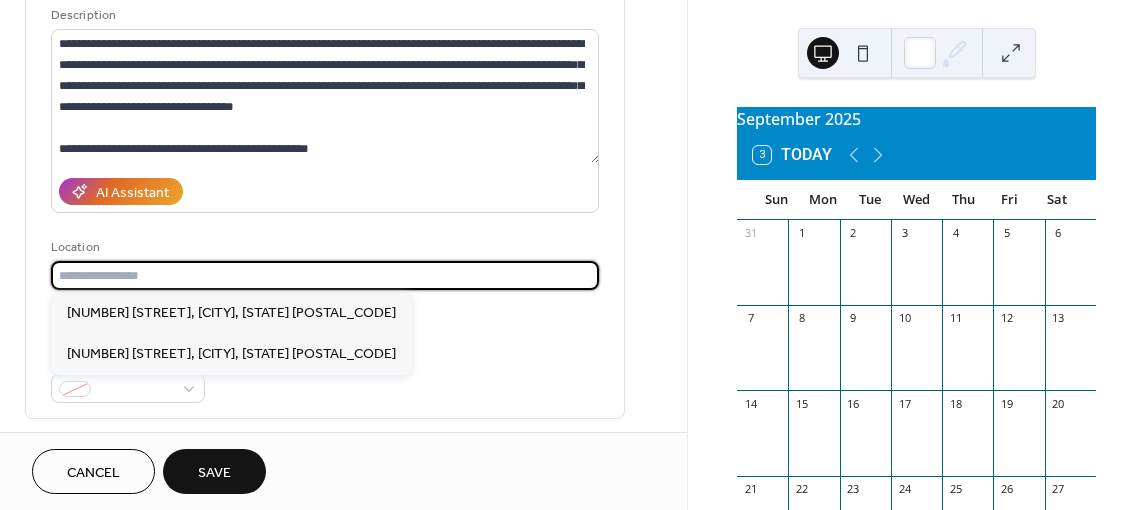 click at bounding box center [325, 275] 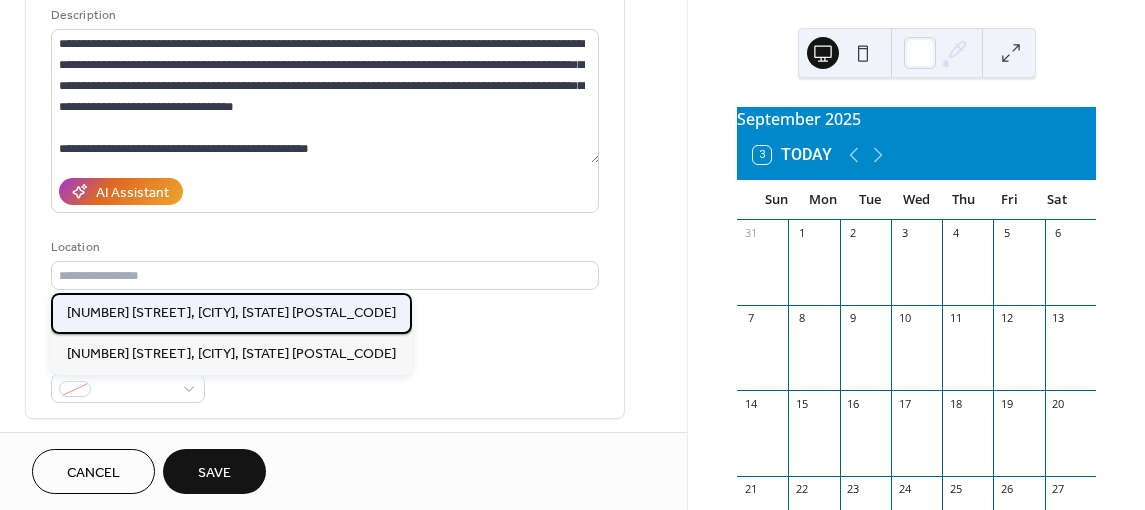 click on "1421 S 12th St, Bismarck, ND 58504" at bounding box center [231, 313] 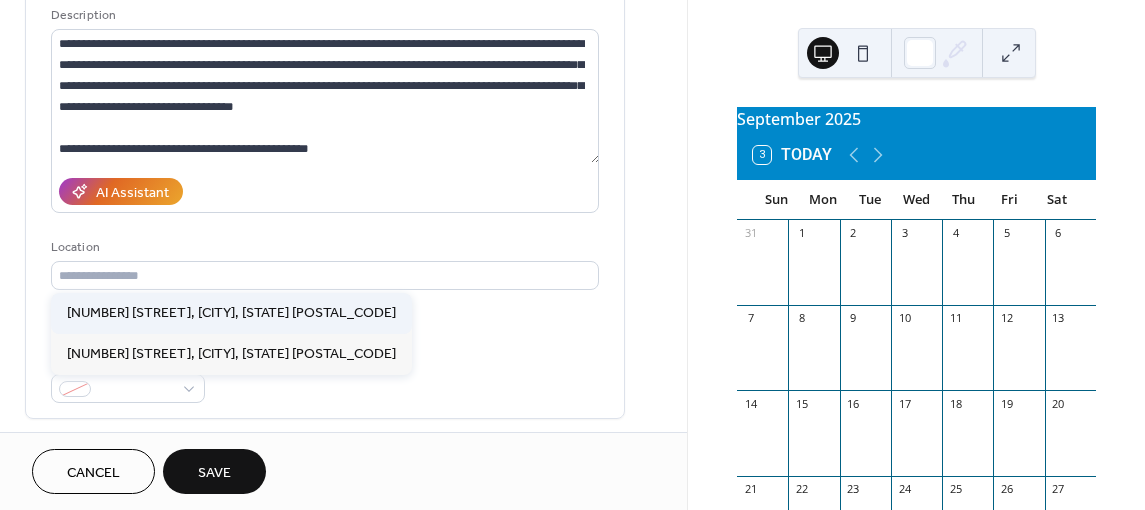 type on "**********" 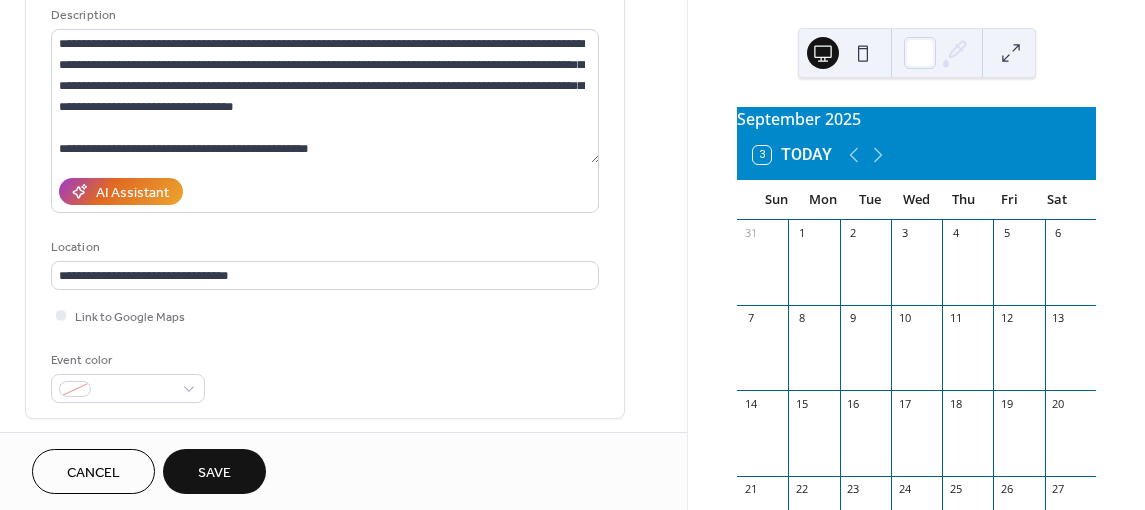 click on "**********" at bounding box center [325, 170] 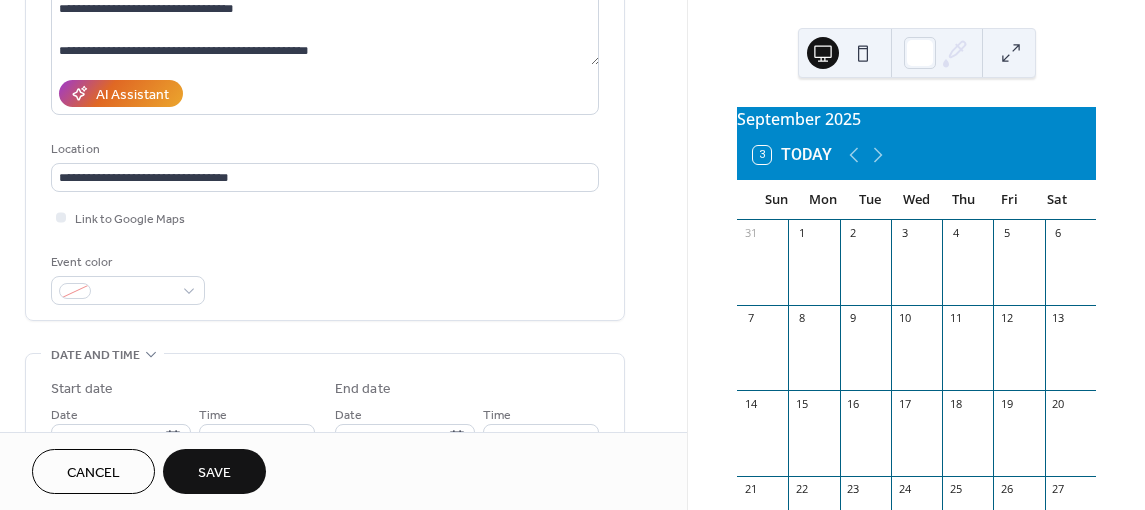 scroll, scrollTop: 300, scrollLeft: 0, axis: vertical 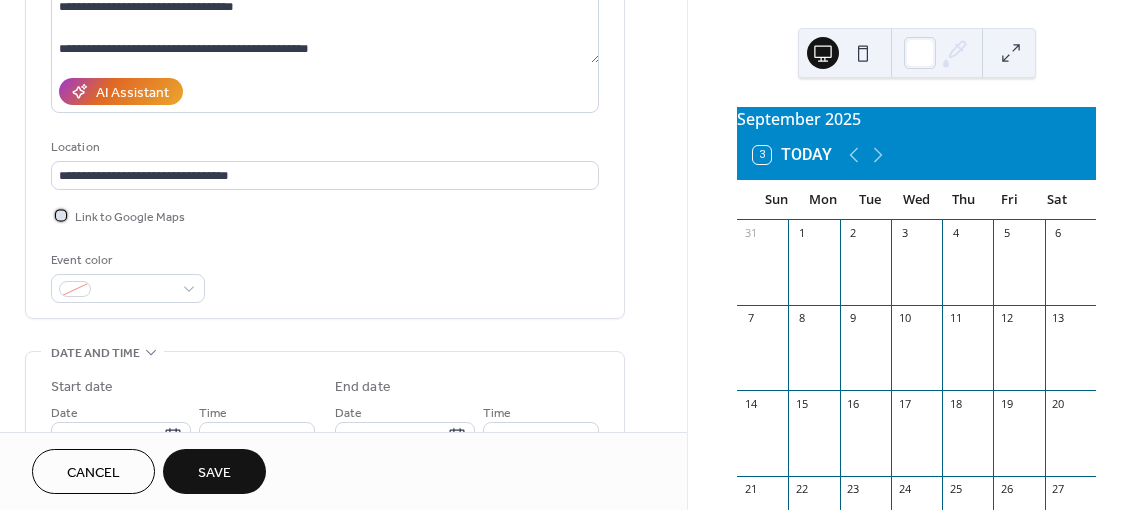 click at bounding box center (61, 215) 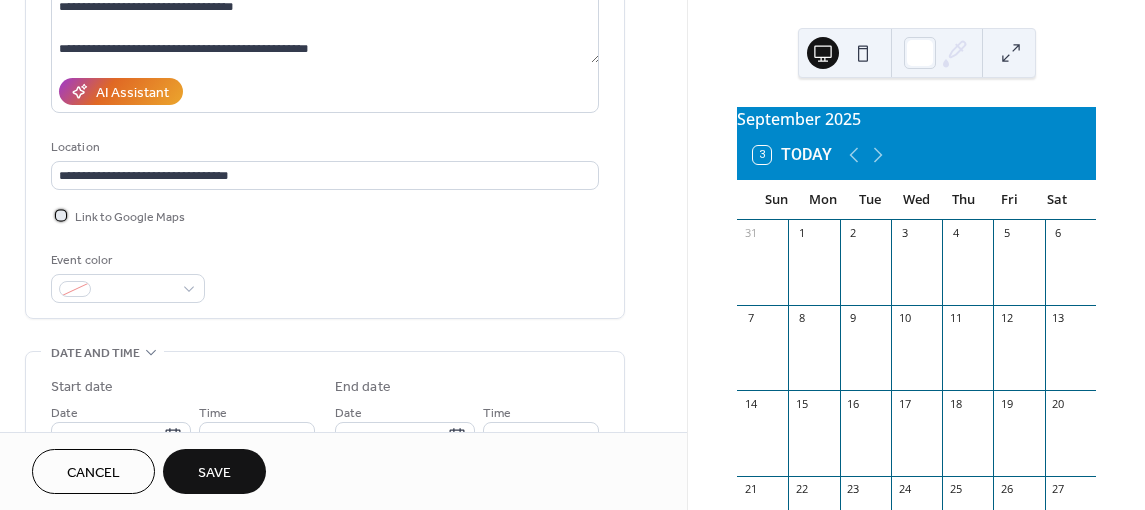 scroll, scrollTop: 400, scrollLeft: 0, axis: vertical 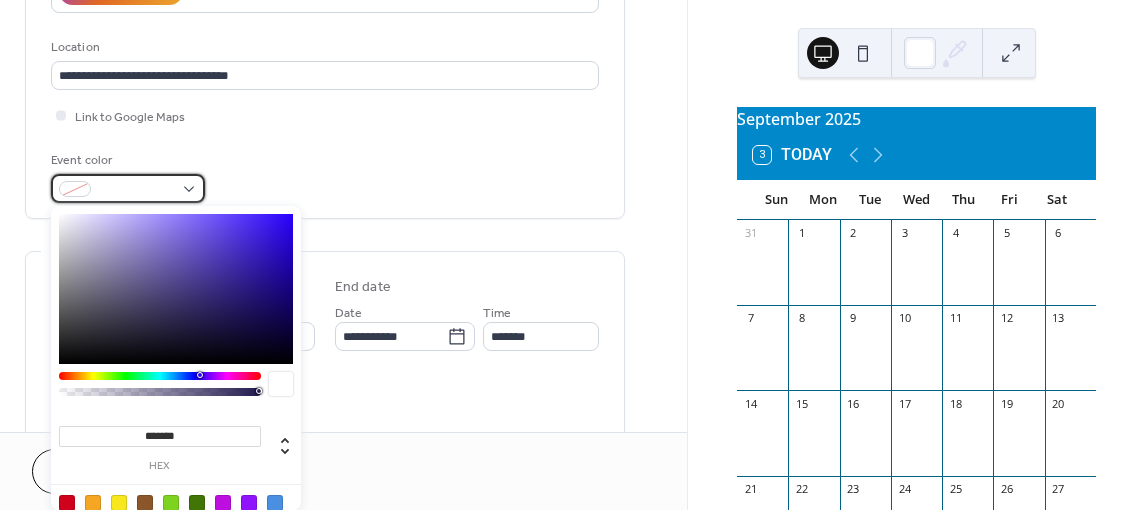 click at bounding box center [128, 188] 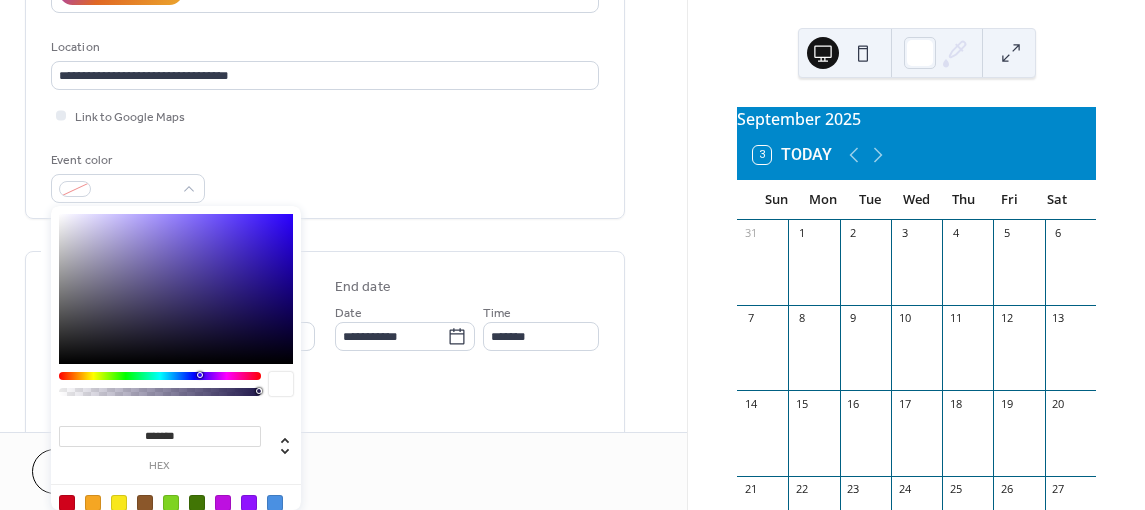 click at bounding box center (171, 503) 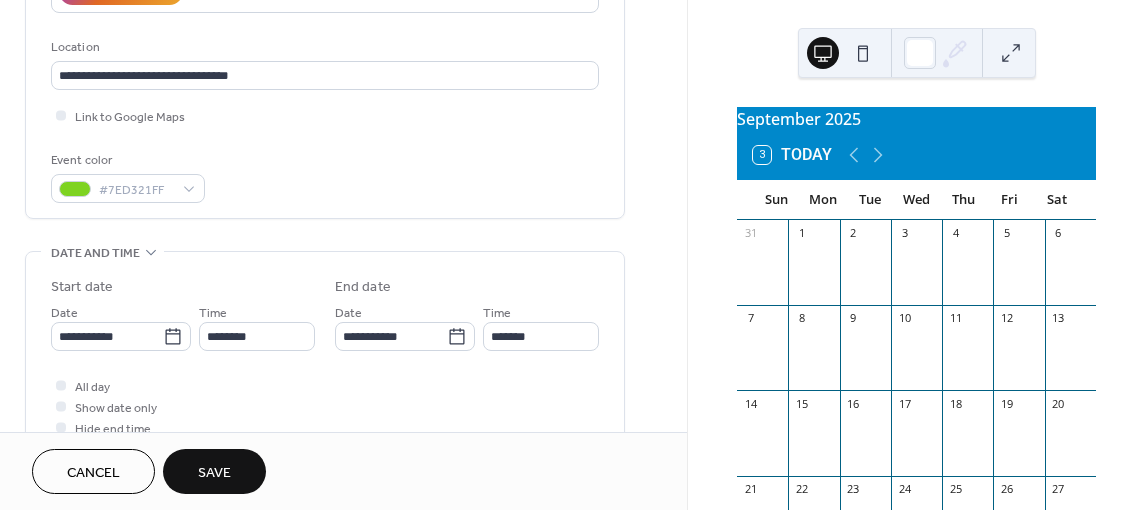 click on "Event color #7ED321FF" at bounding box center (325, 176) 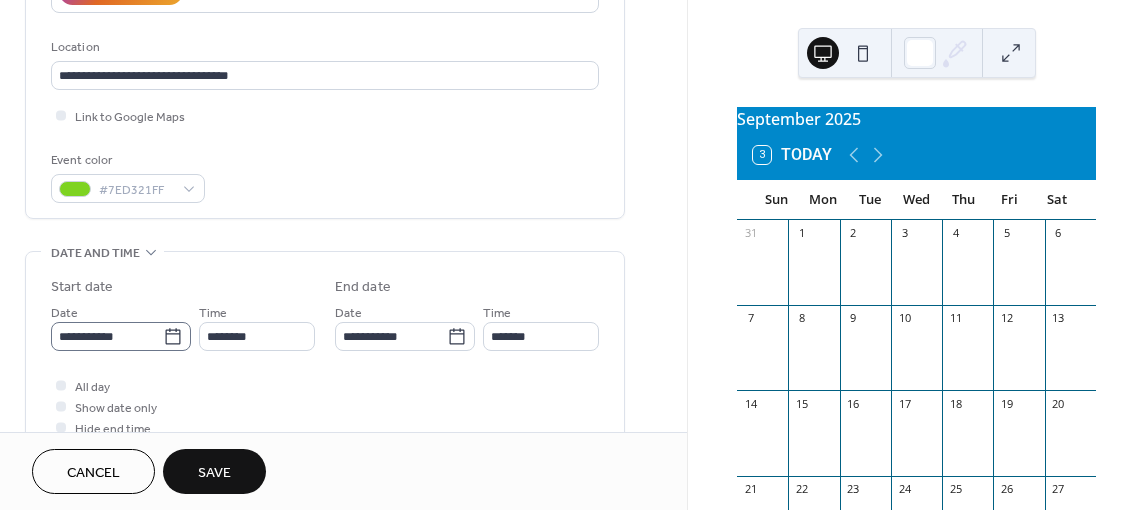 click 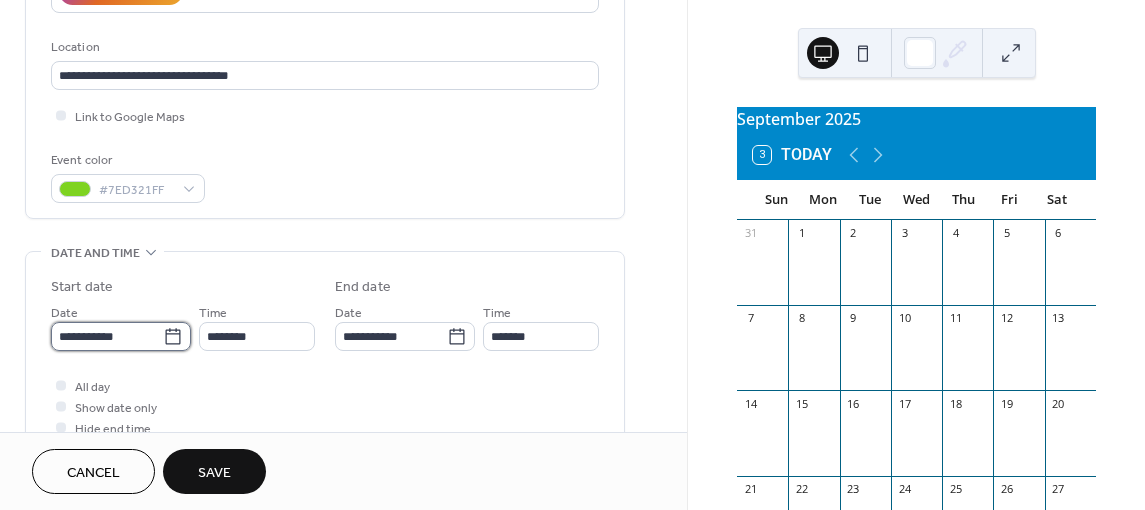 click on "**********" at bounding box center (107, 336) 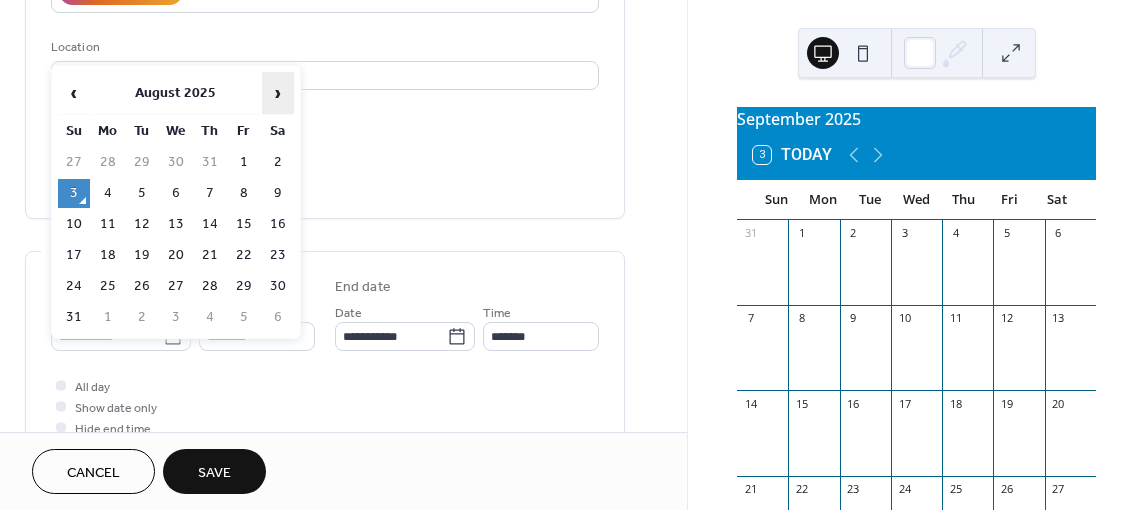 click on "›" at bounding box center (278, 93) 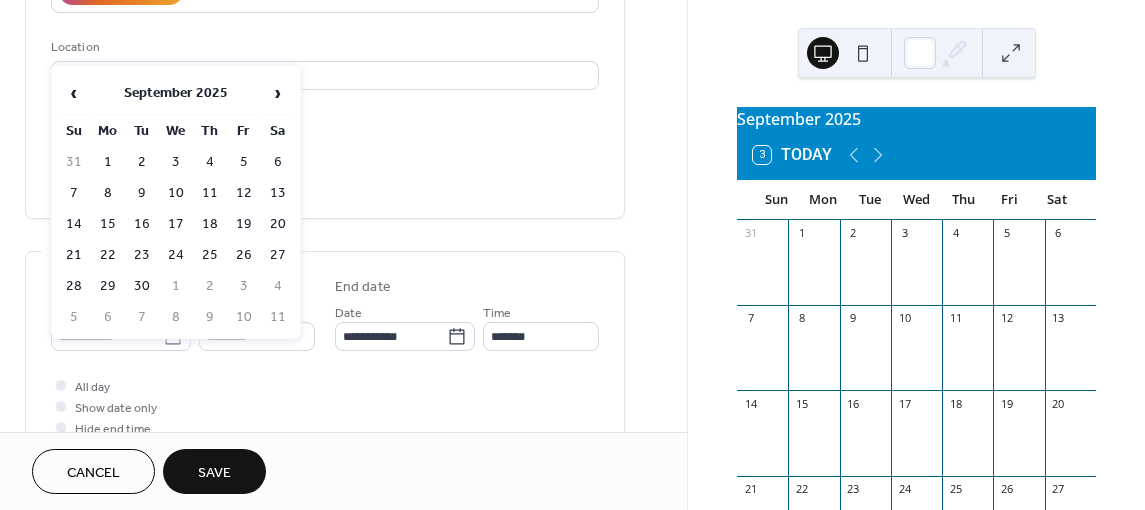 click on "4" at bounding box center [210, 162] 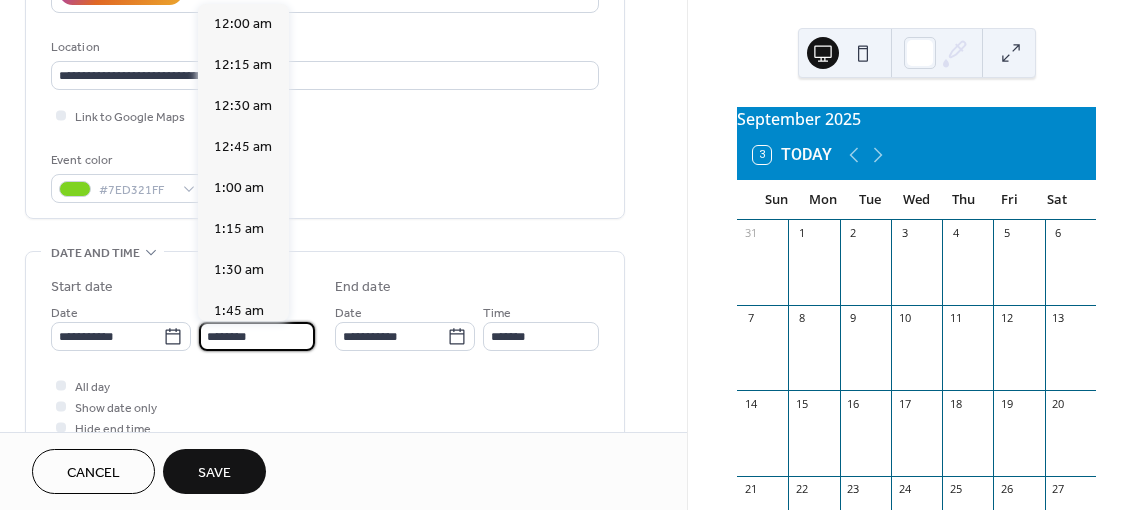 click on "********" at bounding box center [257, 336] 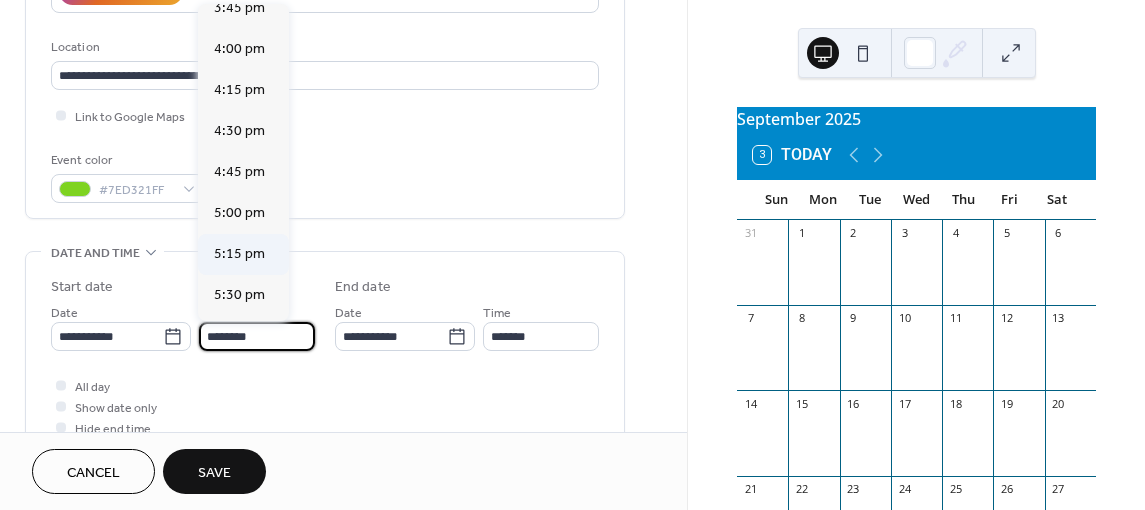 scroll, scrollTop: 2568, scrollLeft: 0, axis: vertical 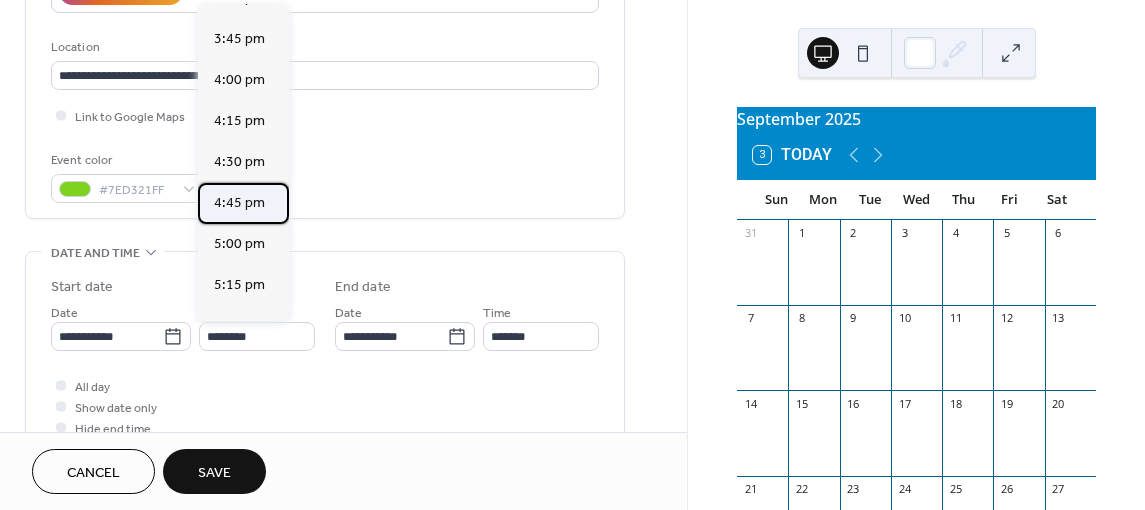 click on "4:45 pm" at bounding box center (239, 203) 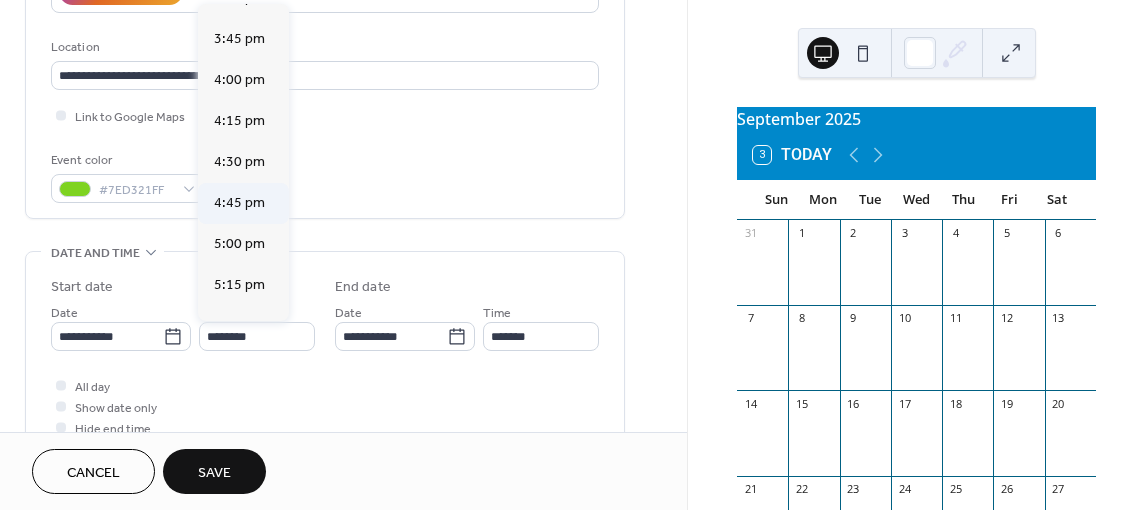 type on "*******" 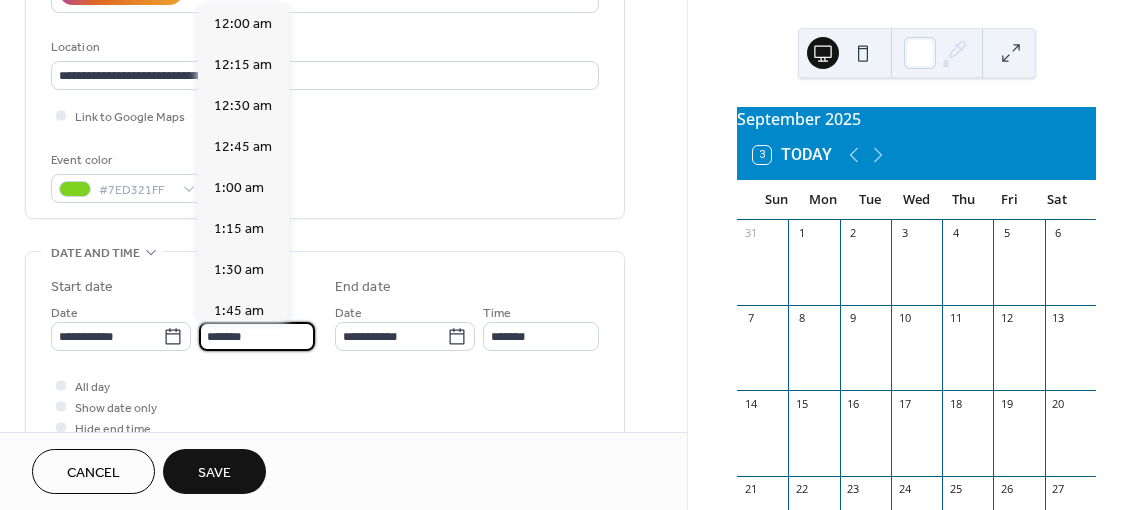 click on "*******" at bounding box center (257, 336) 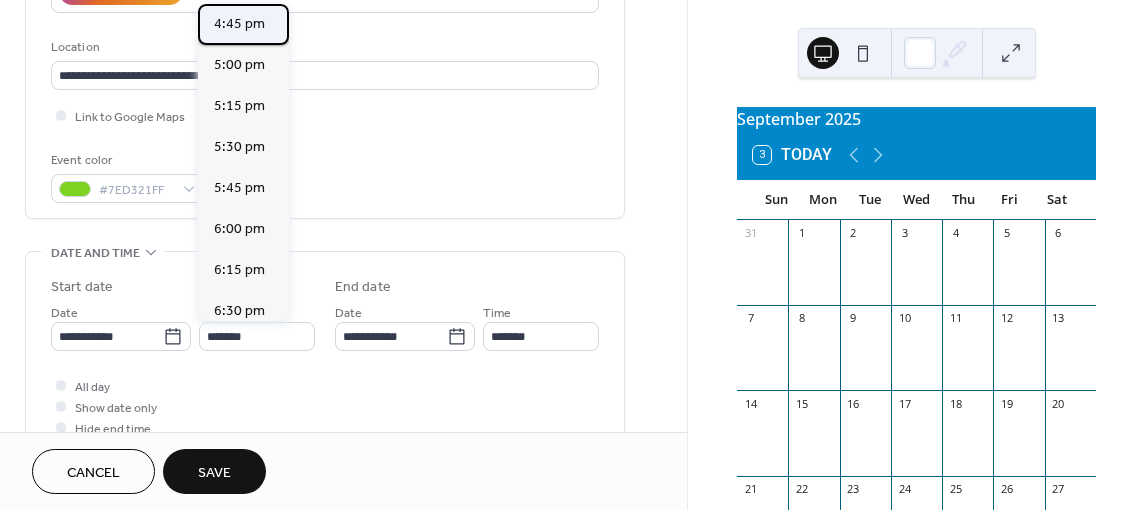 click on "4:45 pm" at bounding box center [239, 24] 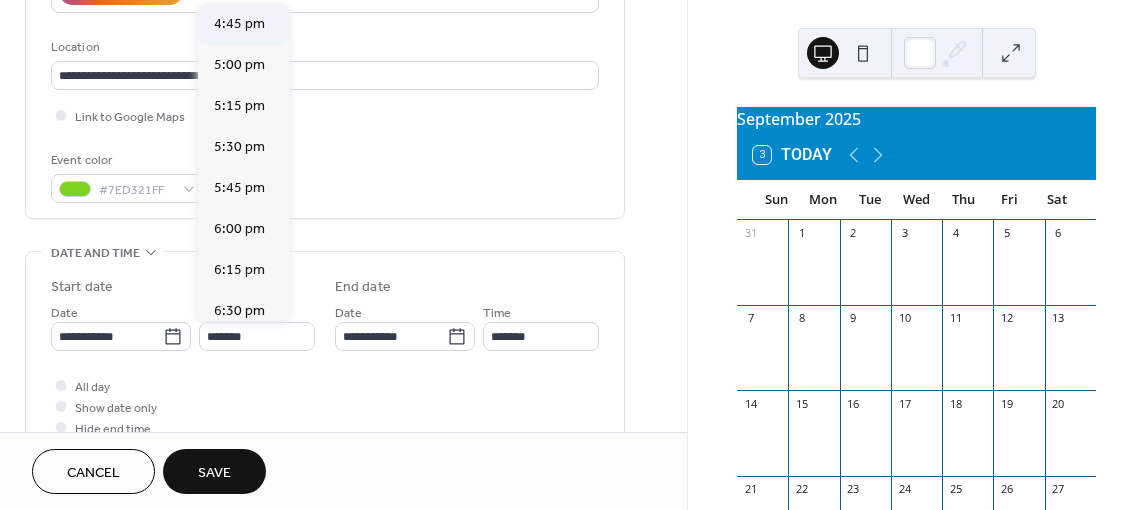 type on "*******" 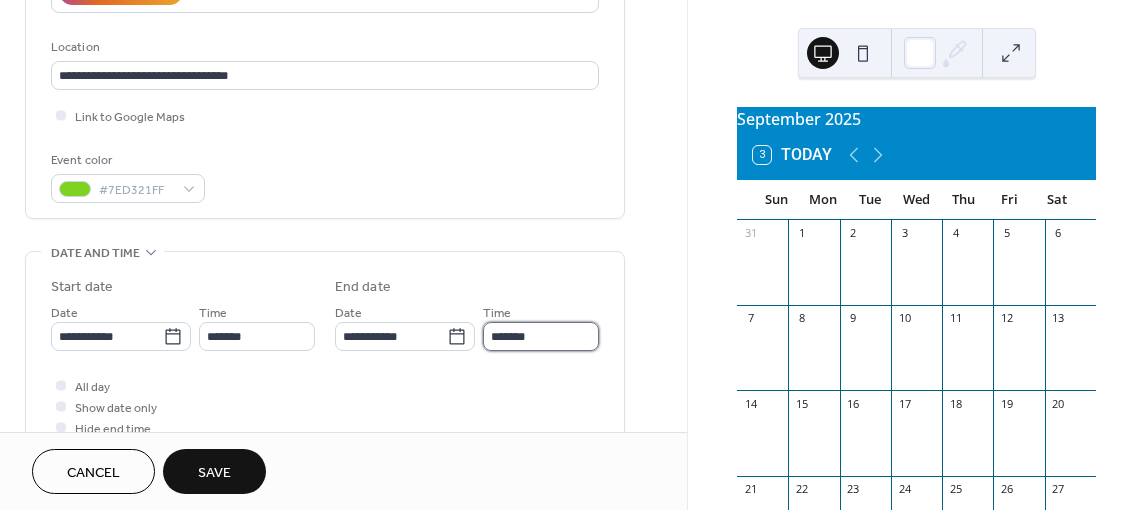 click on "*******" at bounding box center [541, 336] 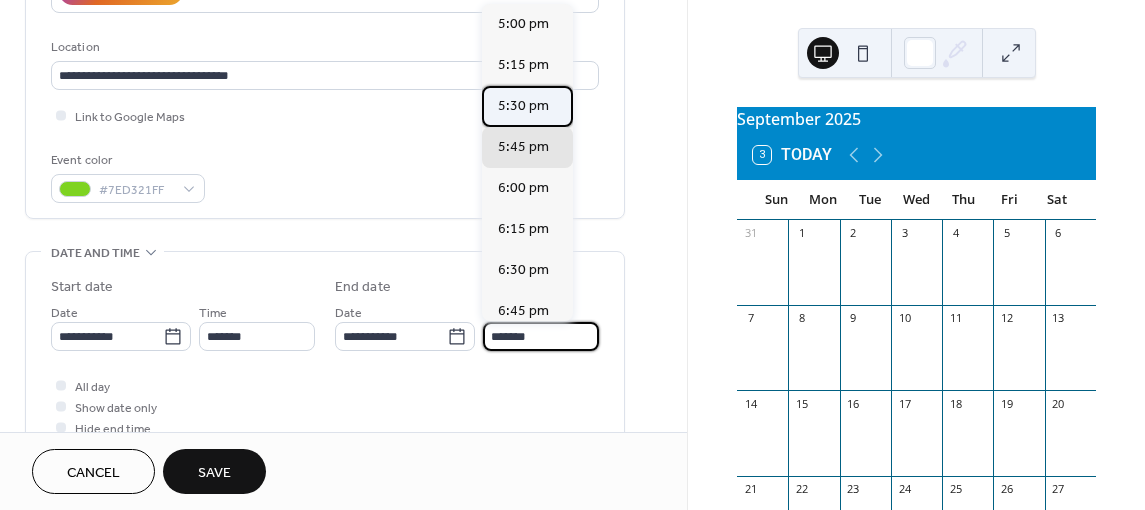 click on "5:30 pm" at bounding box center [523, 106] 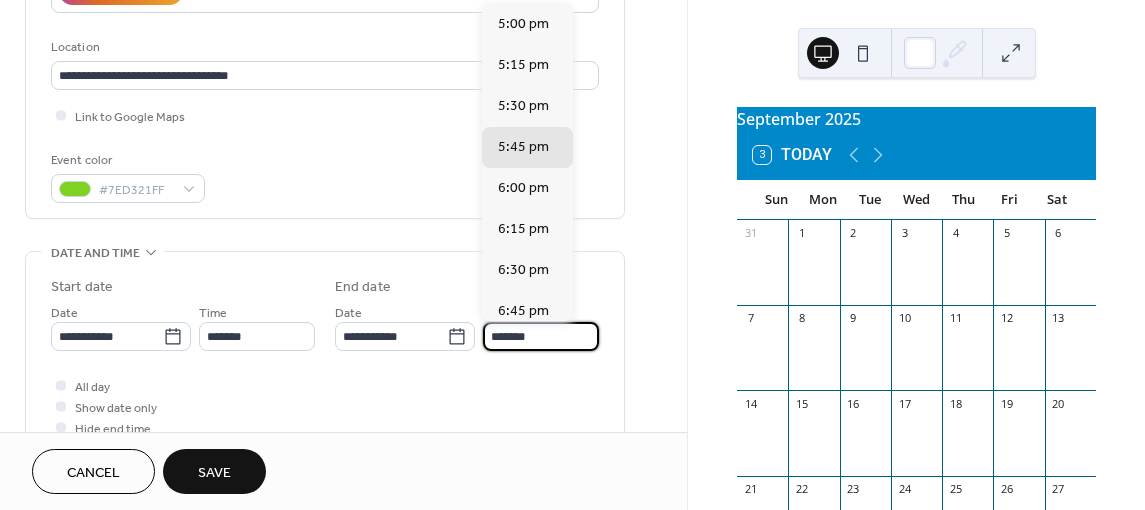 type on "*******" 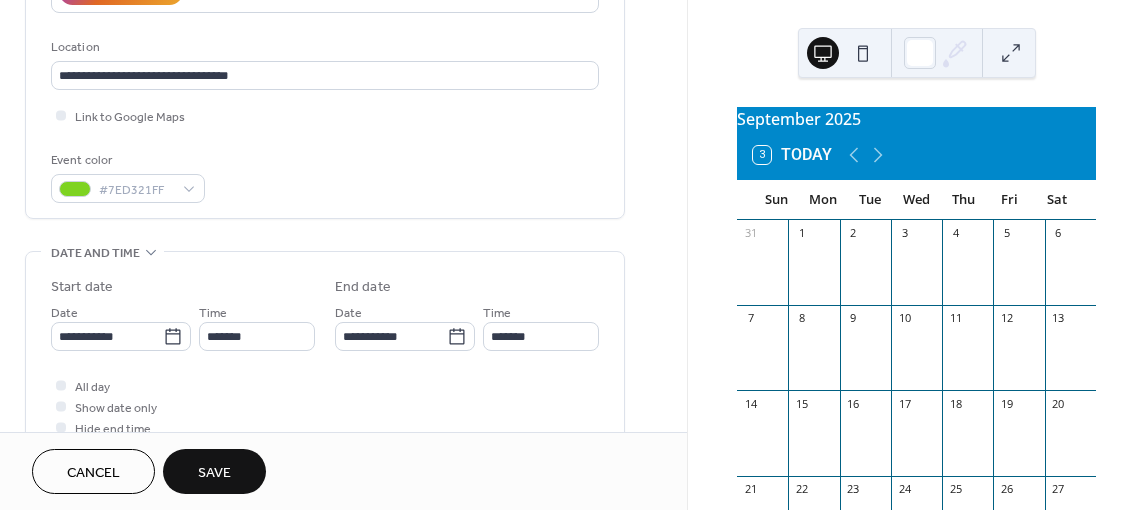 click on "All day Show date only Hide end time" at bounding box center (325, 406) 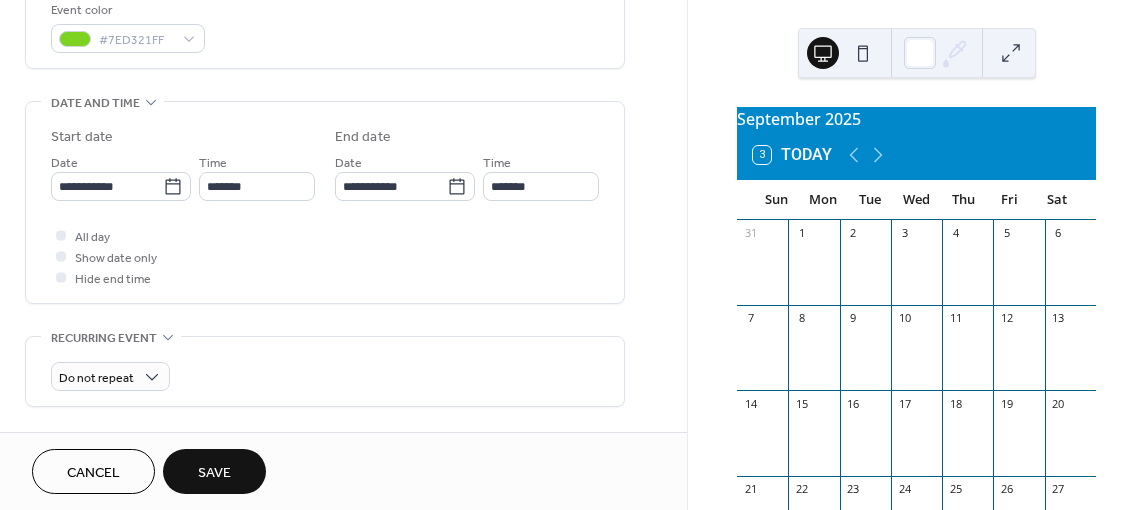 scroll, scrollTop: 600, scrollLeft: 0, axis: vertical 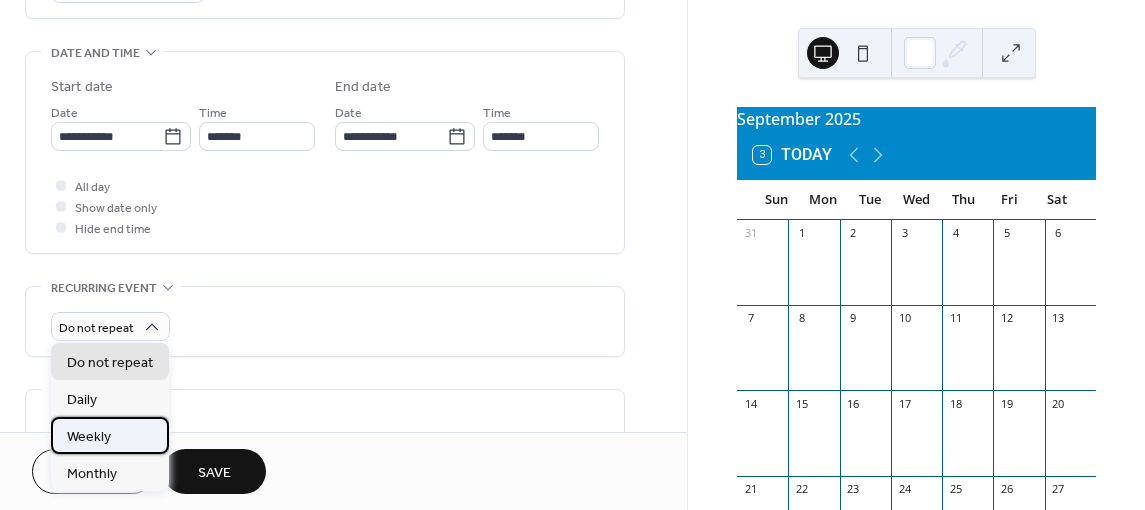 click on "Weekly" at bounding box center [110, 435] 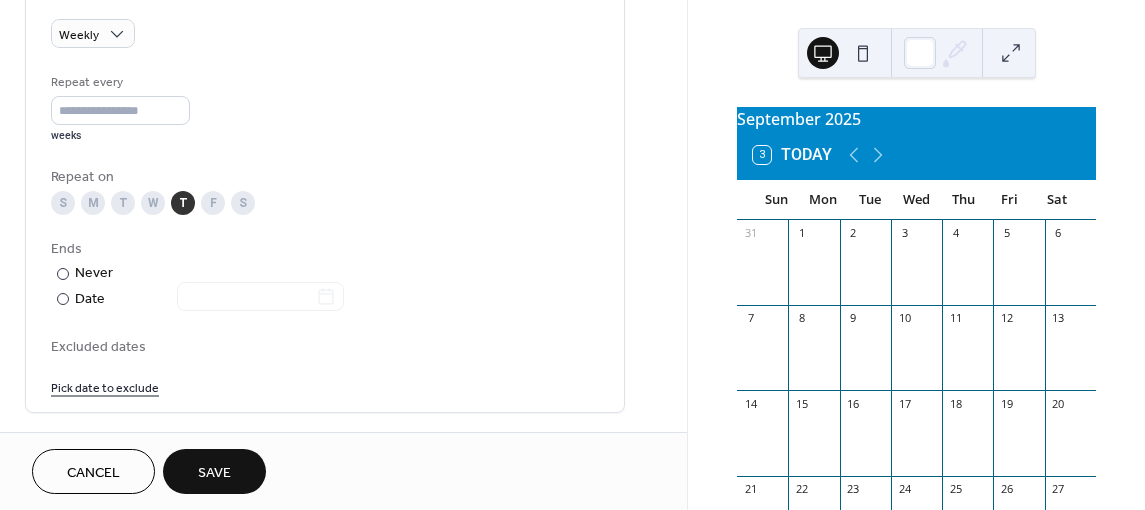 scroll, scrollTop: 900, scrollLeft: 0, axis: vertical 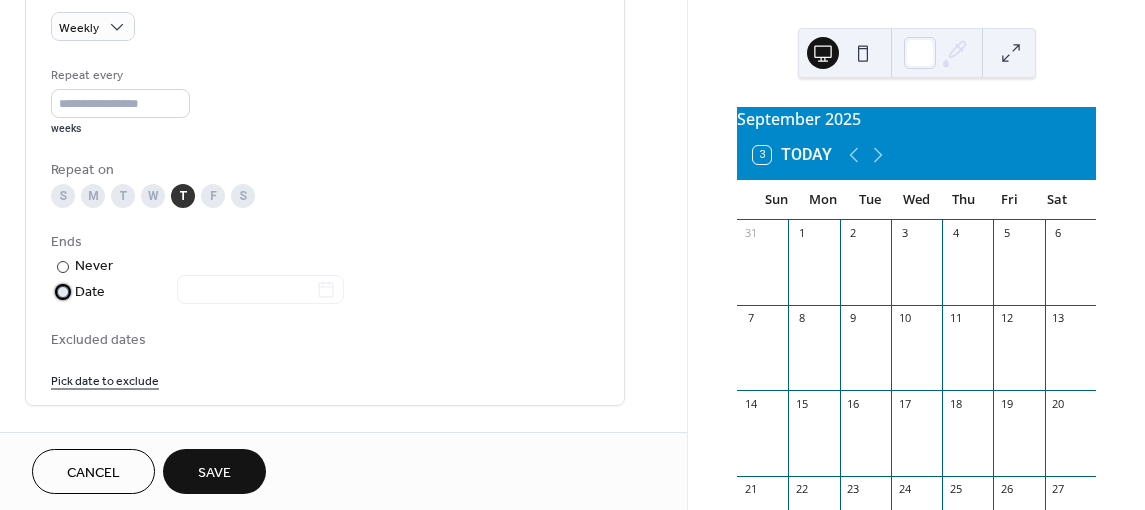 click at bounding box center [63, 292] 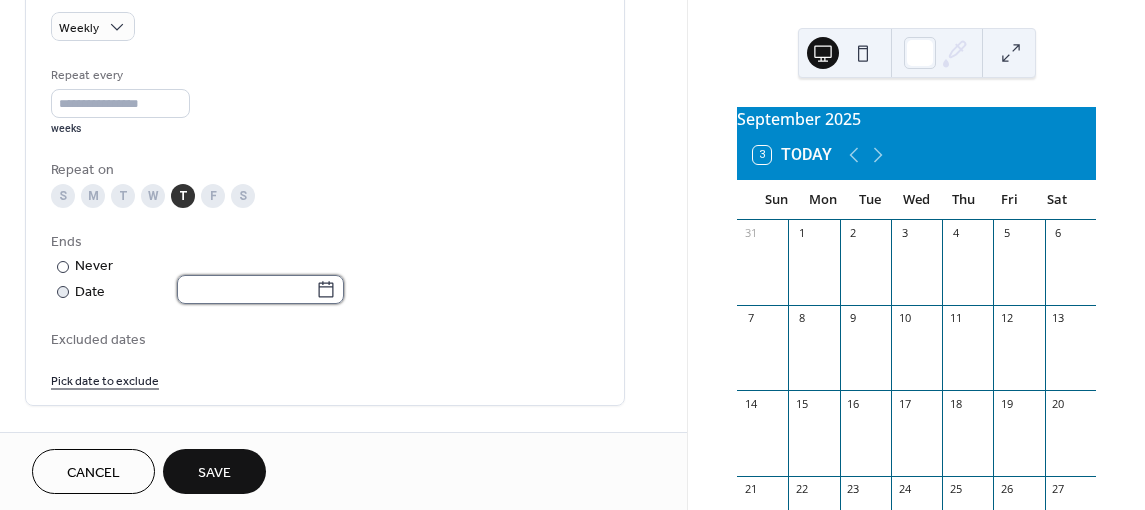 click at bounding box center [246, 289] 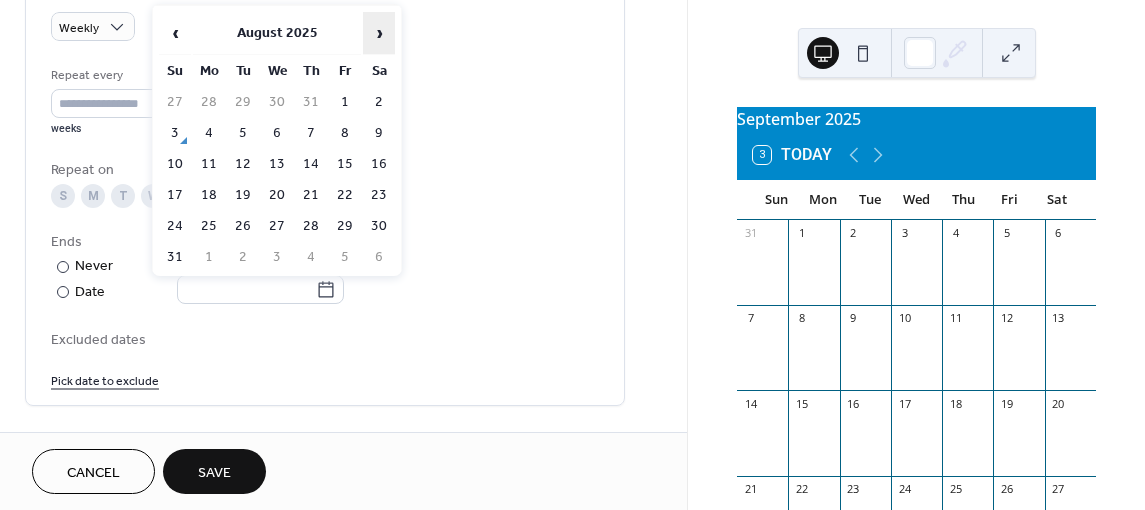 click on "›" at bounding box center [379, 33] 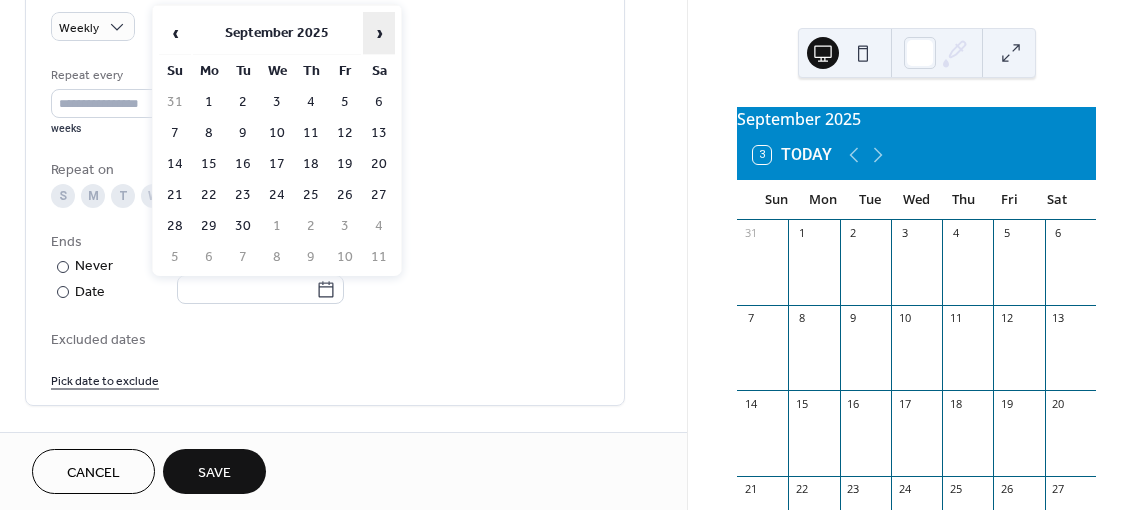 click on "›" at bounding box center [379, 33] 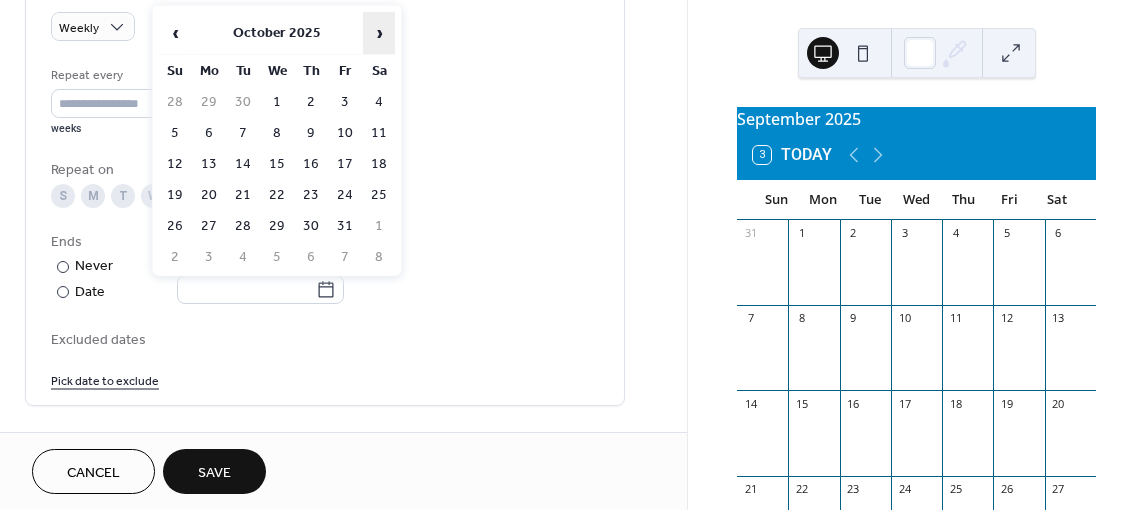 click on "›" at bounding box center [379, 33] 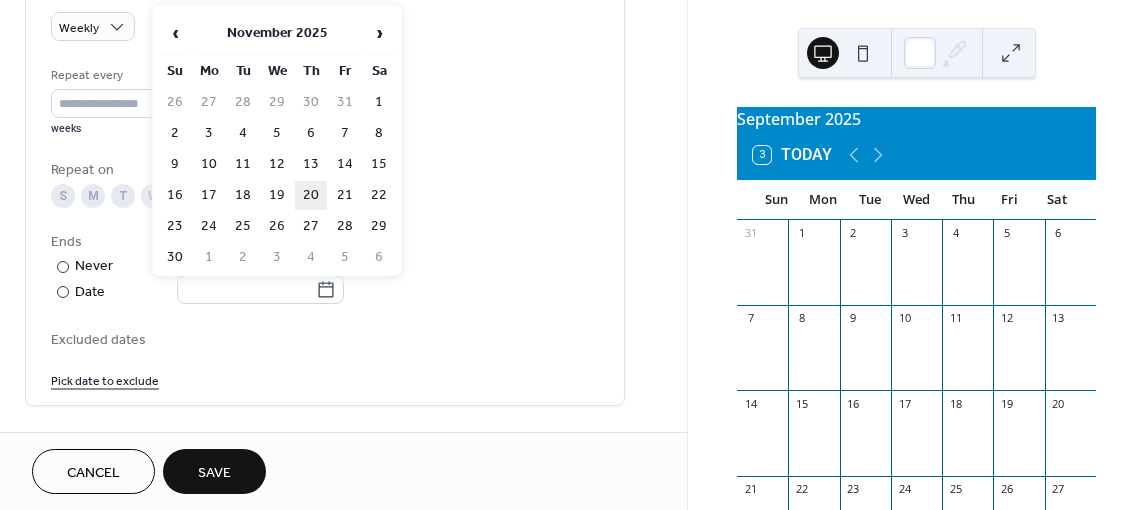 click on "20" at bounding box center [311, 195] 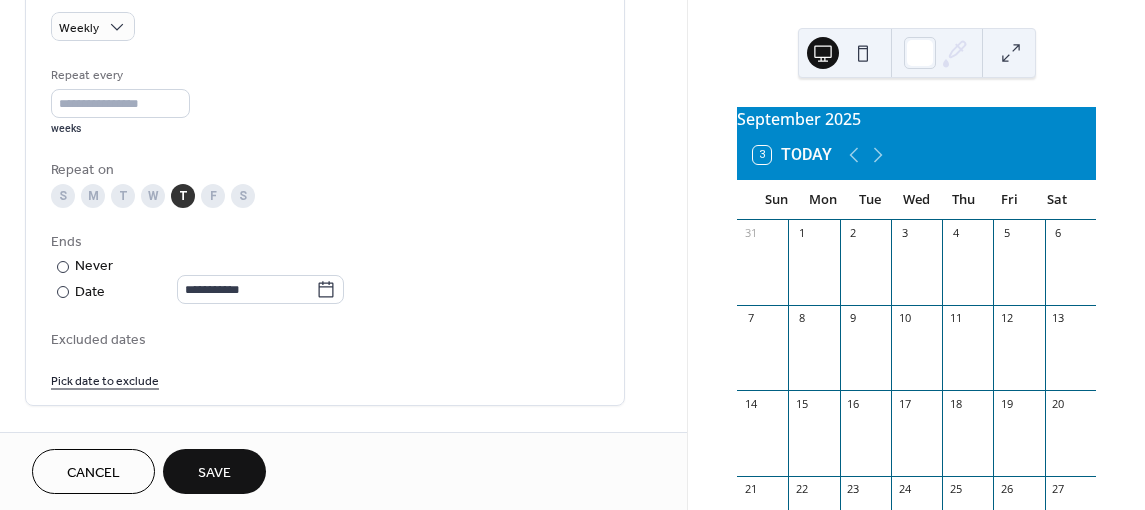 click on "Excluded dates" at bounding box center (325, 340) 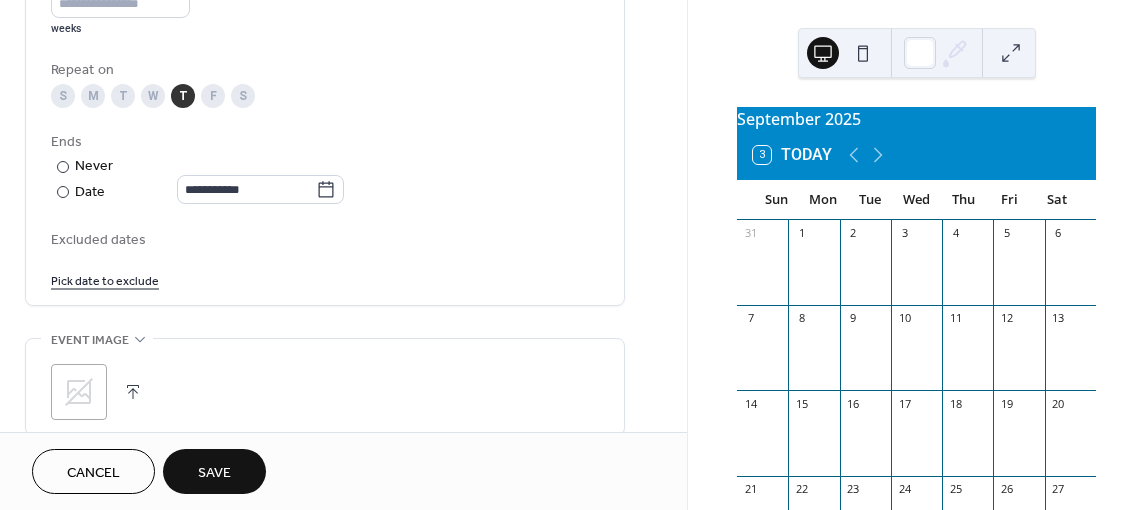 scroll, scrollTop: 1100, scrollLeft: 0, axis: vertical 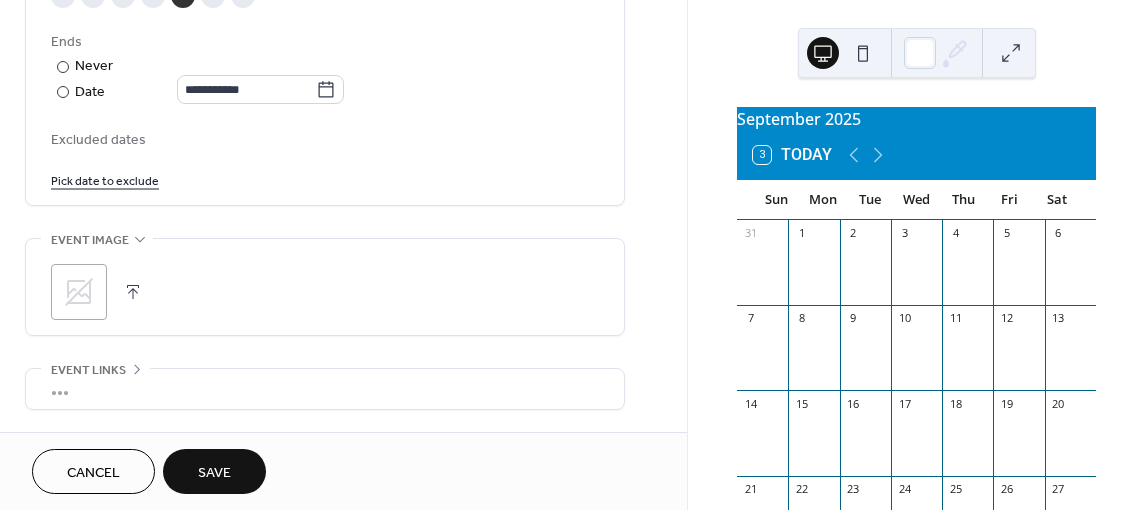 click 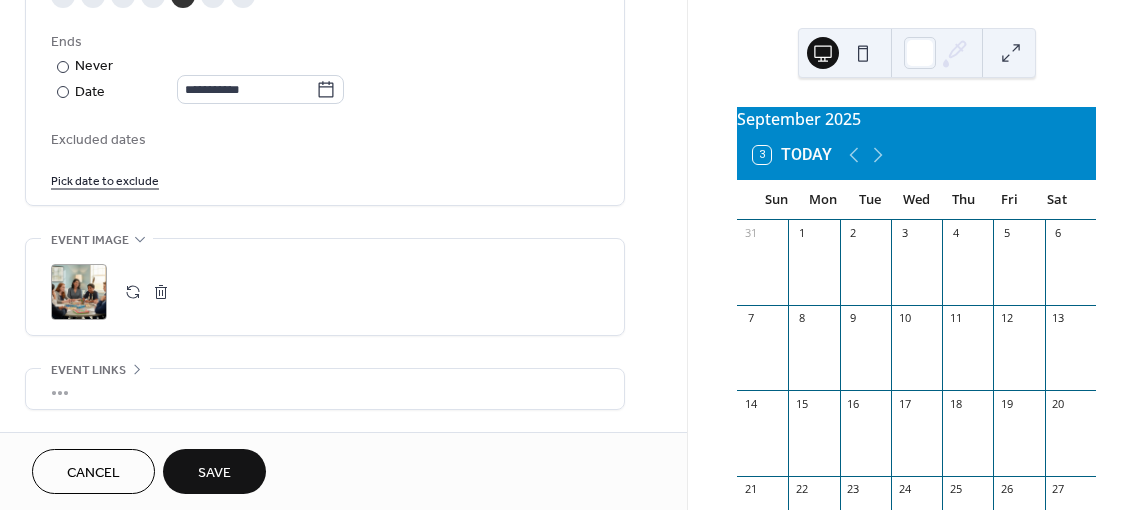 click on "•••" at bounding box center [325, 389] 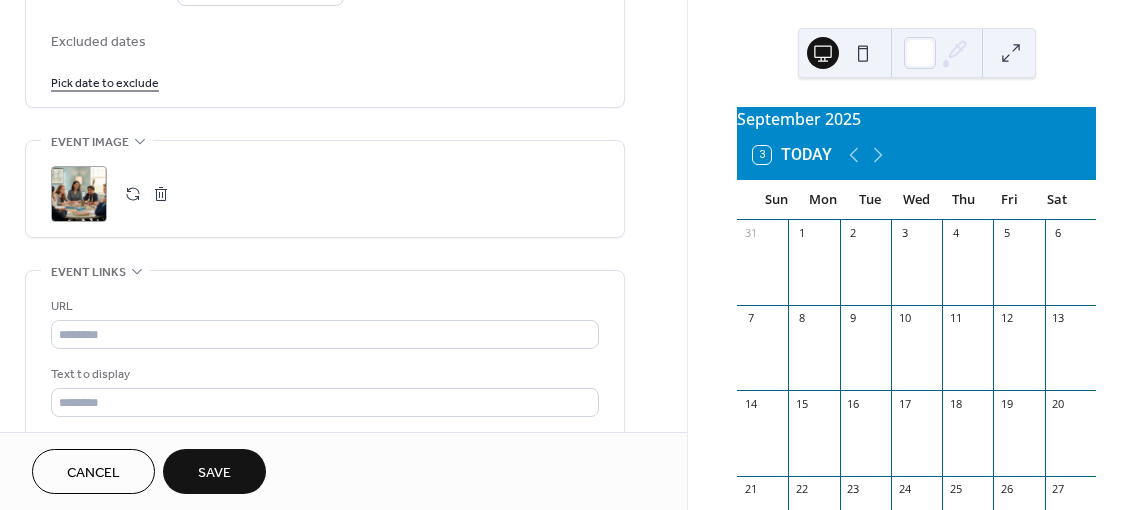 scroll, scrollTop: 1200, scrollLeft: 0, axis: vertical 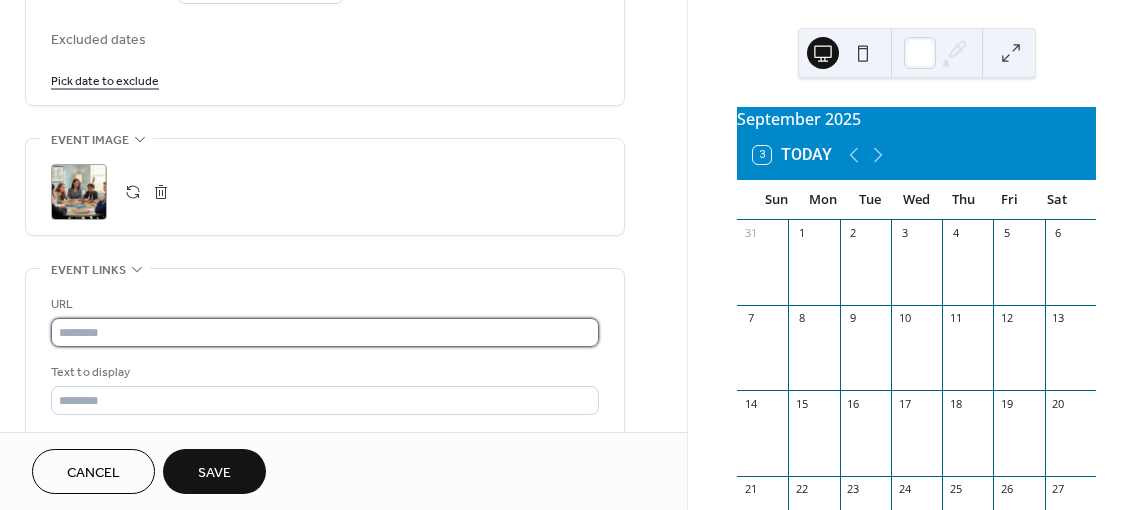 click at bounding box center [325, 332] 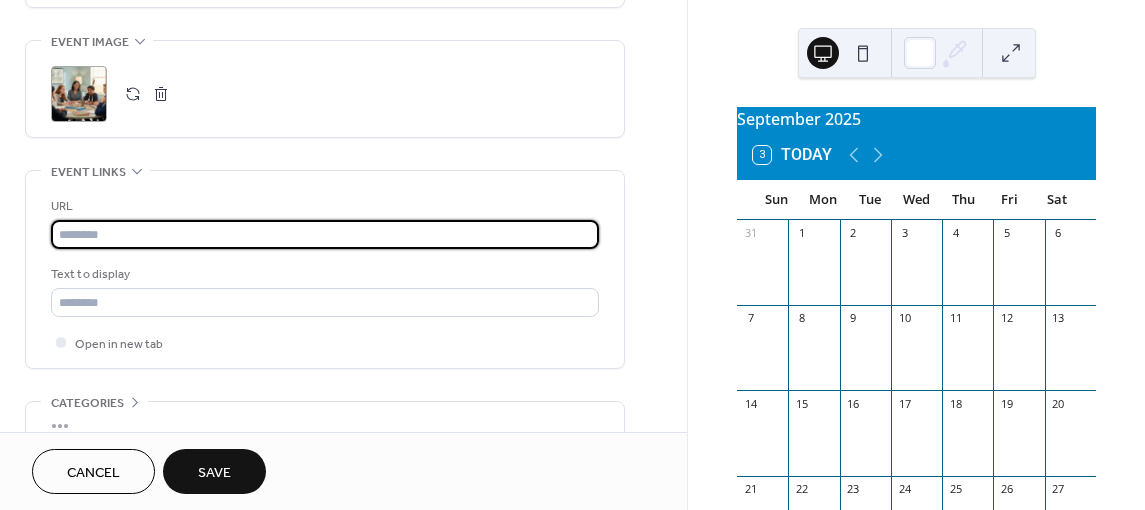 scroll, scrollTop: 1300, scrollLeft: 0, axis: vertical 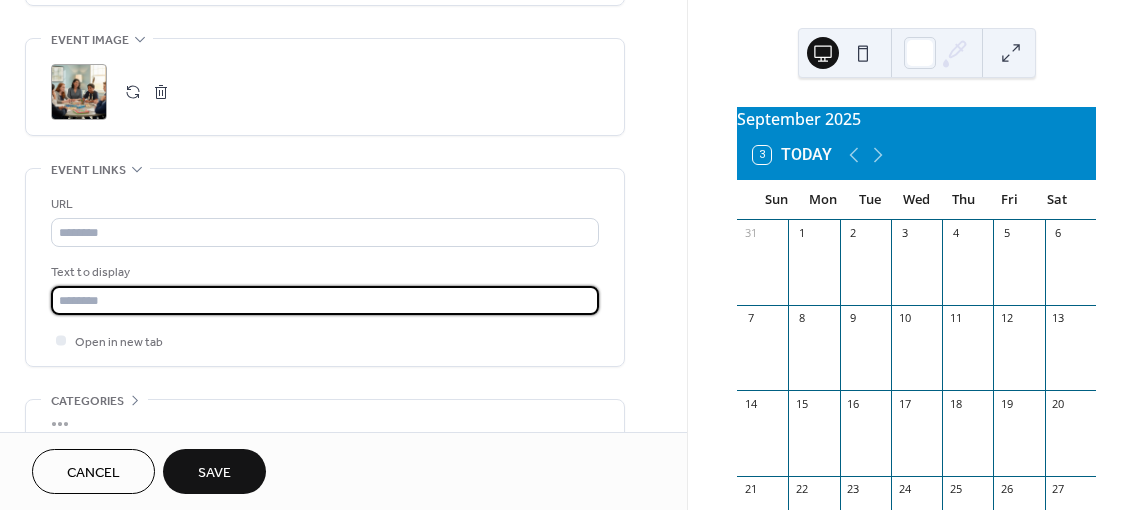 type 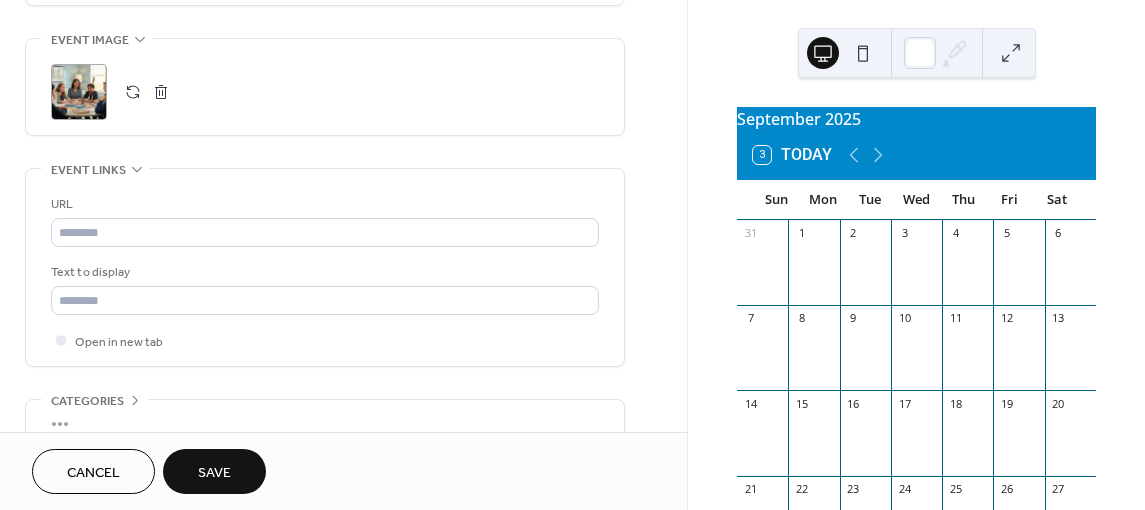 type 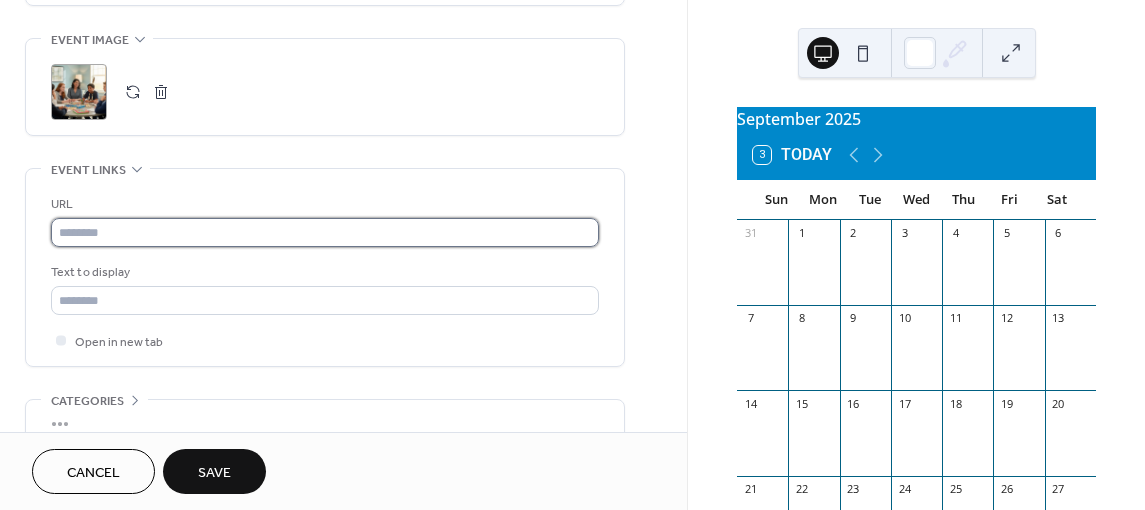 click at bounding box center [325, 232] 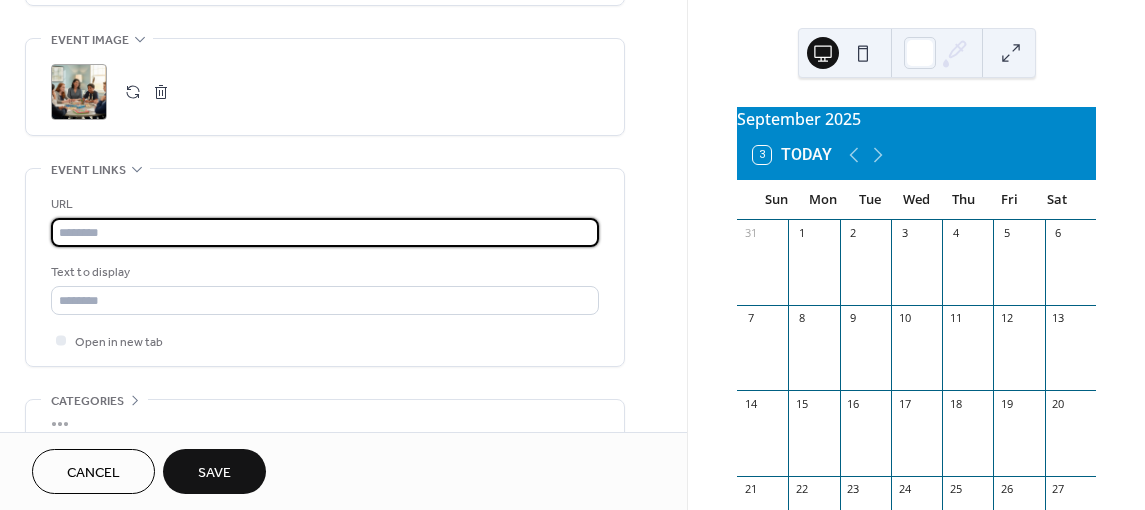 paste on "**********" 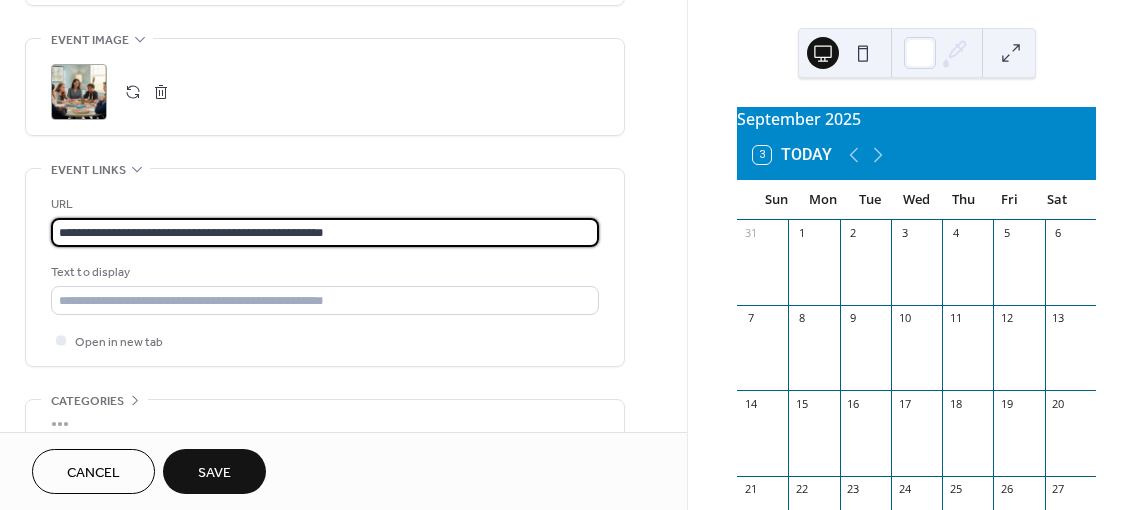 type on "**********" 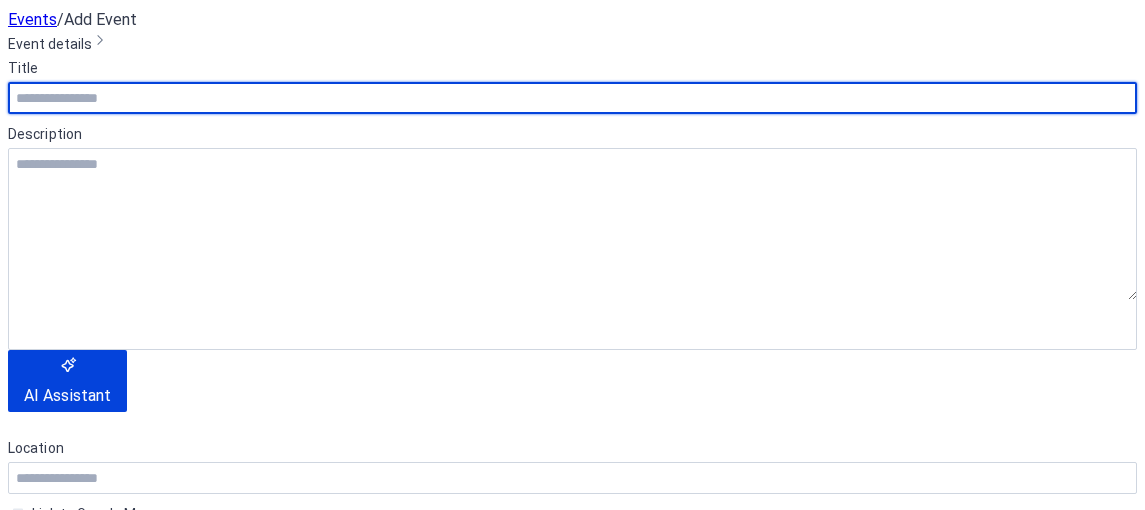 scroll, scrollTop: 0, scrollLeft: 0, axis: both 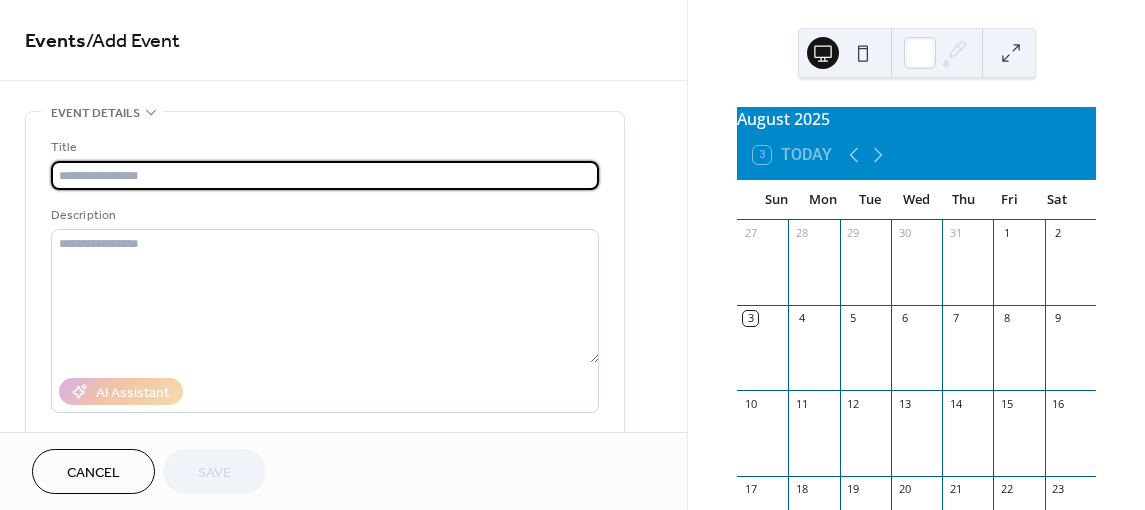 click at bounding box center (325, 175) 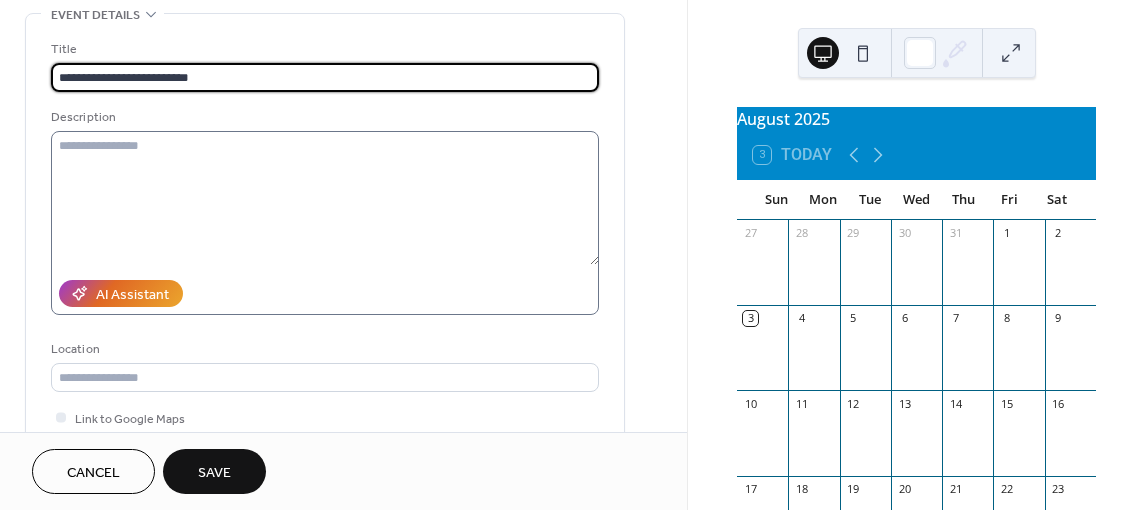 scroll, scrollTop: 100, scrollLeft: 0, axis: vertical 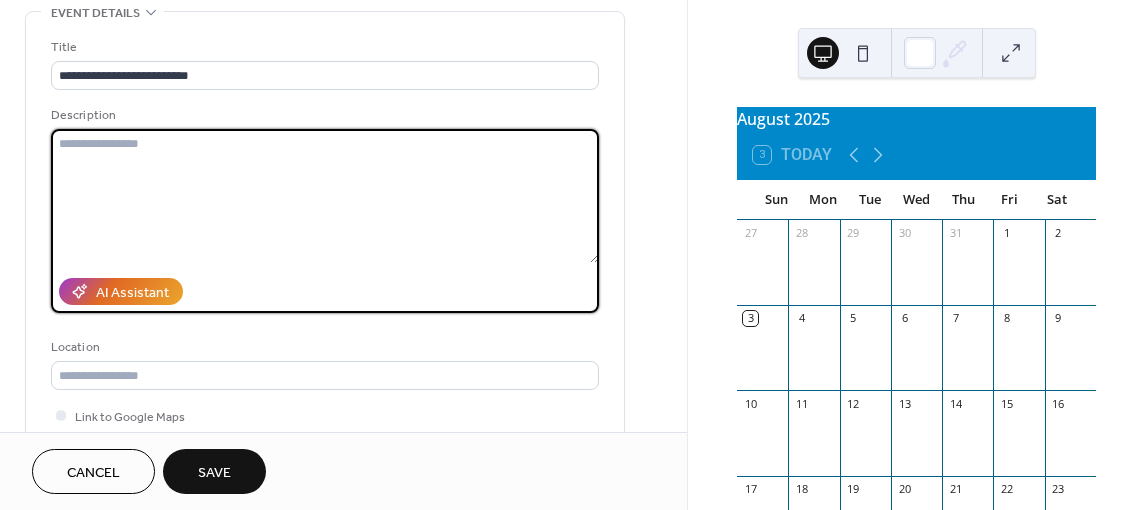 click at bounding box center [325, 196] 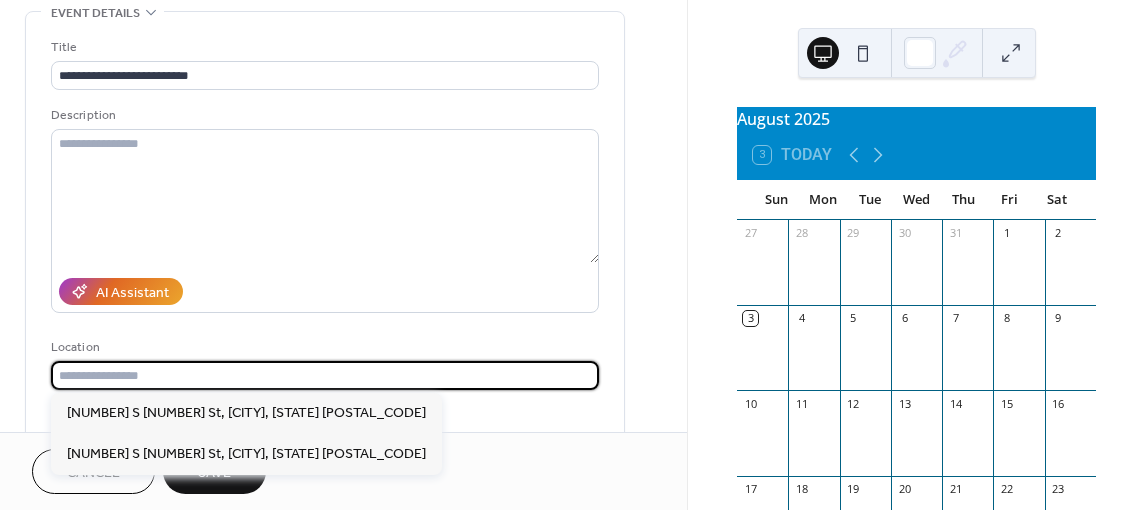 click at bounding box center [325, 375] 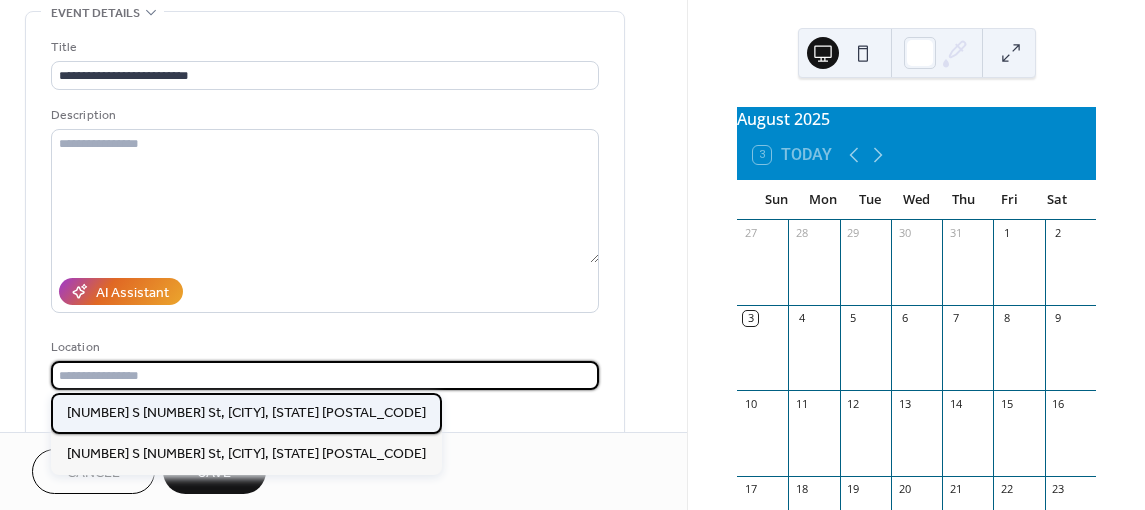 click on "[NUMBER] S [NUMBER] St, [CITY], [STATE] [POSTAL_CODE]" at bounding box center (246, 413) 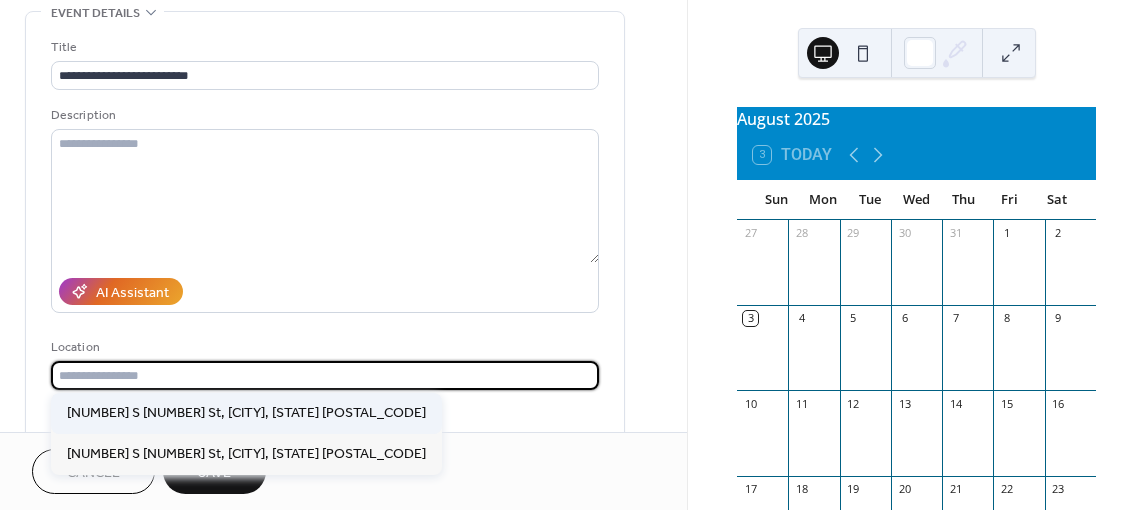 type on "**********" 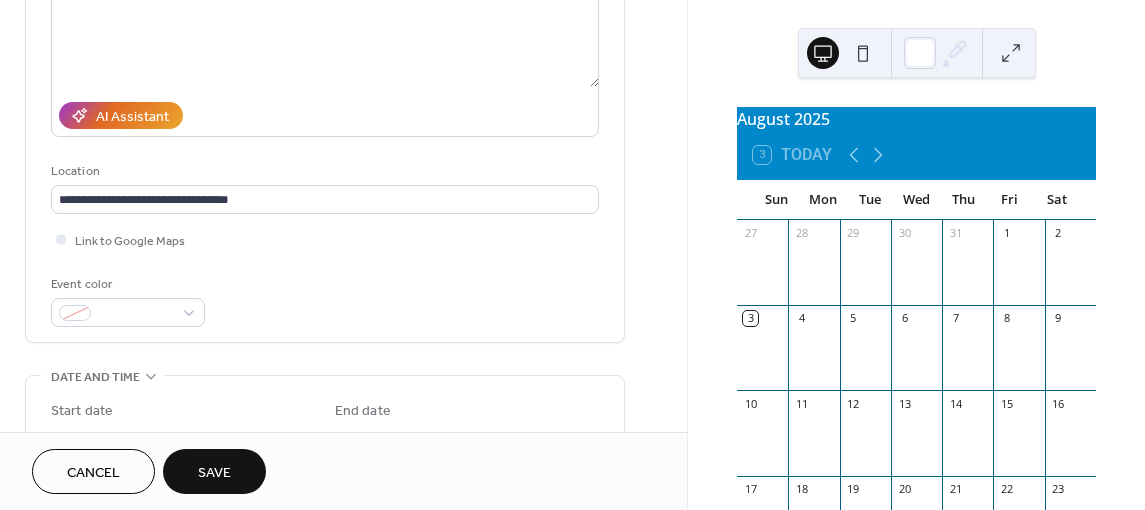 scroll, scrollTop: 300, scrollLeft: 0, axis: vertical 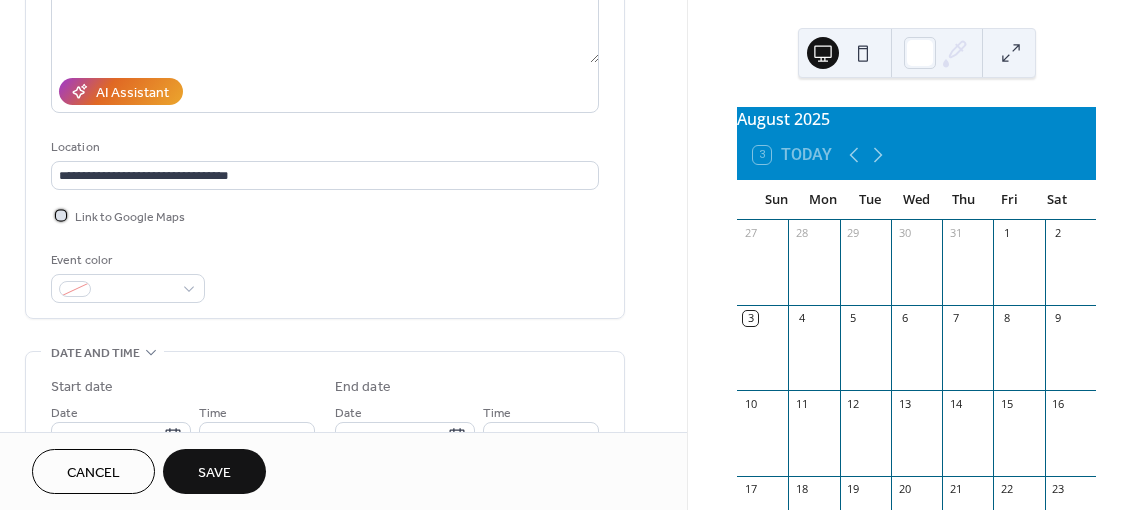 drag, startPoint x: 59, startPoint y: 214, endPoint x: 75, endPoint y: 226, distance: 20 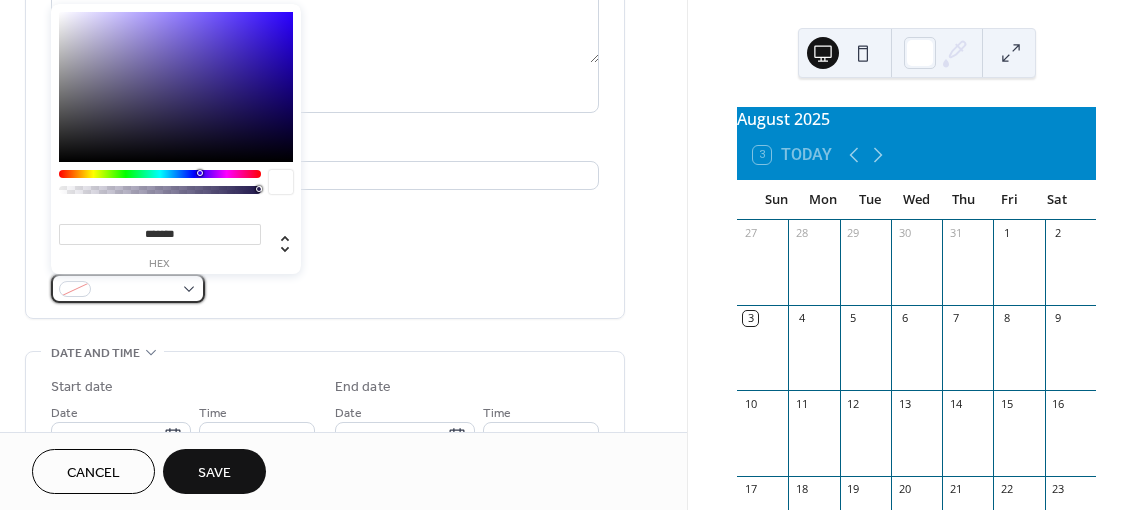 click at bounding box center [128, 288] 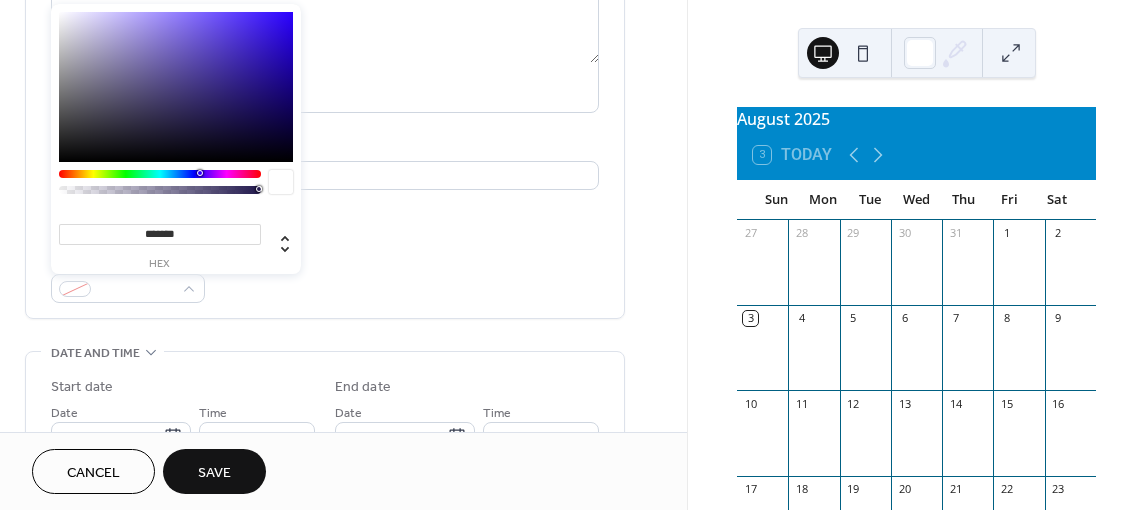 click at bounding box center [160, 174] 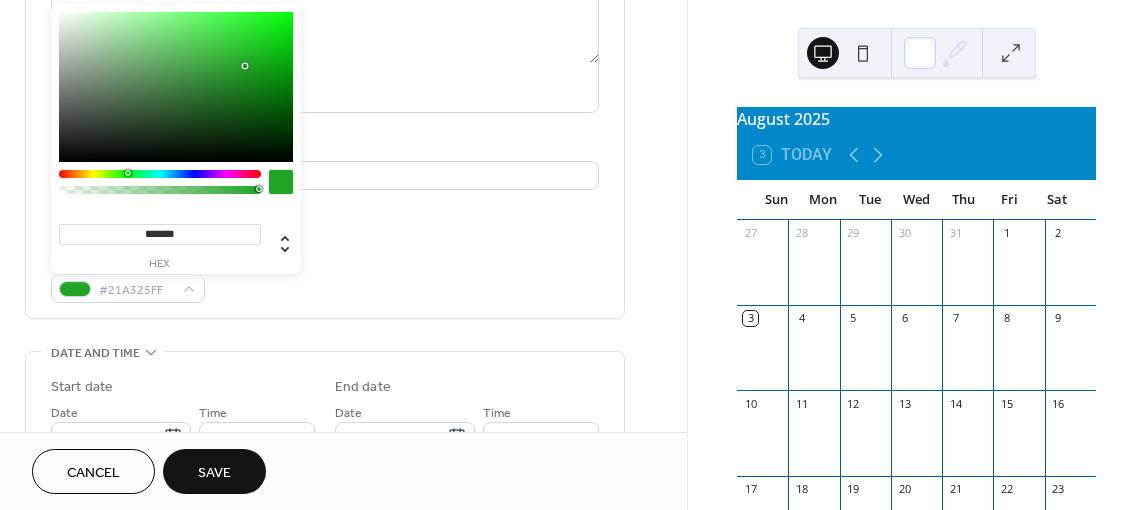 type on "*******" 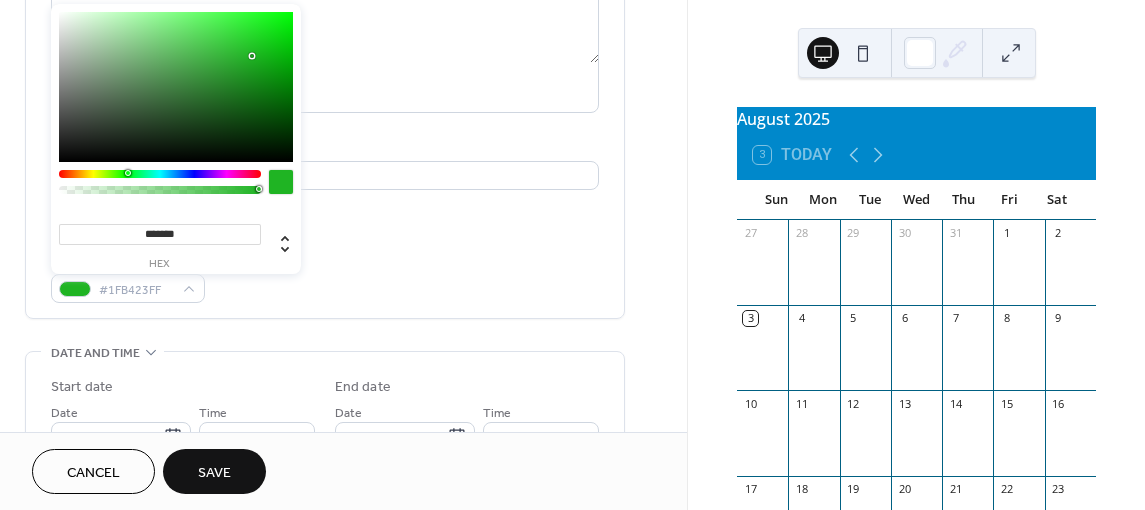 drag, startPoint x: 218, startPoint y: 108, endPoint x: 252, endPoint y: 56, distance: 62.1289 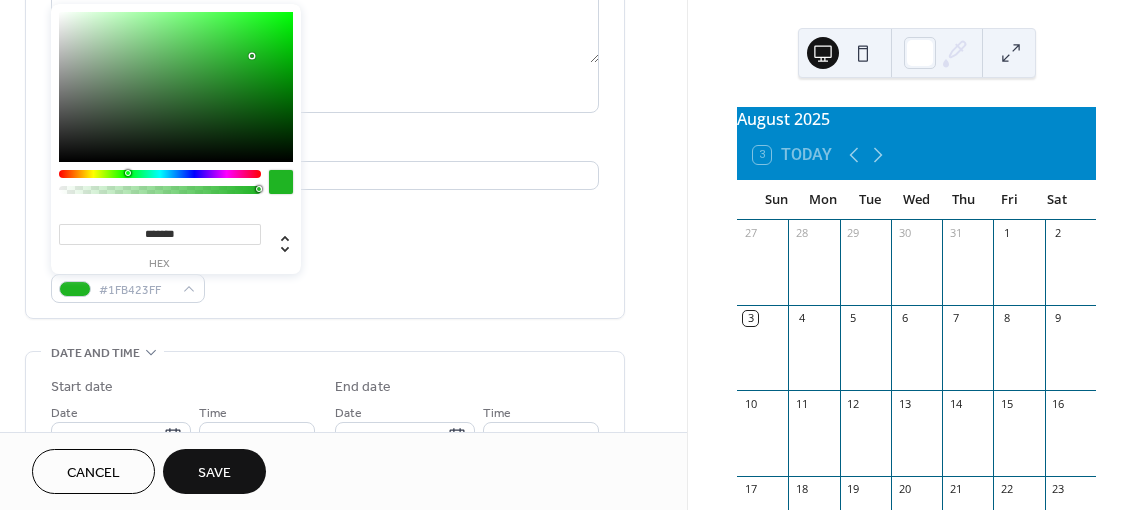 click at bounding box center [176, 87] 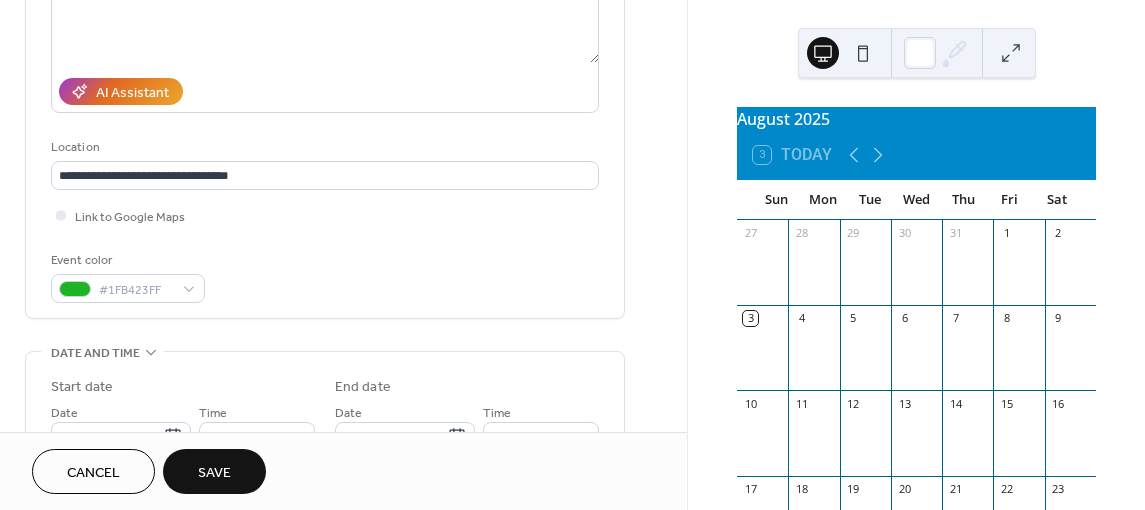 click on "**********" at bounding box center [325, 70] 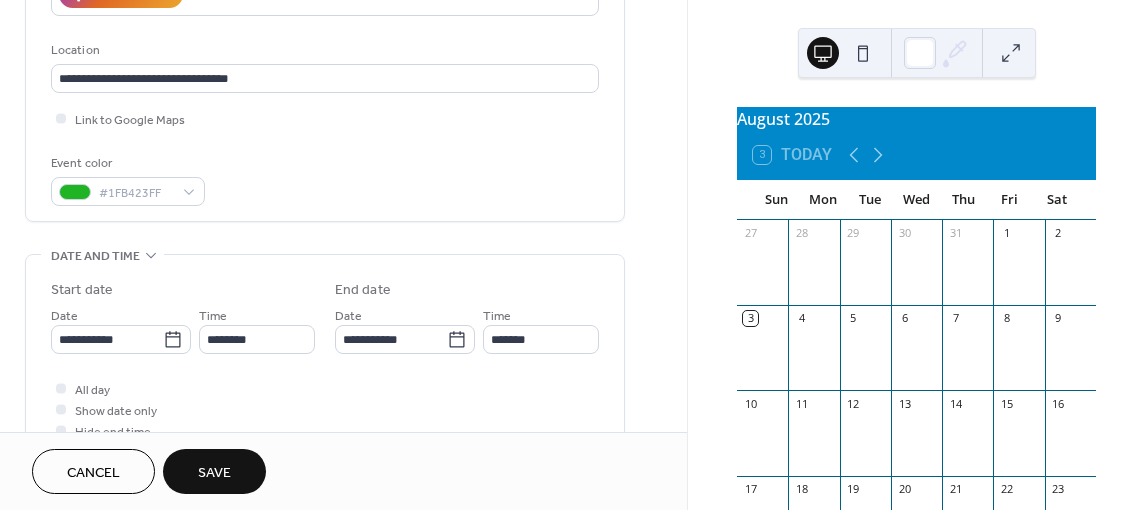 scroll, scrollTop: 500, scrollLeft: 0, axis: vertical 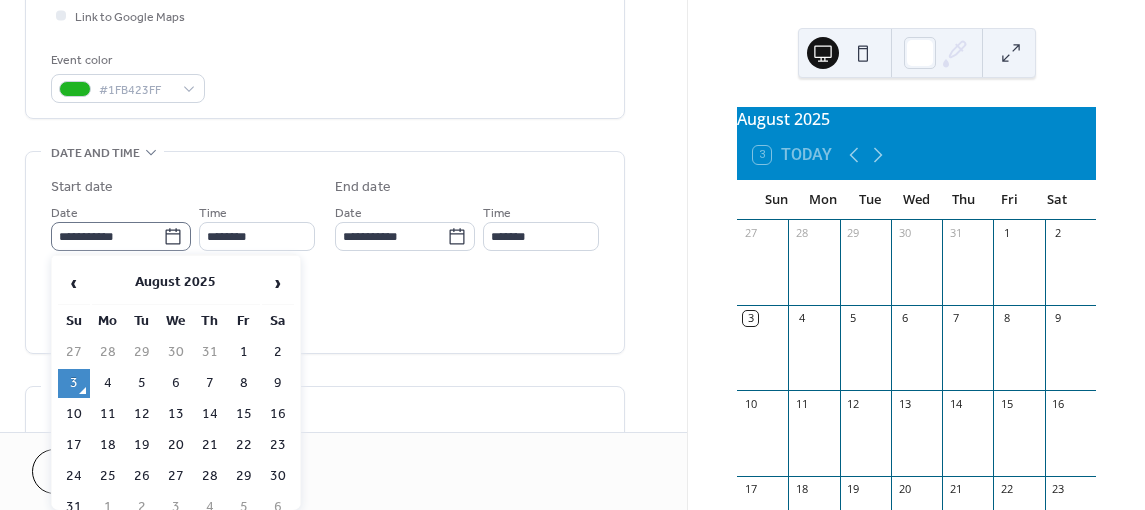 click 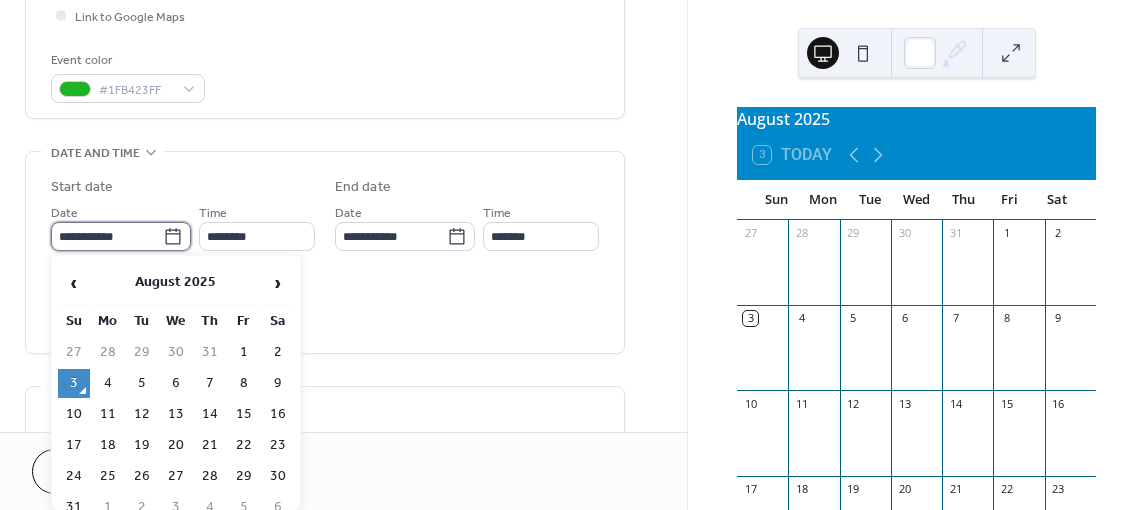 click on "**********" at bounding box center (107, 236) 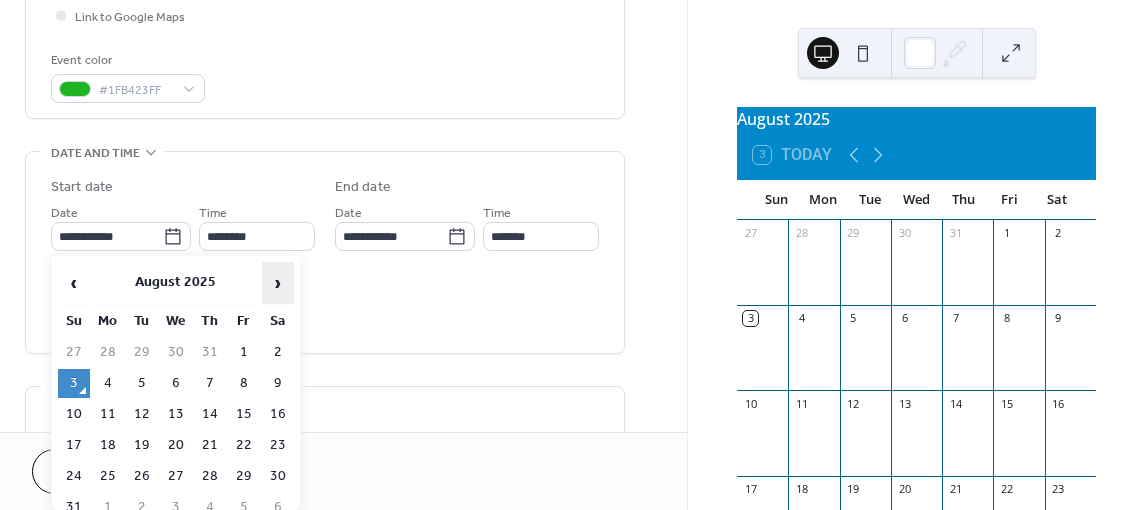 click on "›" at bounding box center (278, 283) 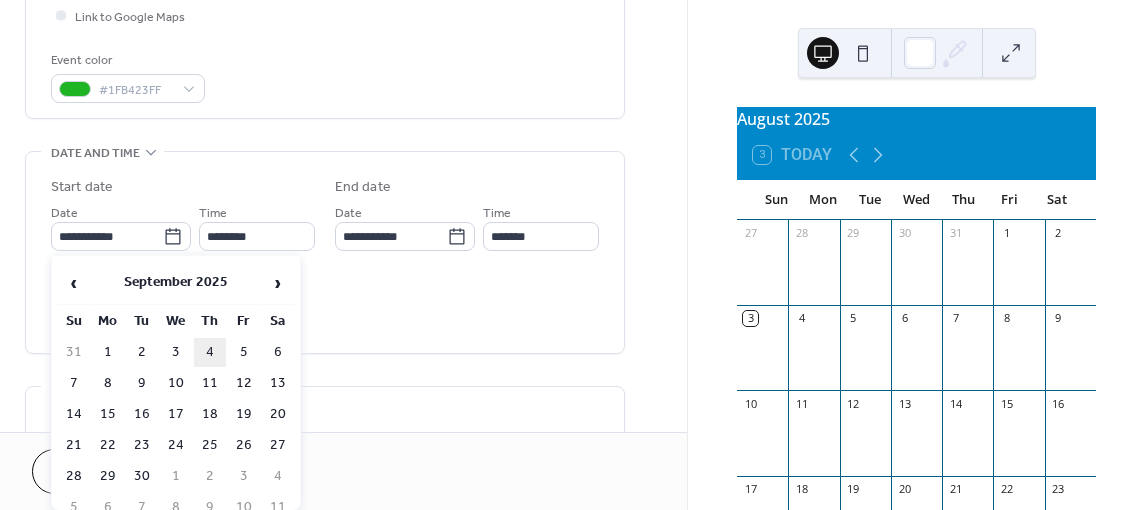 click on "4" at bounding box center [210, 352] 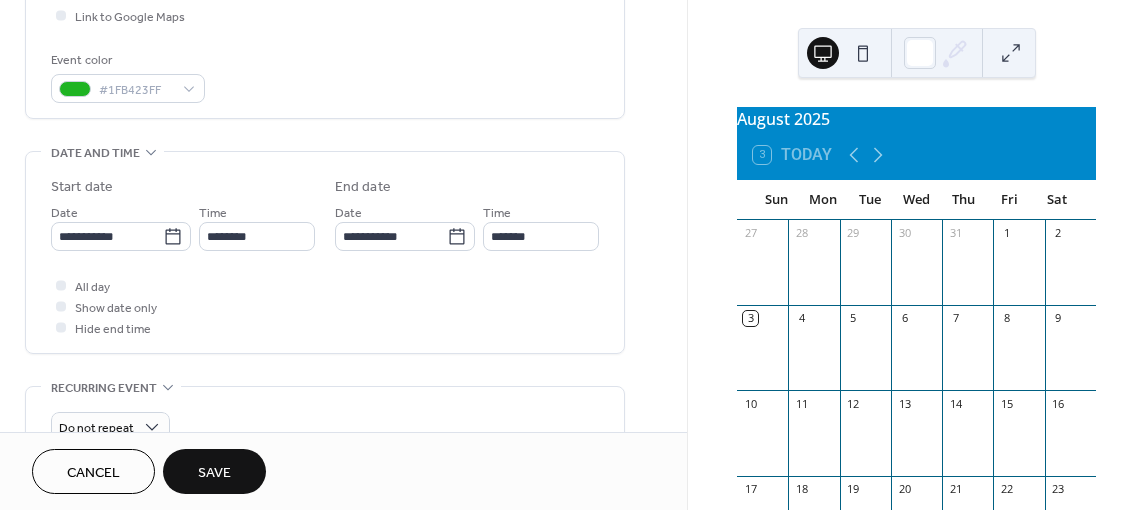 type on "**********" 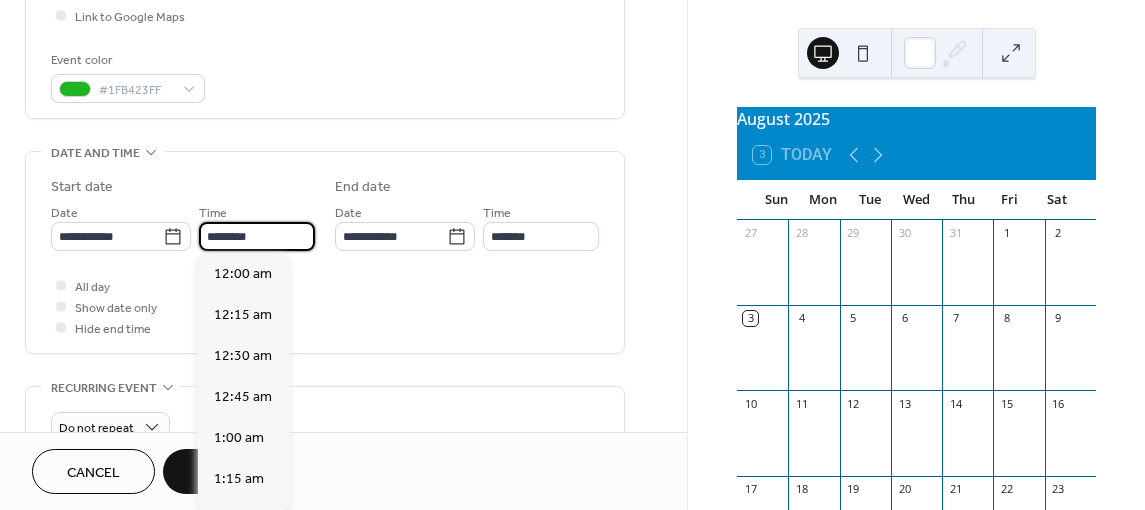 click on "********" at bounding box center (257, 236) 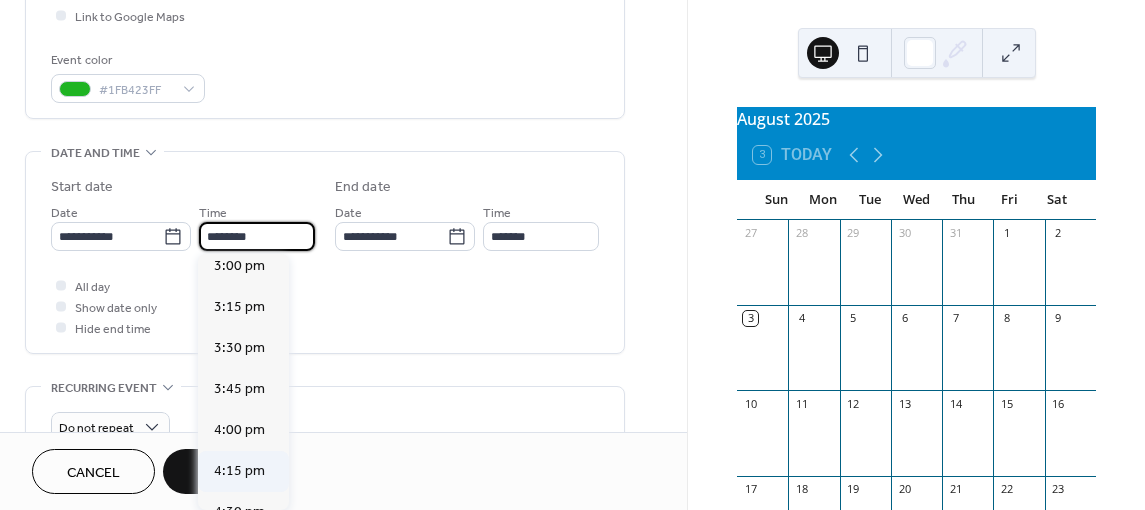 scroll, scrollTop: 2568, scrollLeft: 0, axis: vertical 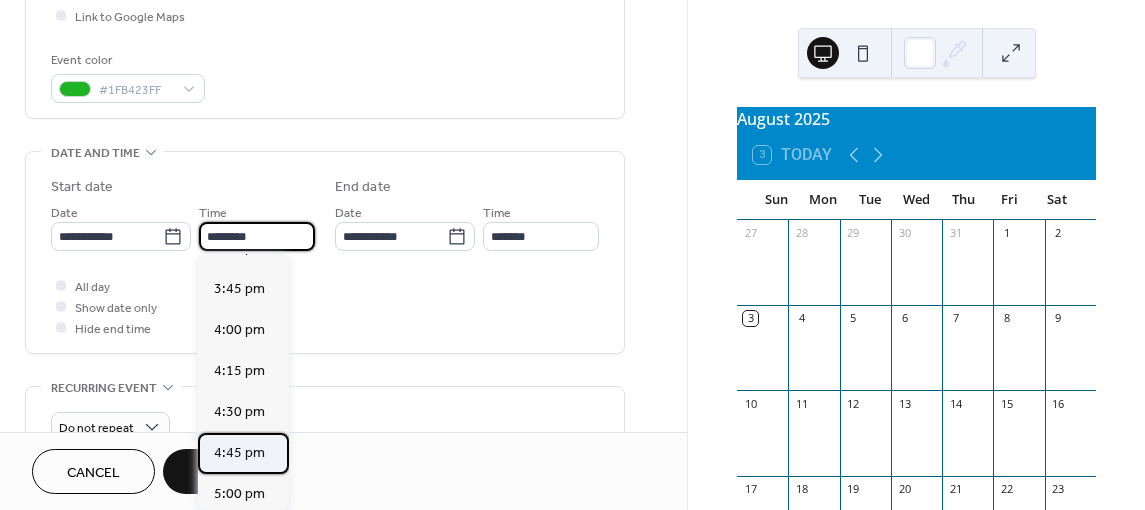 click on "4:45 pm" at bounding box center (239, 452) 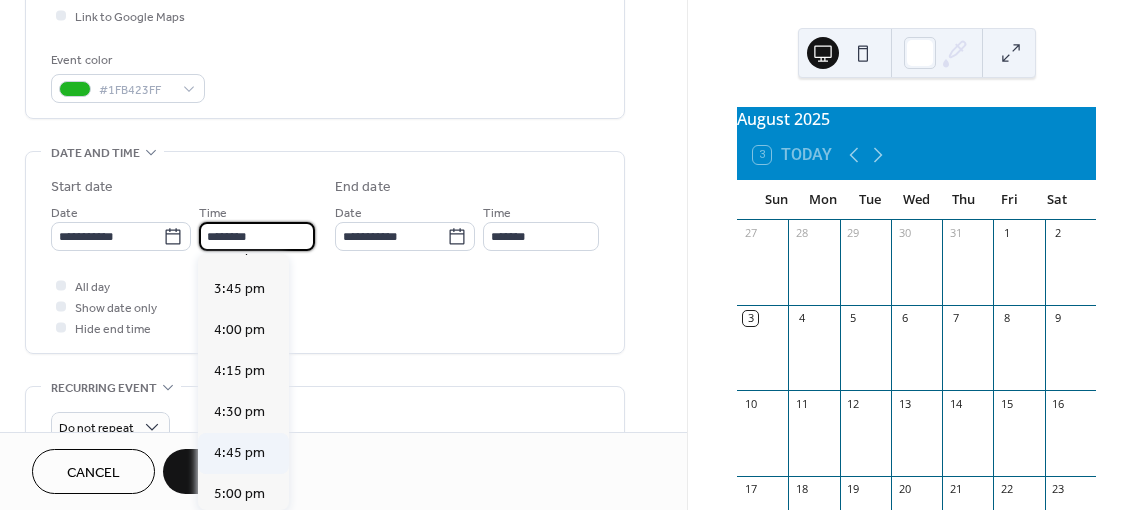 type on "*******" 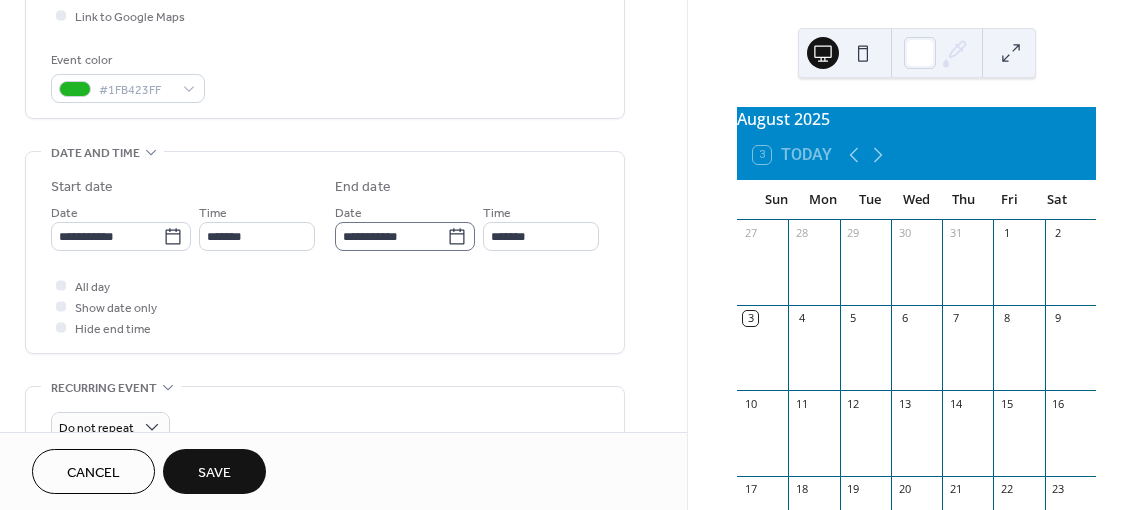 click 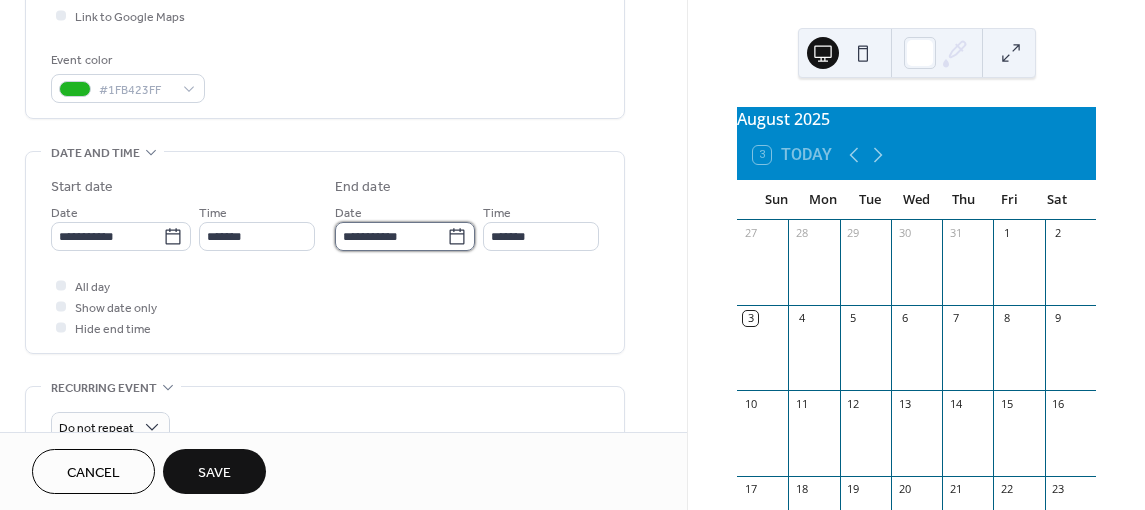 click on "**********" at bounding box center [391, 236] 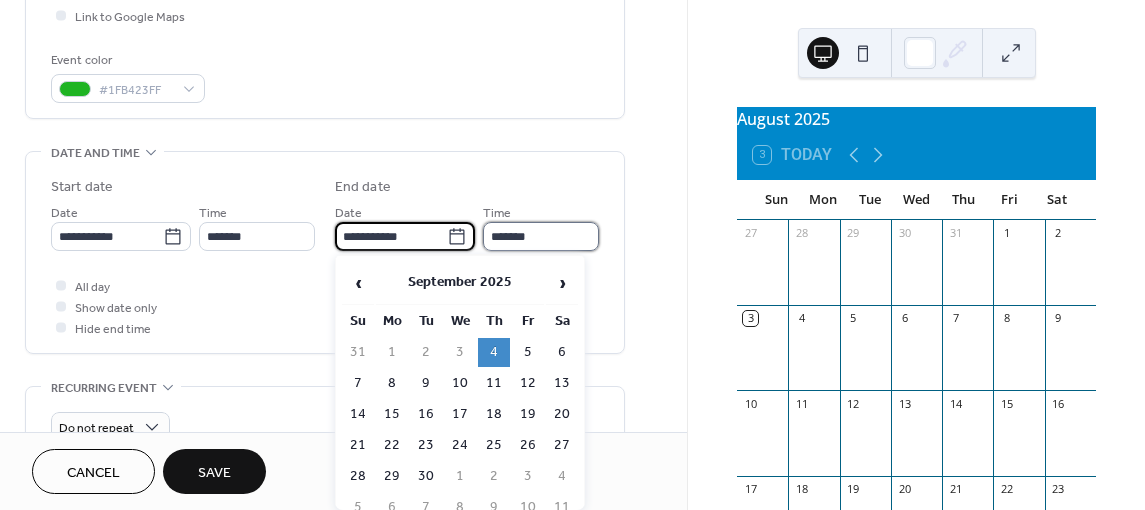 click on "*******" at bounding box center [541, 236] 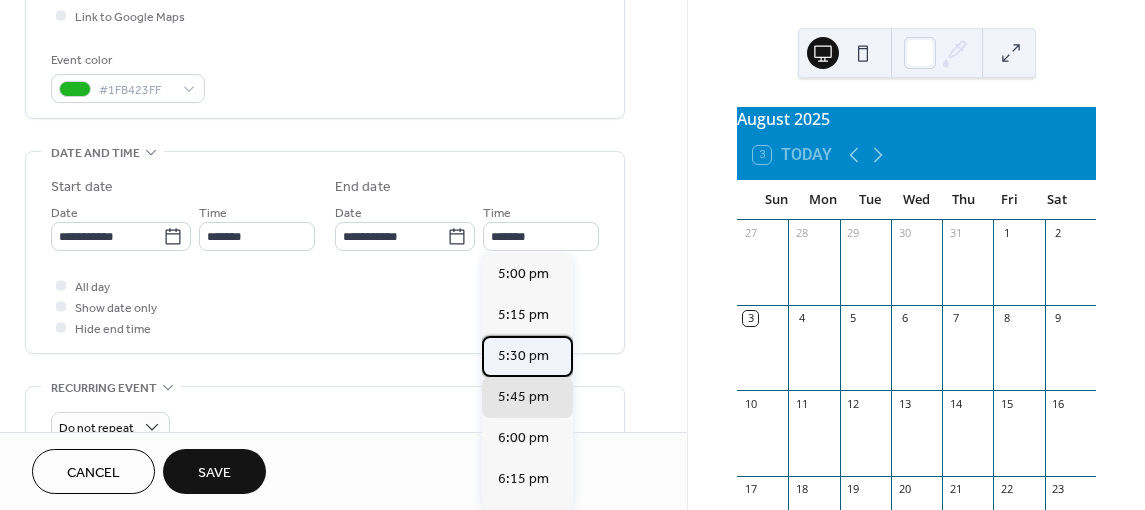 click on "5:30 pm" at bounding box center (523, 355) 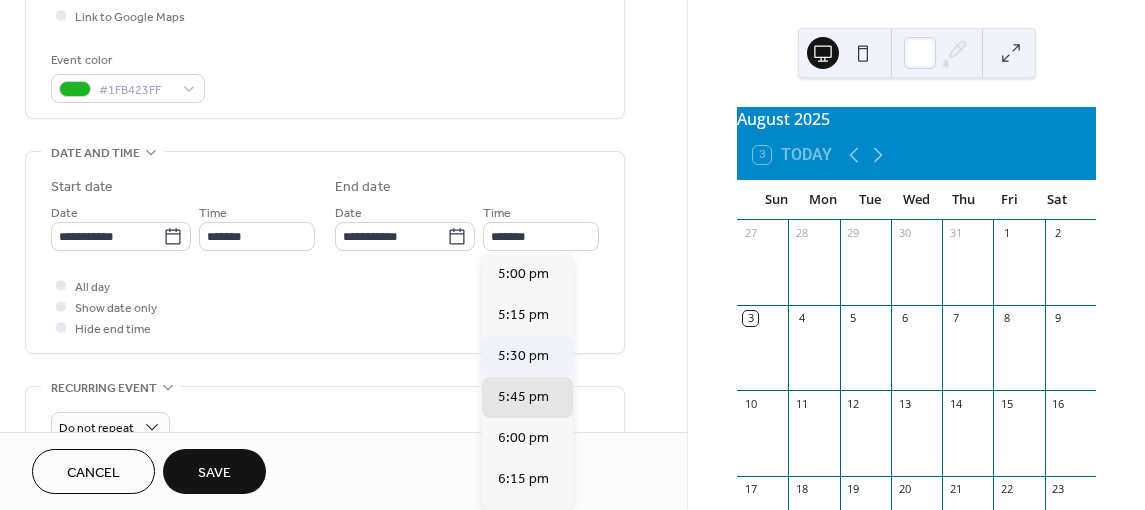 type on "*******" 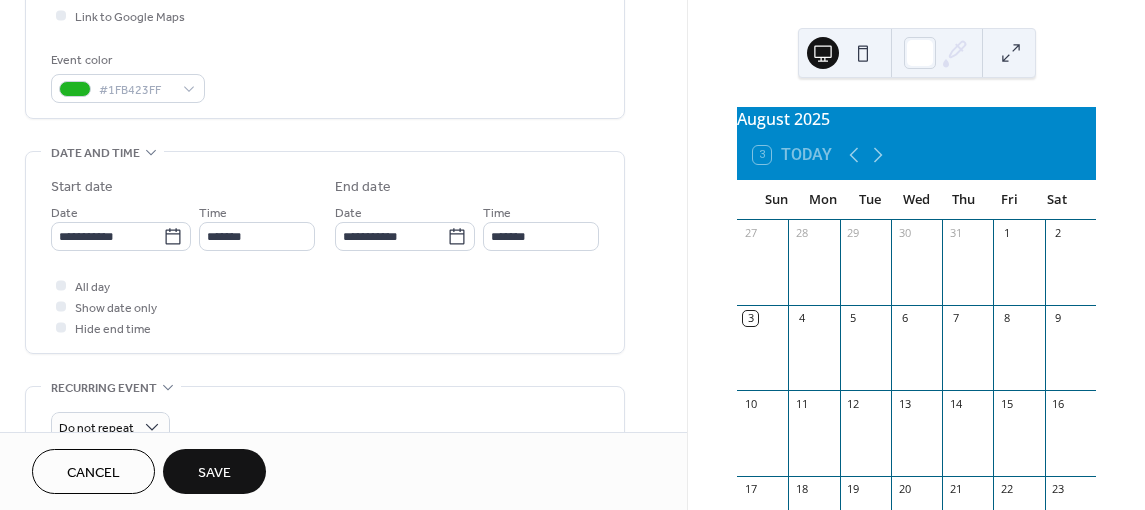 click on "All day Show date only Hide end time" at bounding box center (325, 306) 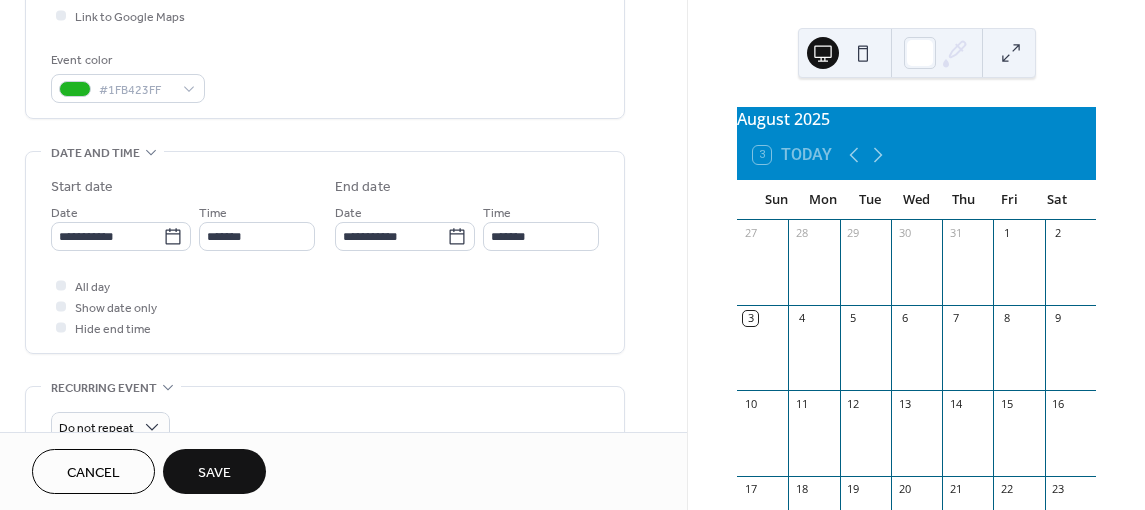 click on "All day Show date only Hide end time" at bounding box center [325, 306] 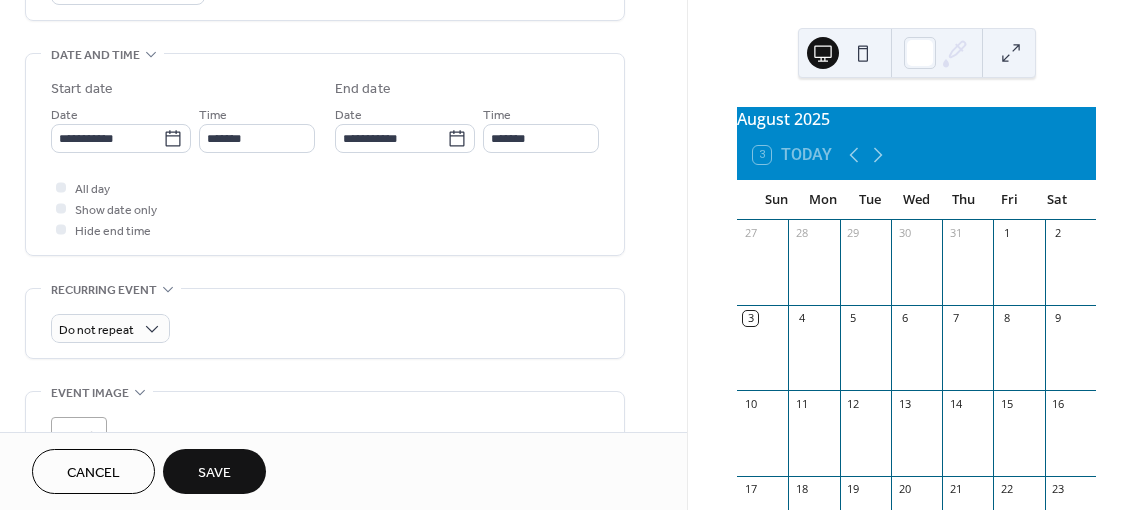 scroll, scrollTop: 600, scrollLeft: 0, axis: vertical 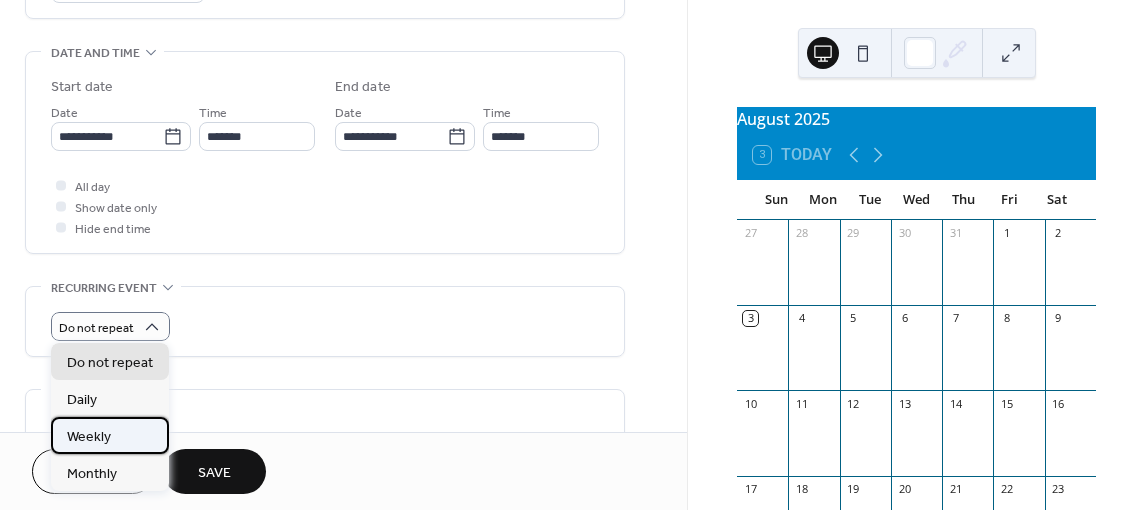 drag, startPoint x: 108, startPoint y: 431, endPoint x: 192, endPoint y: 358, distance: 111.28792 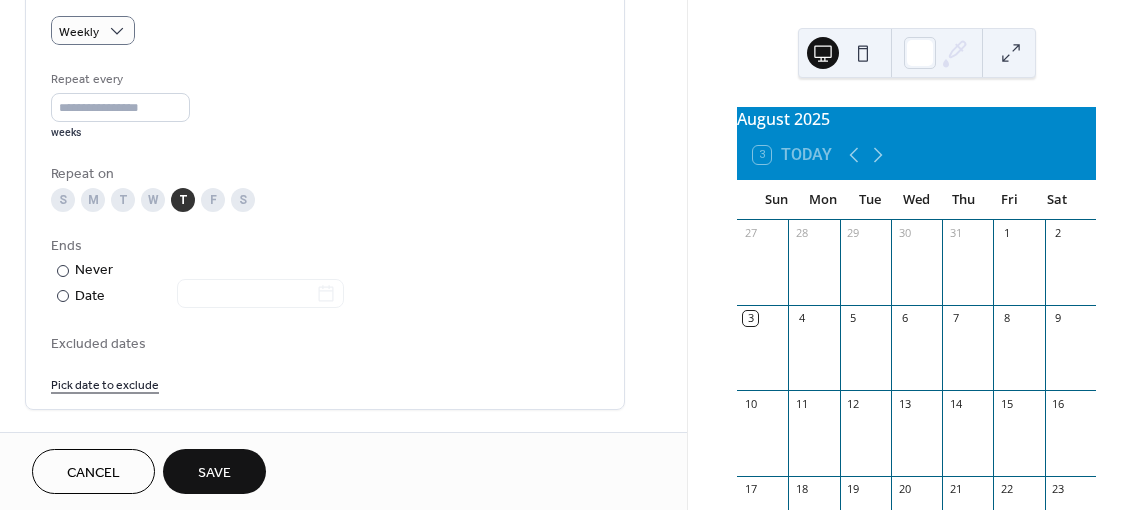 scroll, scrollTop: 900, scrollLeft: 0, axis: vertical 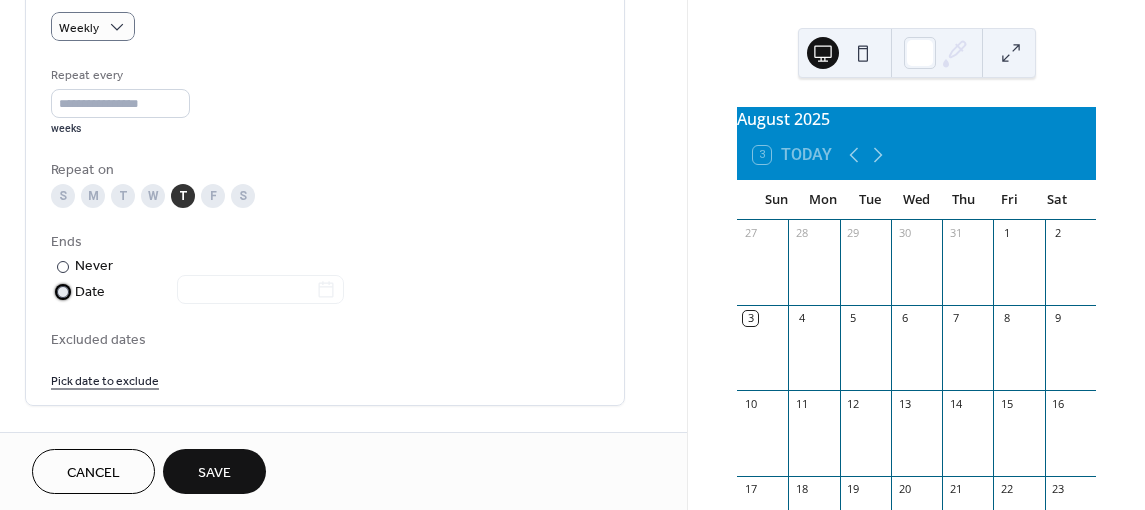 click at bounding box center (63, 292) 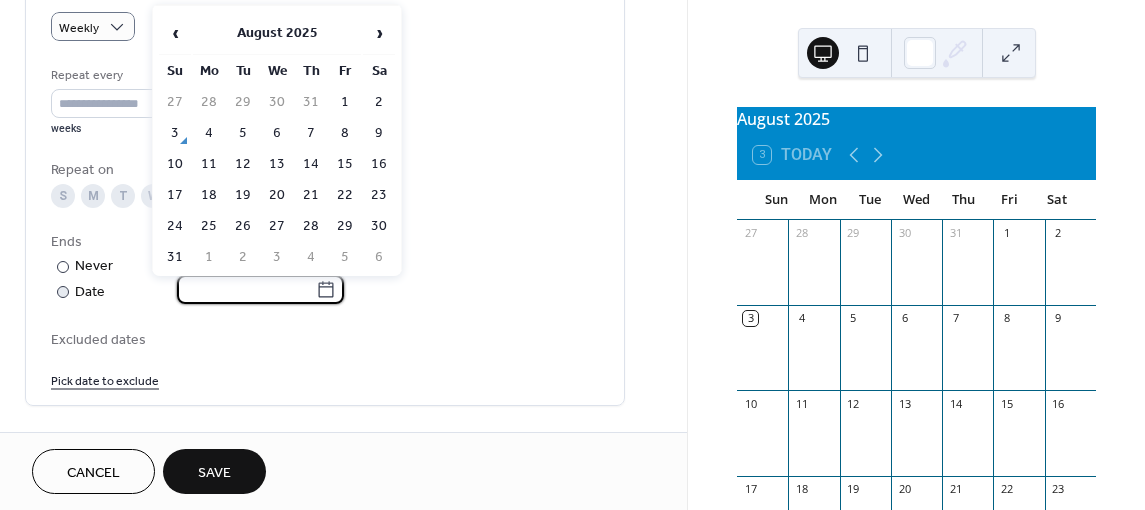 click at bounding box center (246, 289) 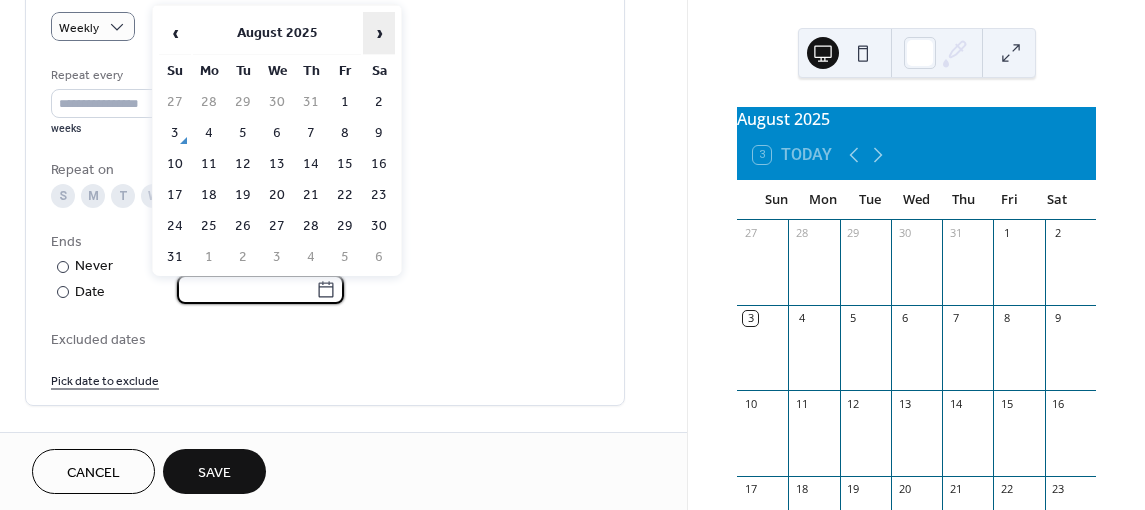 click on "›" at bounding box center (379, 33) 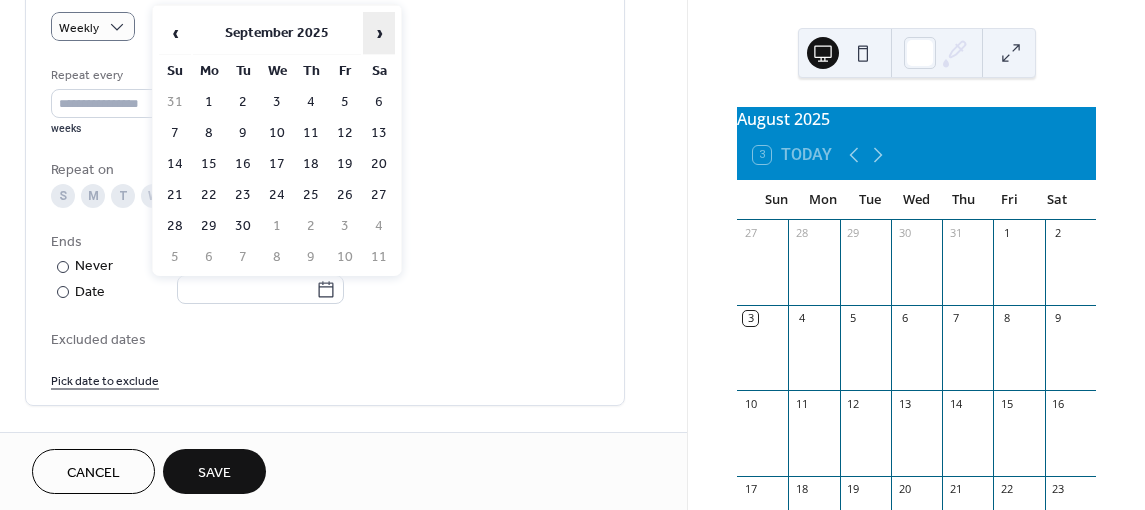 click on "›" at bounding box center [379, 33] 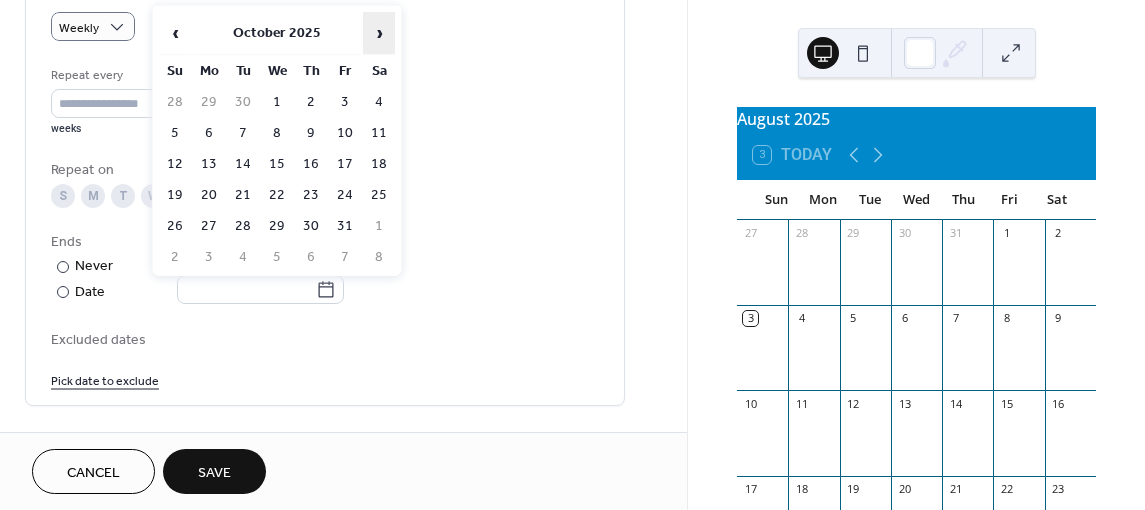 click on "›" at bounding box center [379, 33] 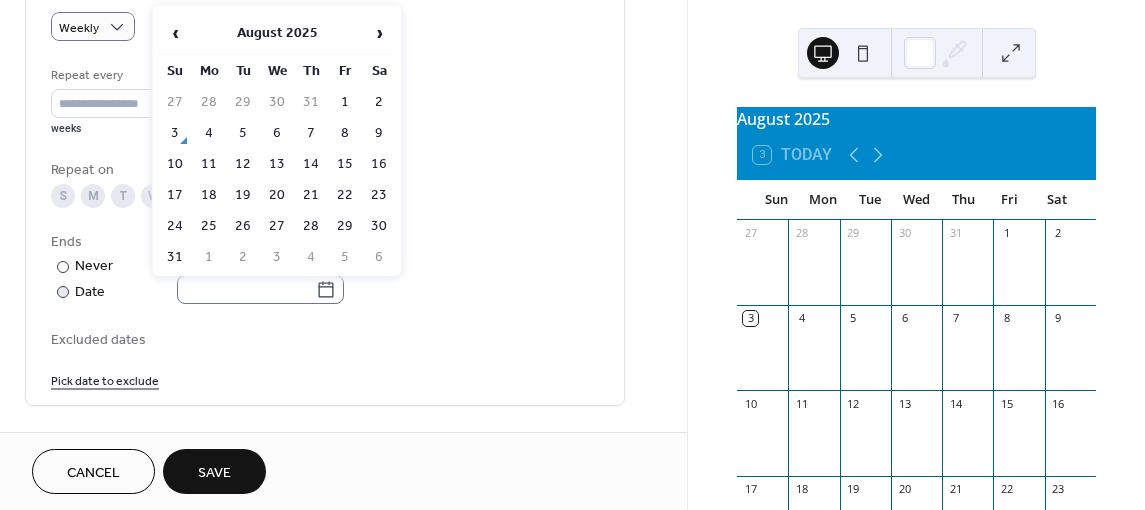 click 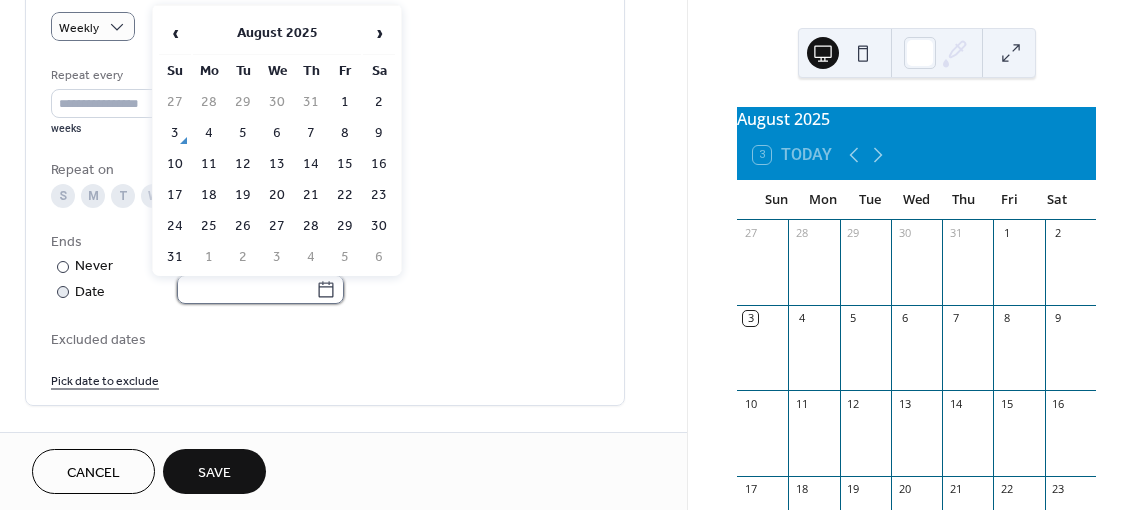 click at bounding box center (246, 289) 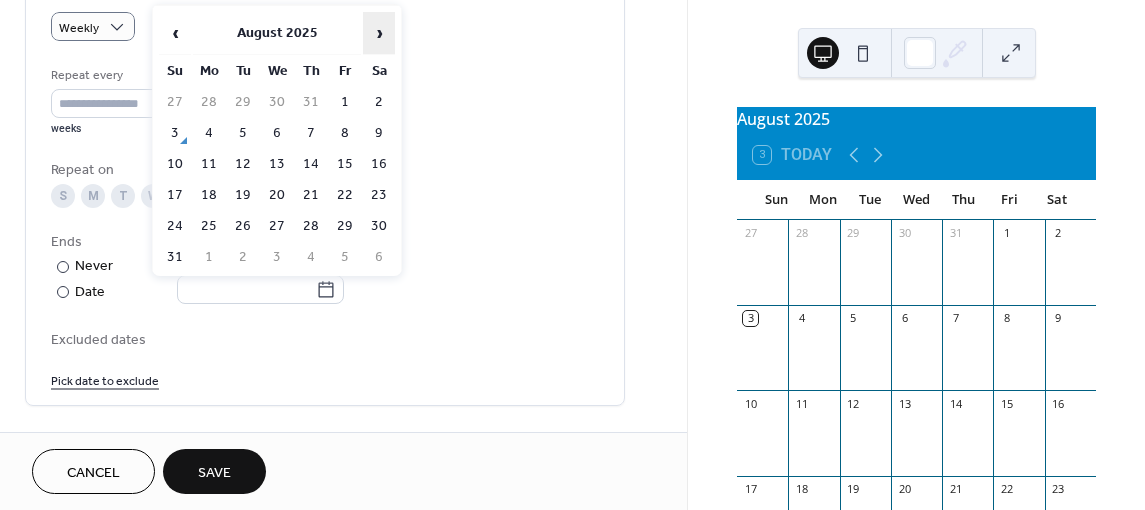 click on "›" at bounding box center (379, 33) 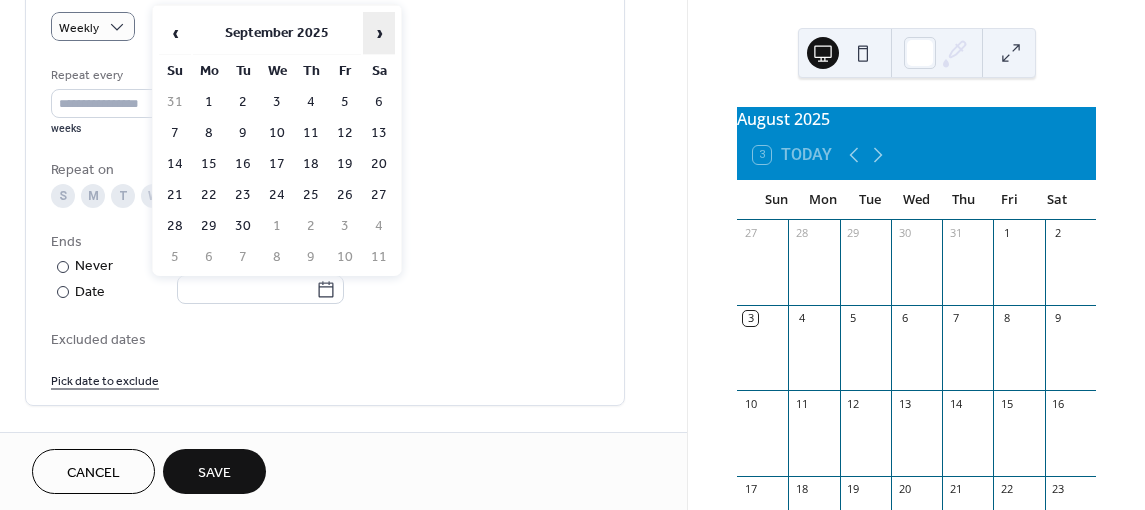click on "›" at bounding box center [379, 33] 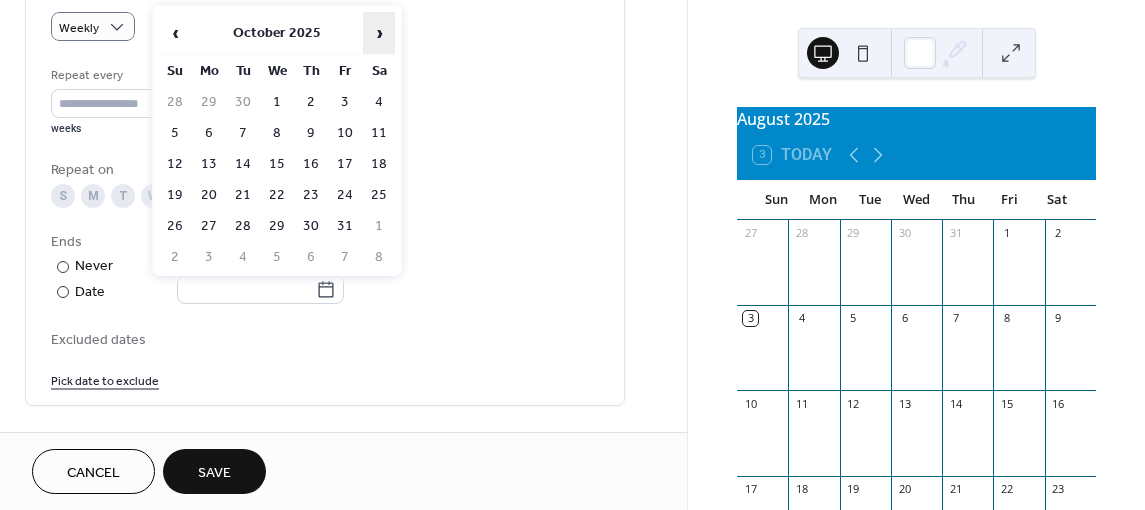 click on "›" at bounding box center (379, 33) 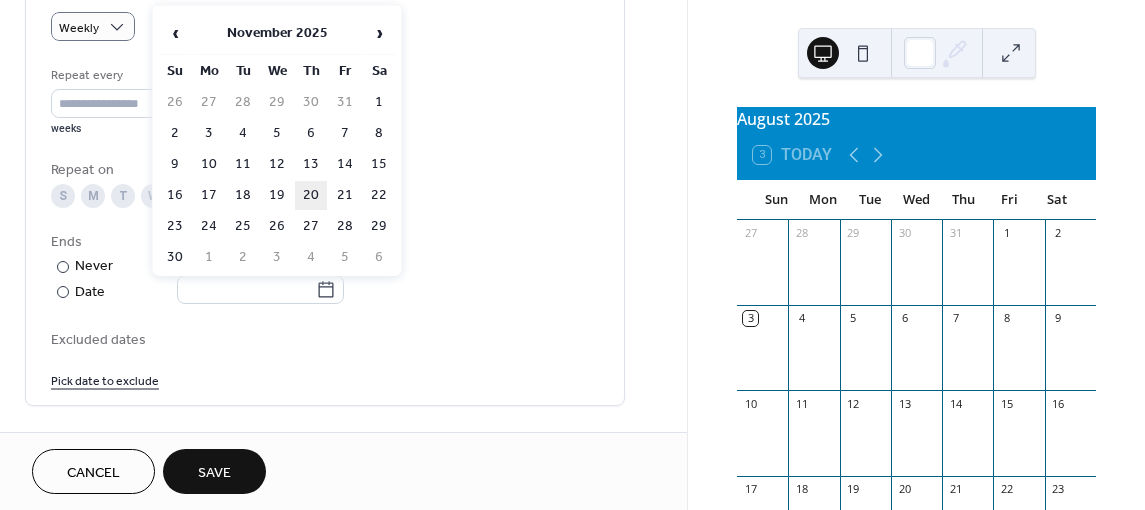 click on "20" at bounding box center (311, 195) 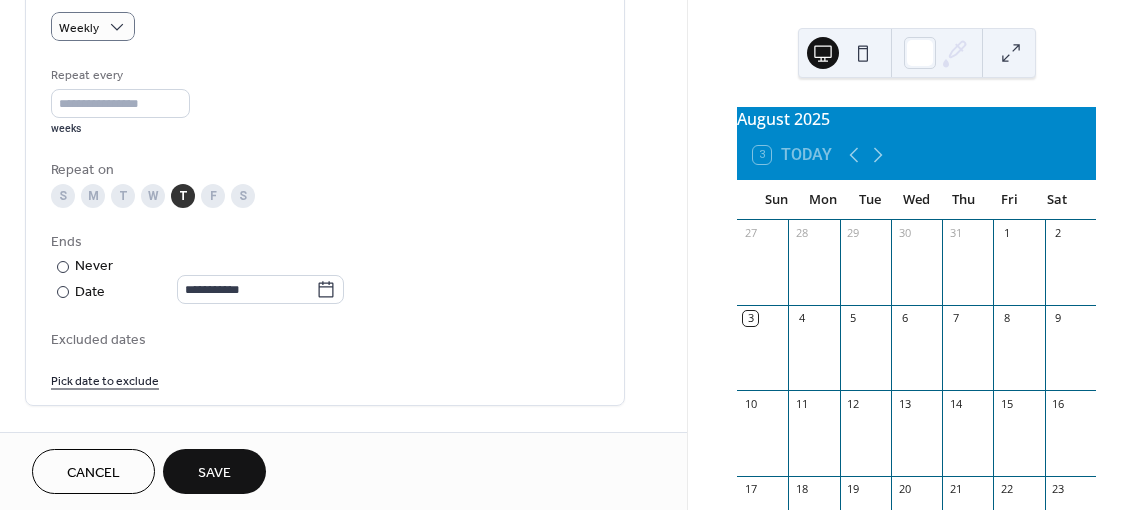 click on "**********" at bounding box center [325, 268] 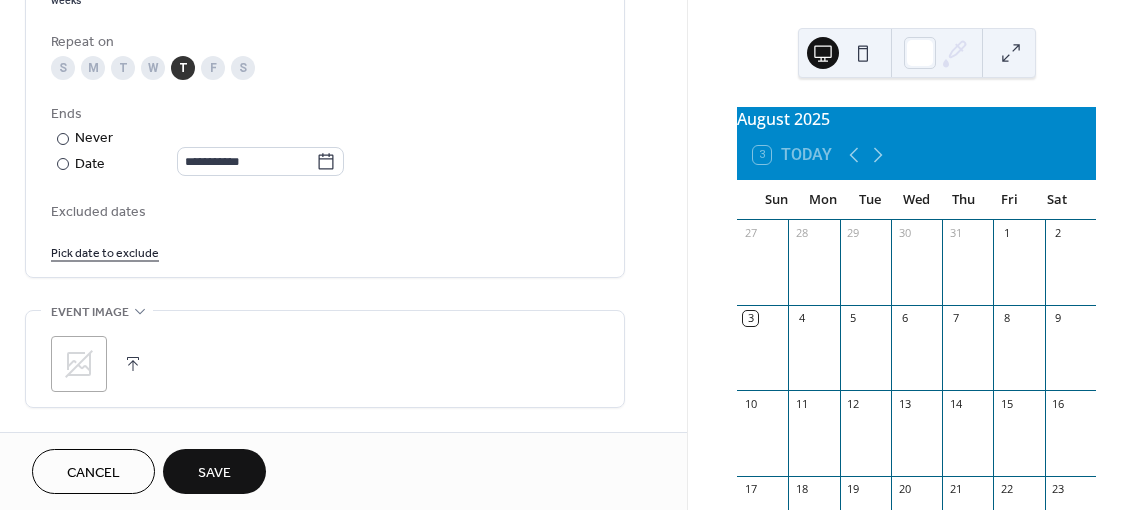 scroll, scrollTop: 1100, scrollLeft: 0, axis: vertical 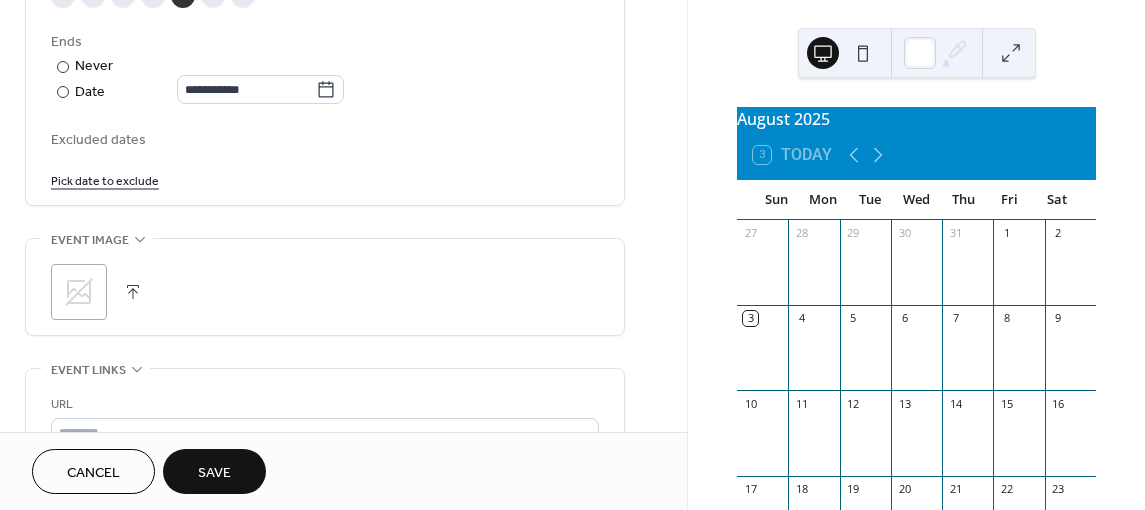 click on ";" at bounding box center [325, 292] 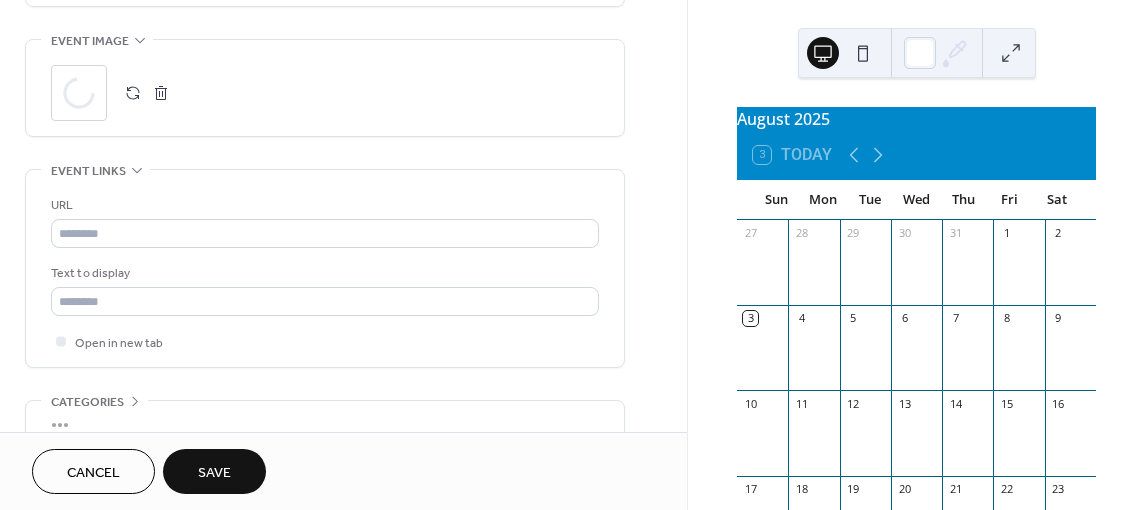 scroll, scrollTop: 1300, scrollLeft: 0, axis: vertical 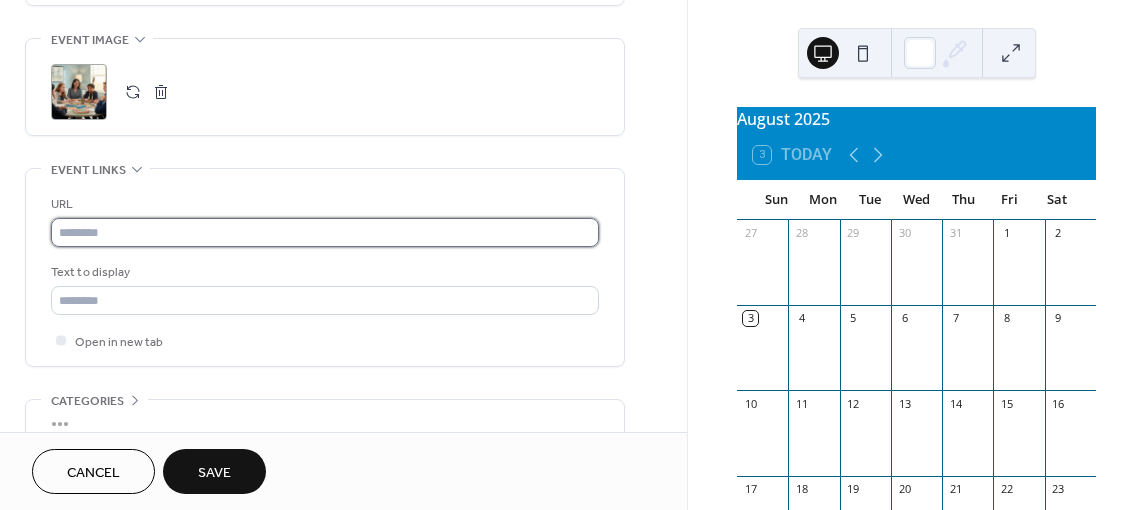 click at bounding box center [325, 232] 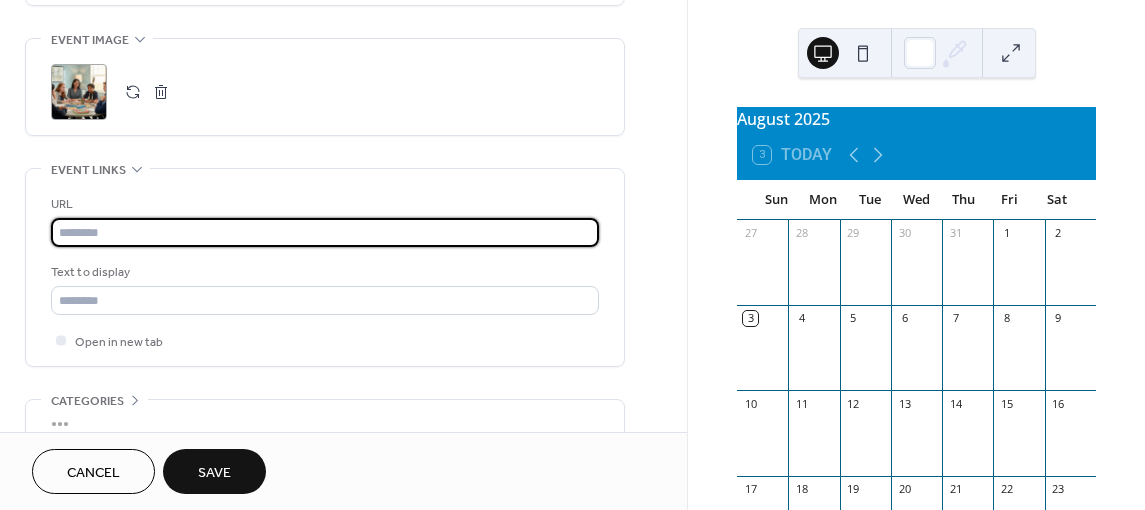 paste on "**********" 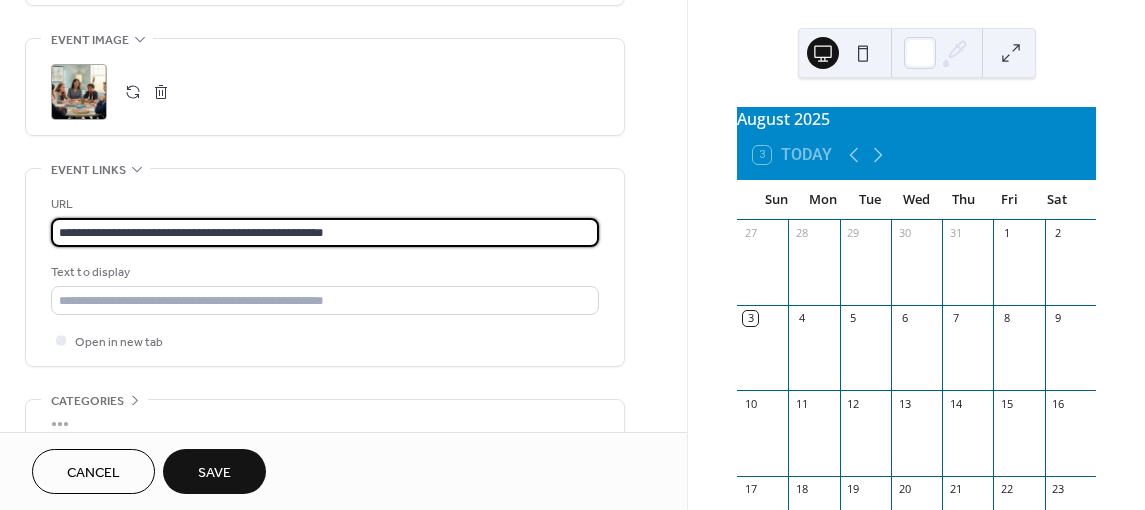 type on "**********" 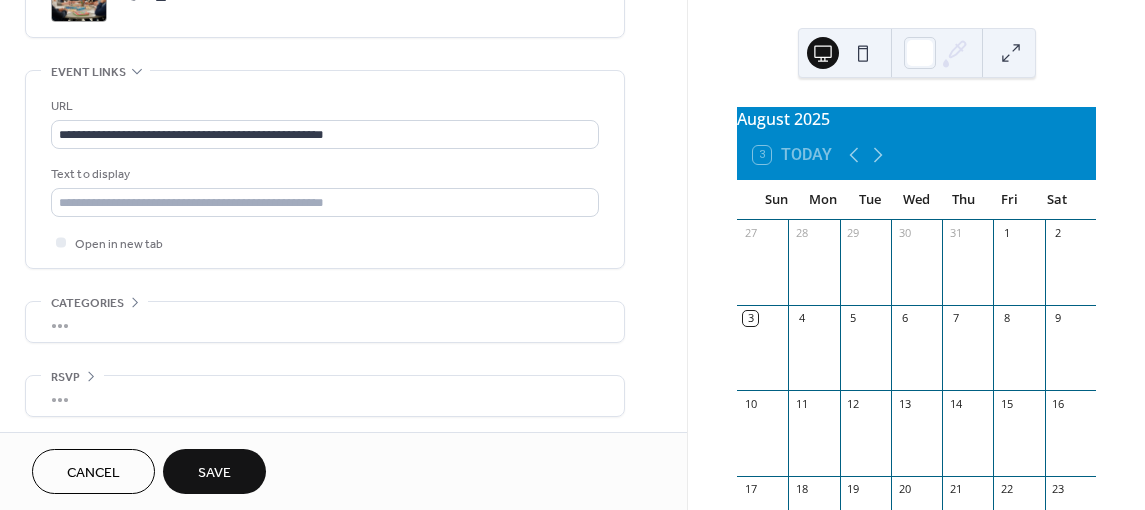 click on "•••" at bounding box center [325, 322] 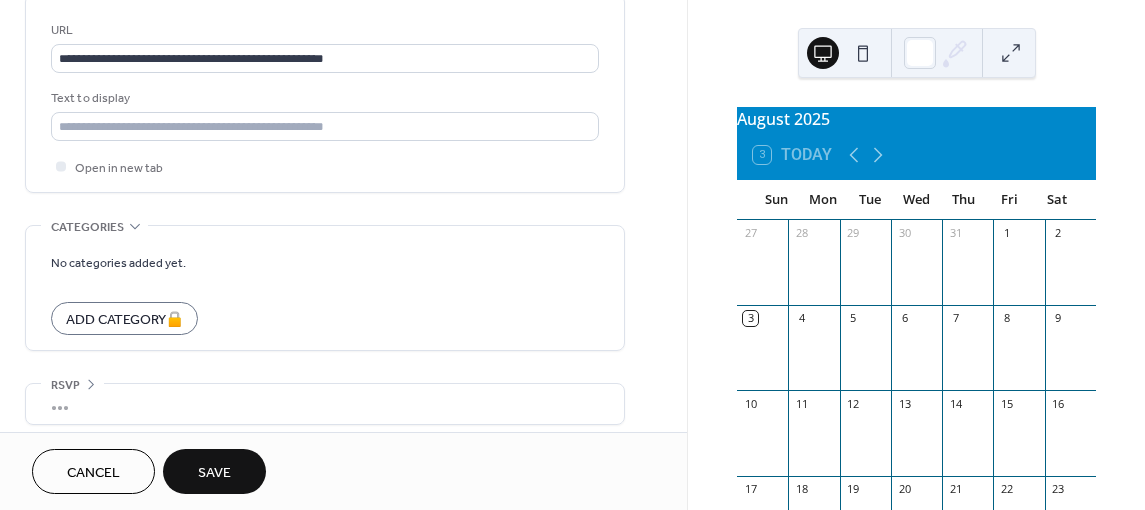 scroll, scrollTop: 1482, scrollLeft: 0, axis: vertical 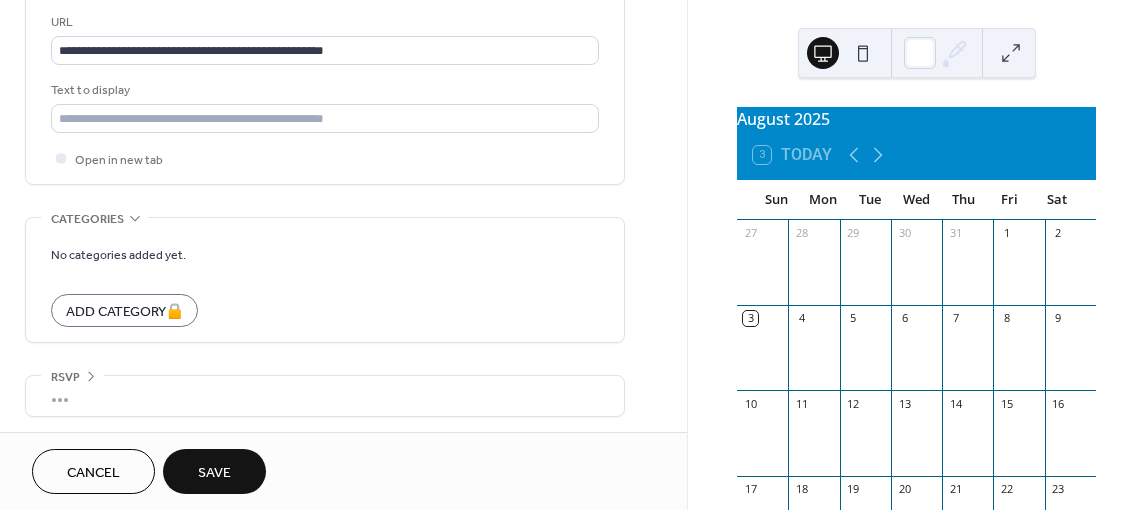 click on "•••" at bounding box center (325, 396) 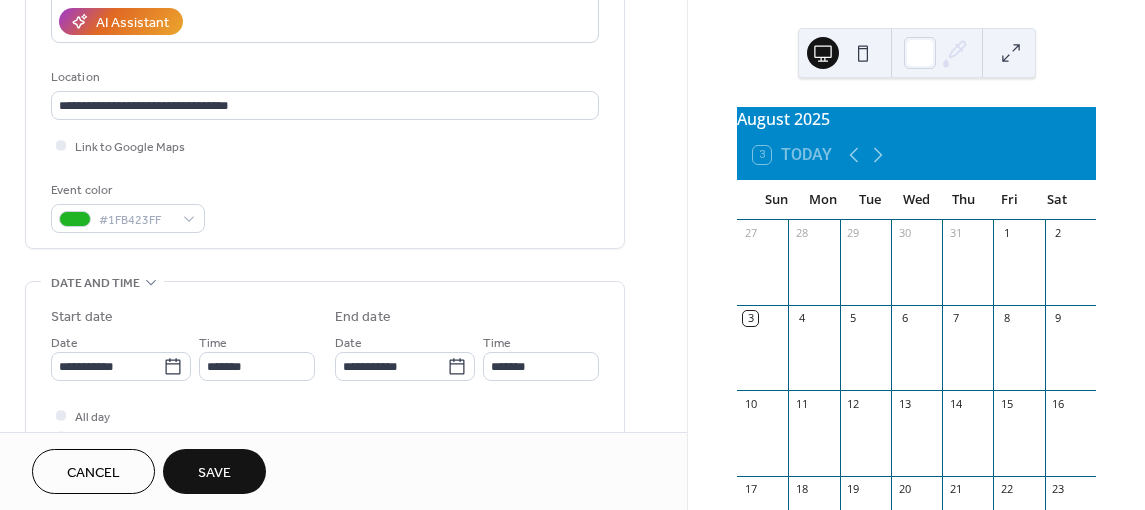 scroll, scrollTop: 348, scrollLeft: 0, axis: vertical 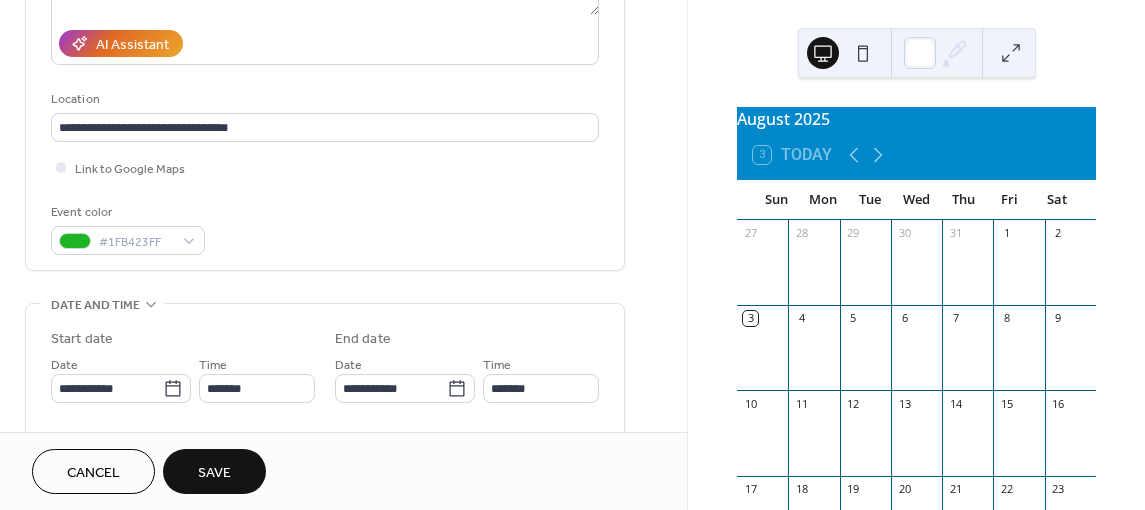 click on "Save" at bounding box center (214, 473) 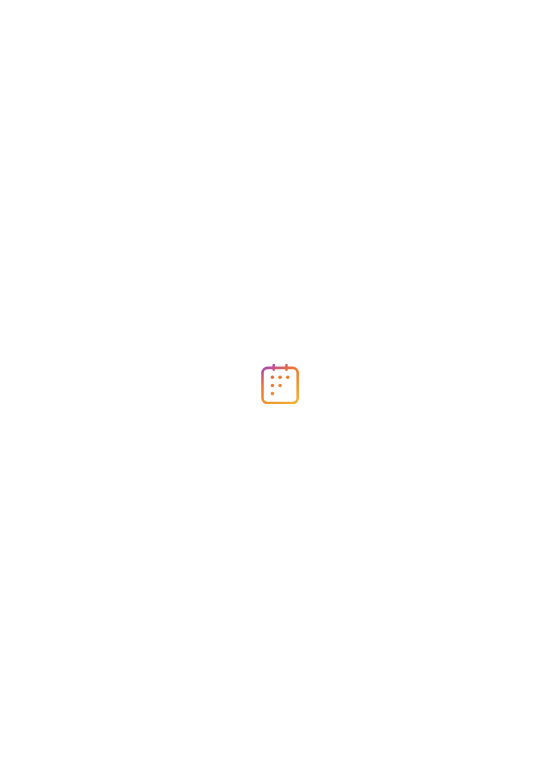 scroll, scrollTop: 0, scrollLeft: 0, axis: both 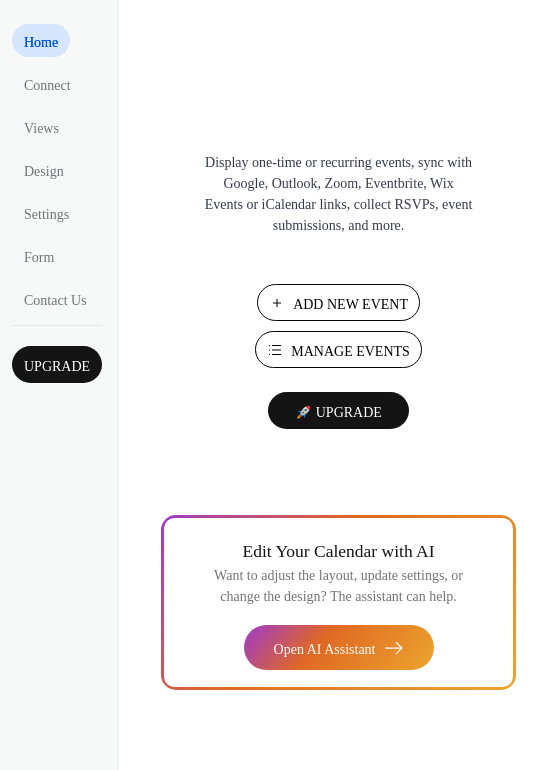 click on "Manage Events" at bounding box center [350, 351] 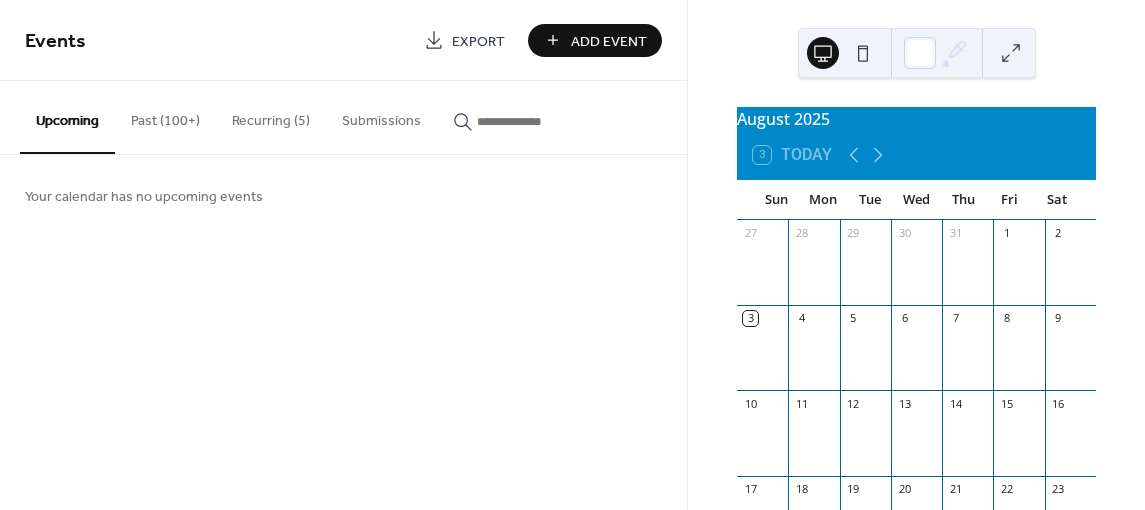 scroll, scrollTop: 0, scrollLeft: 0, axis: both 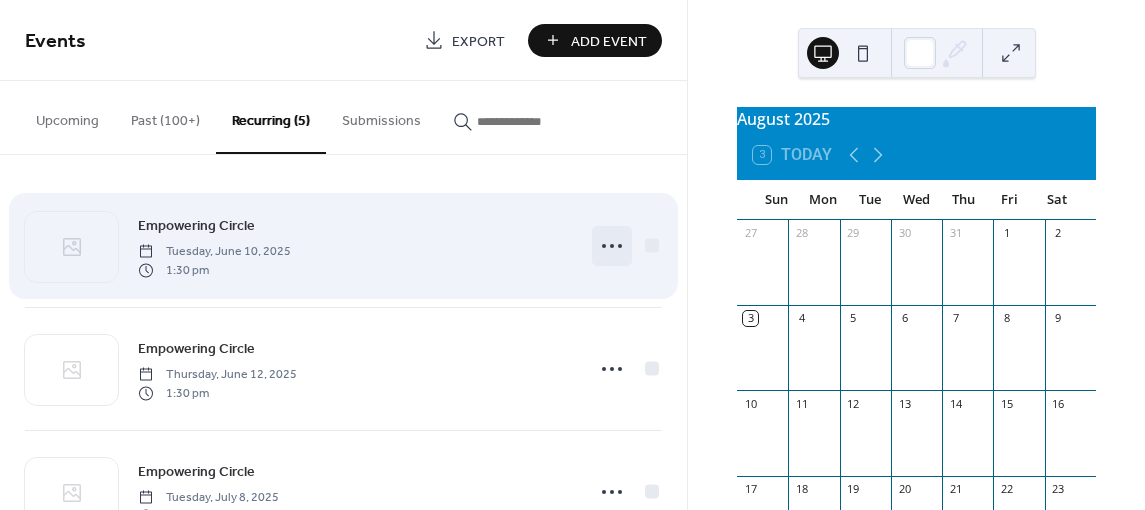 click 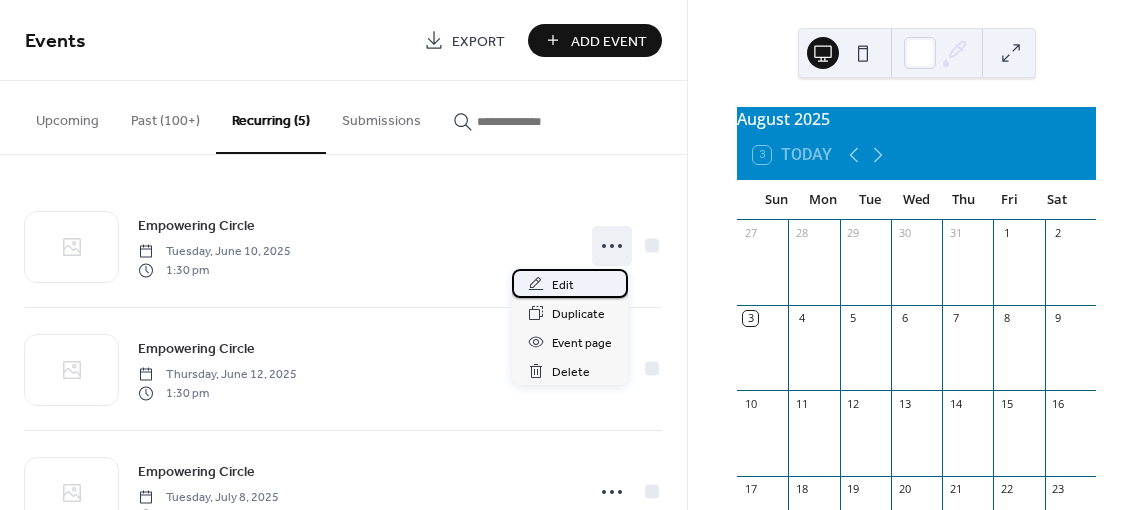 click on "Edit" at bounding box center [563, 285] 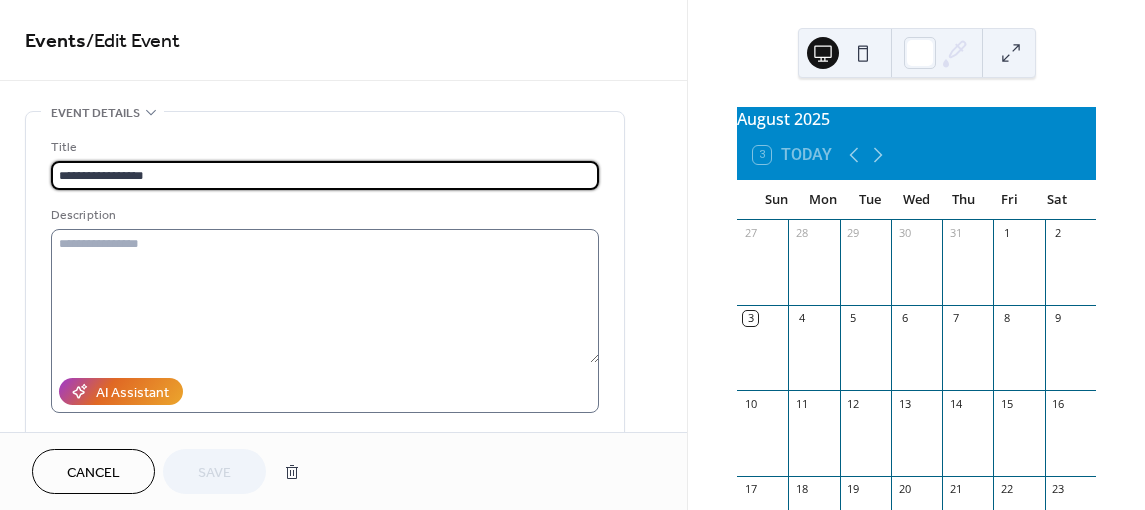 type on "**********" 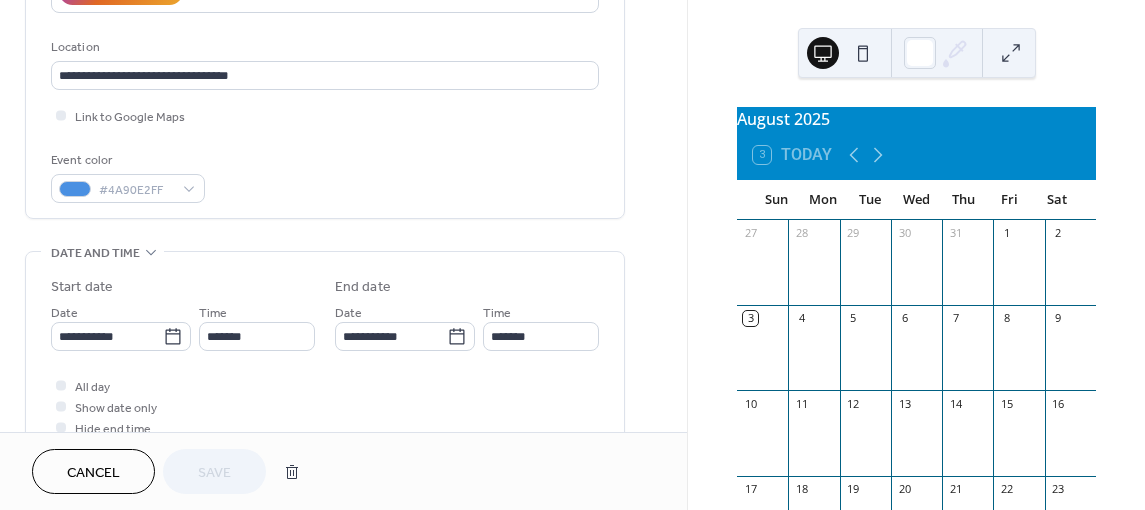 scroll, scrollTop: 0, scrollLeft: 0, axis: both 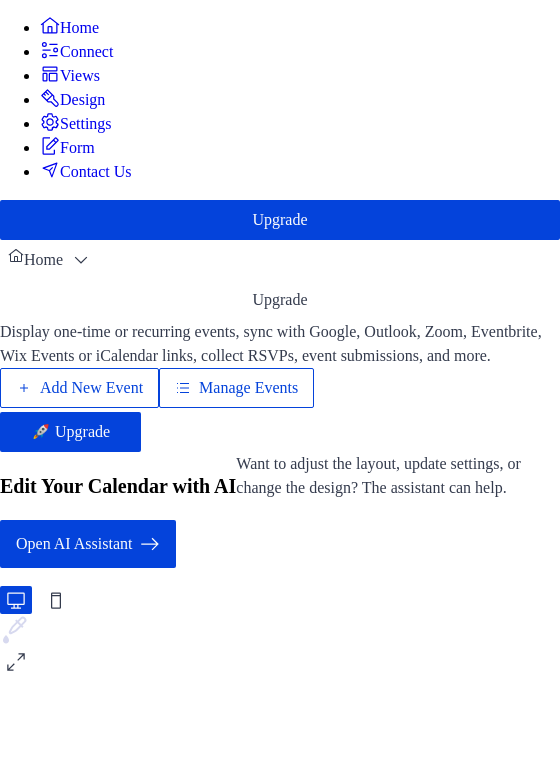 click on "🚀 Upgrade" at bounding box center (70, 431) 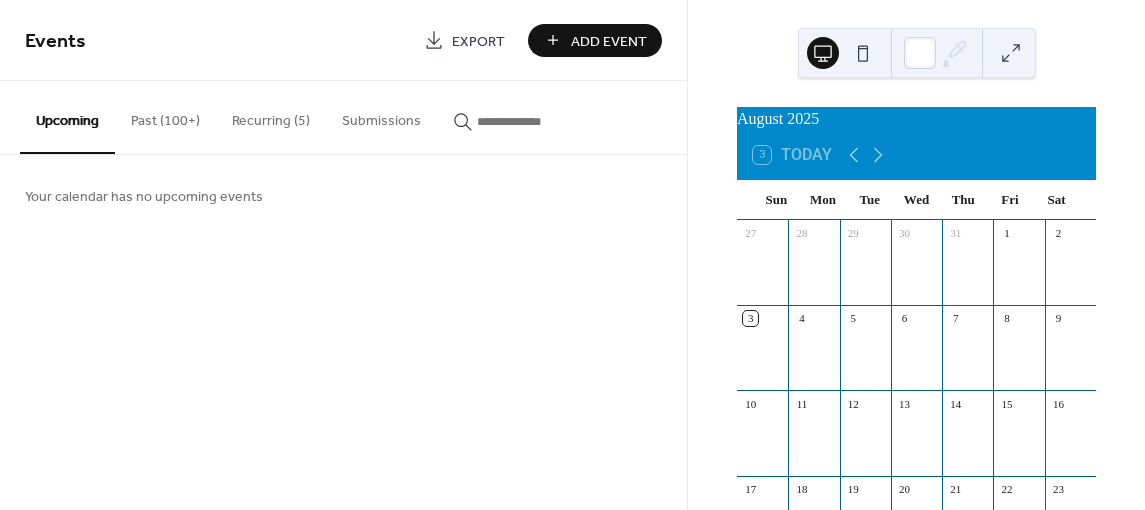 scroll, scrollTop: 0, scrollLeft: 0, axis: both 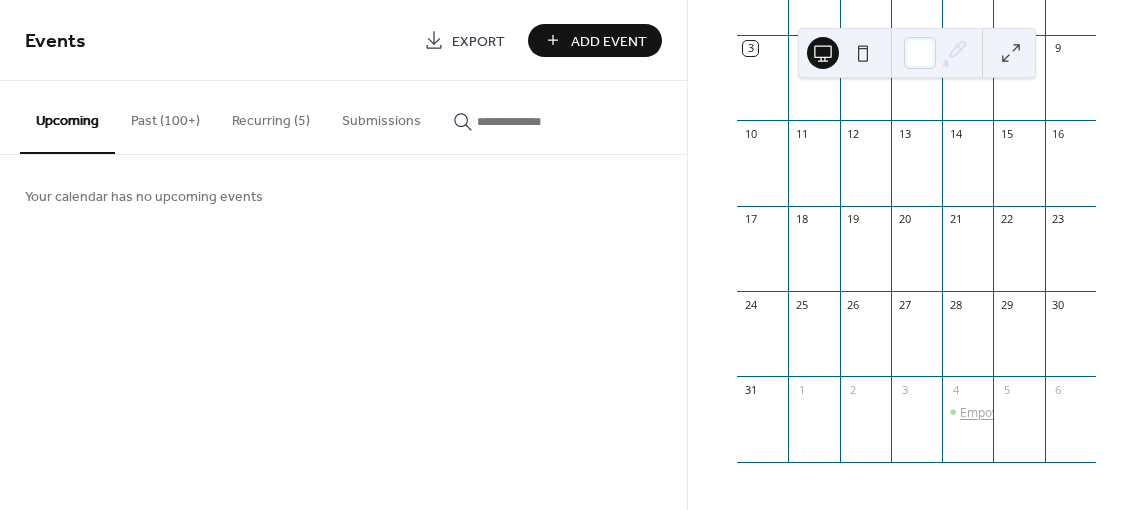 click on "Empower Circle- Teen Group" at bounding box center [1040, 412] 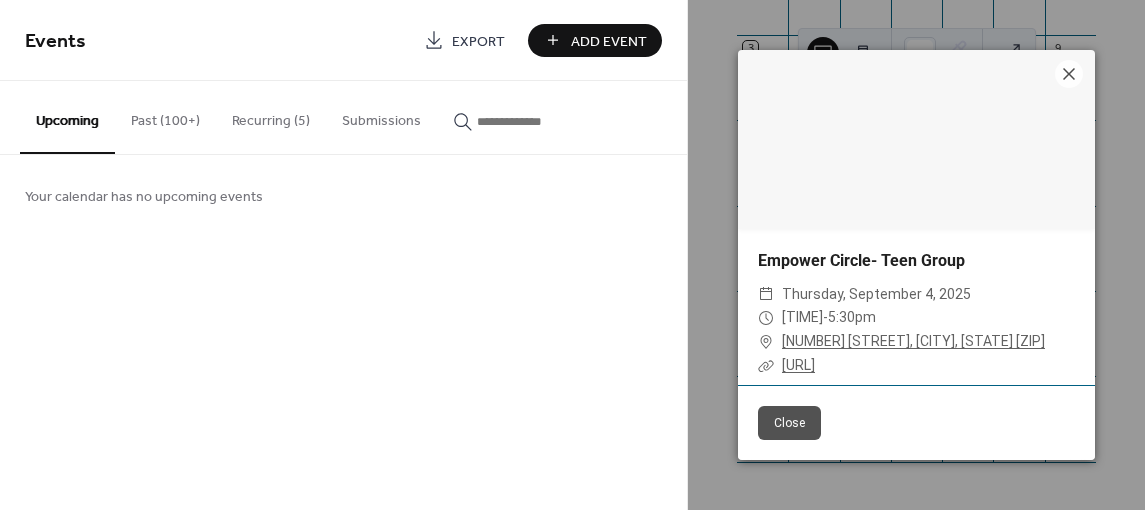 click on "4:45pm" at bounding box center (802, 317) 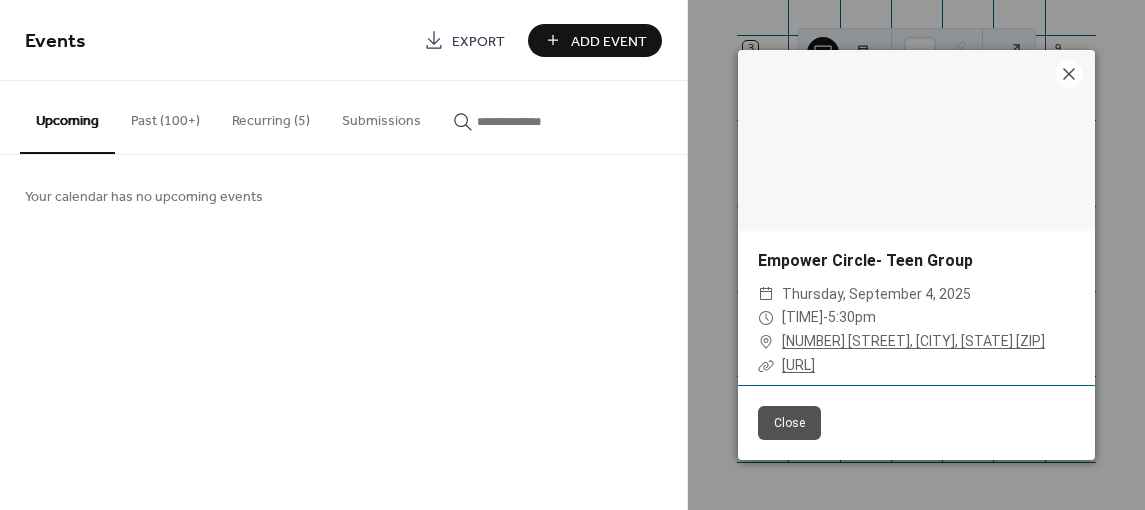 click on "Empower Circle- Teen Group ​ Thursday, September 4, 2025 ​ 4:45pm - 5:30pm ​ 1421 S 12th St, Bismarck, ND 58504 ​ www.thekidstherapycenter.com" at bounding box center [916, 313] 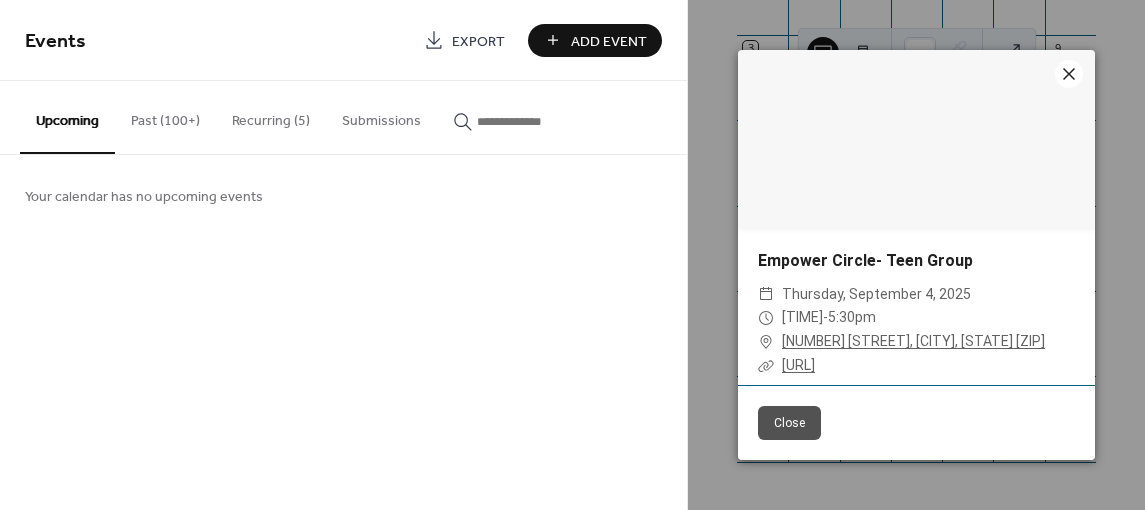 click 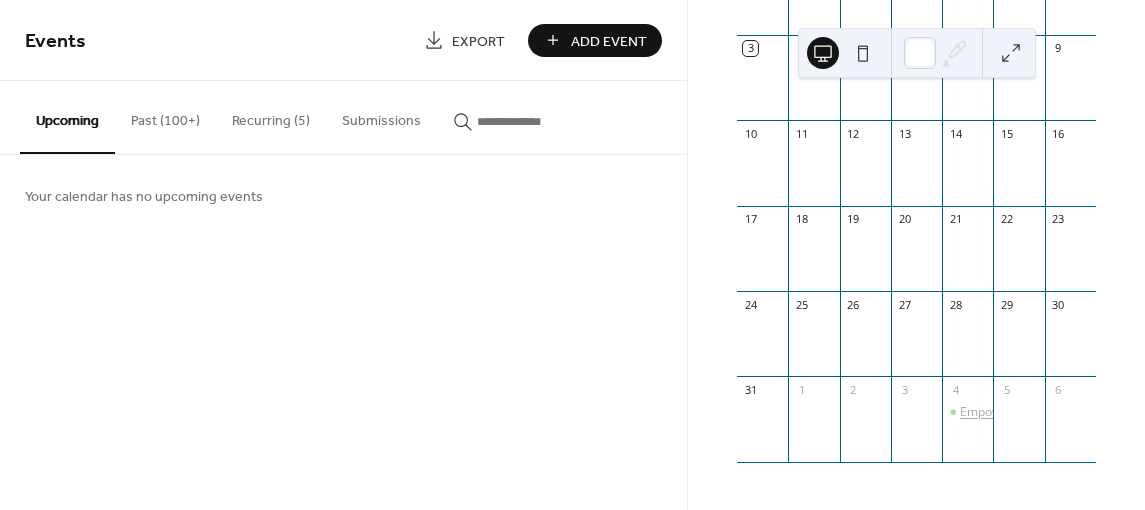 click on "Empower Circle- Teen Group" at bounding box center [1040, 412] 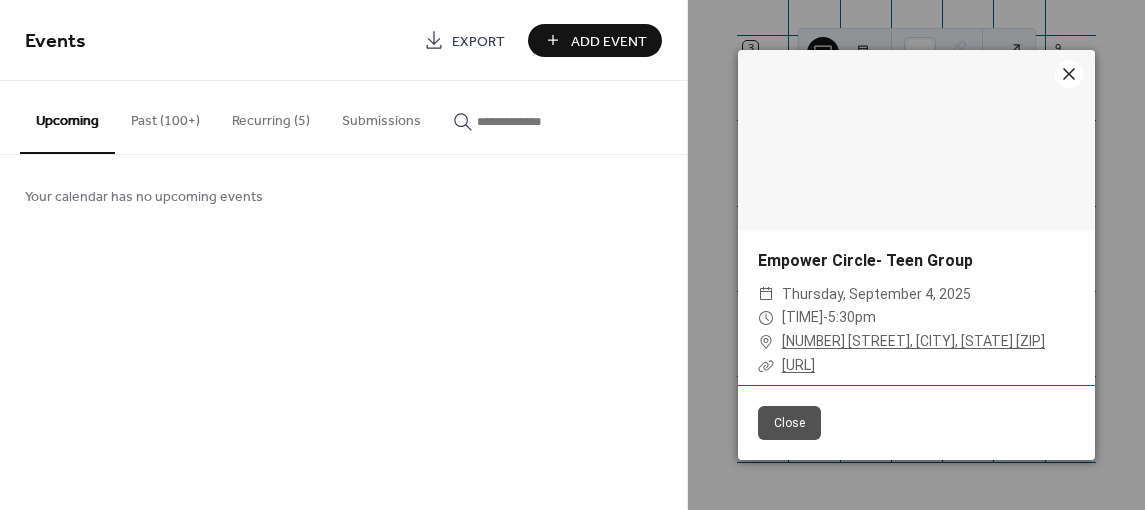 click 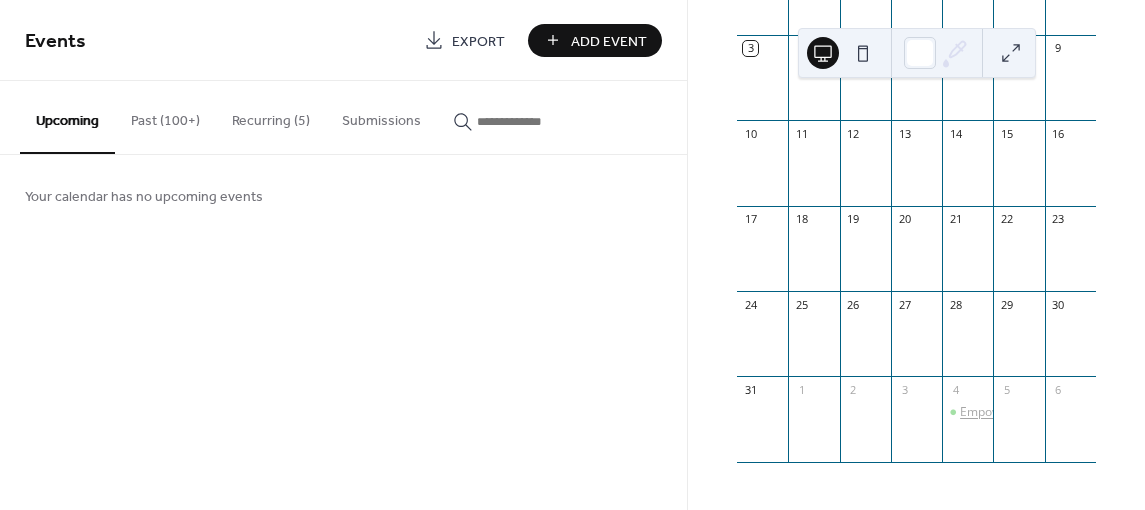click on "Empower Circle- Teen Group" at bounding box center (967, 412) 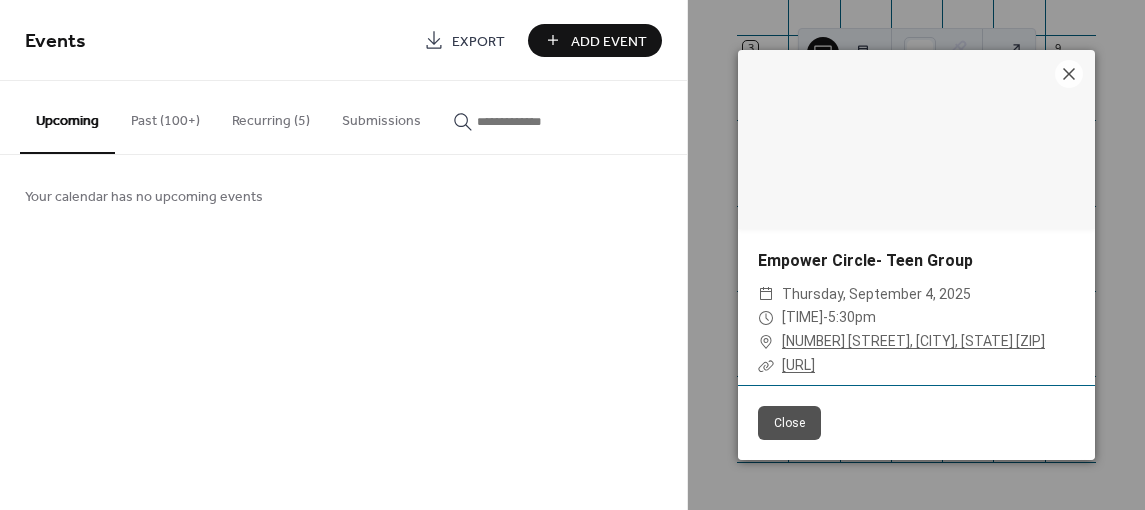 click on "4:45pm" at bounding box center [802, 317] 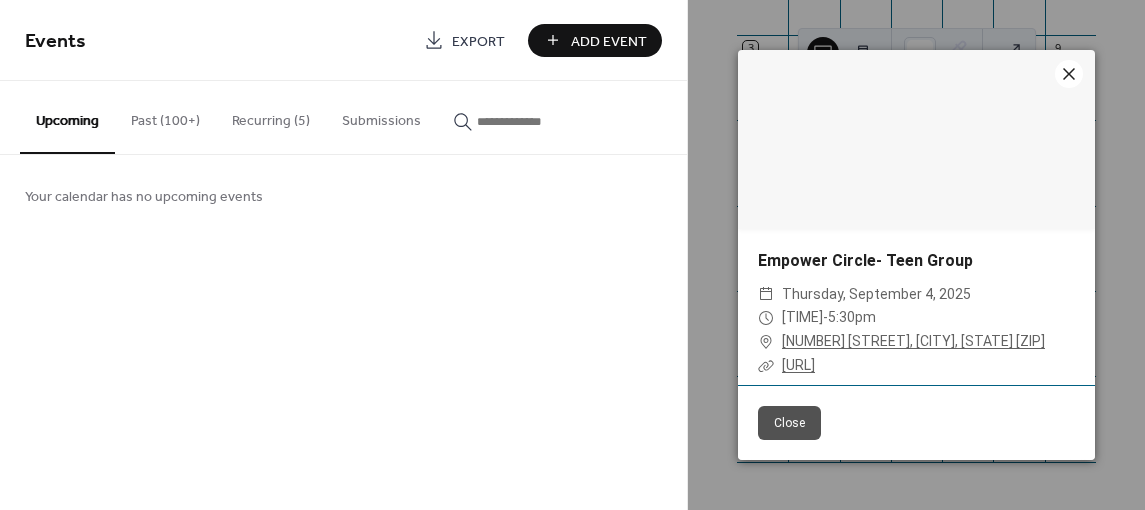 click 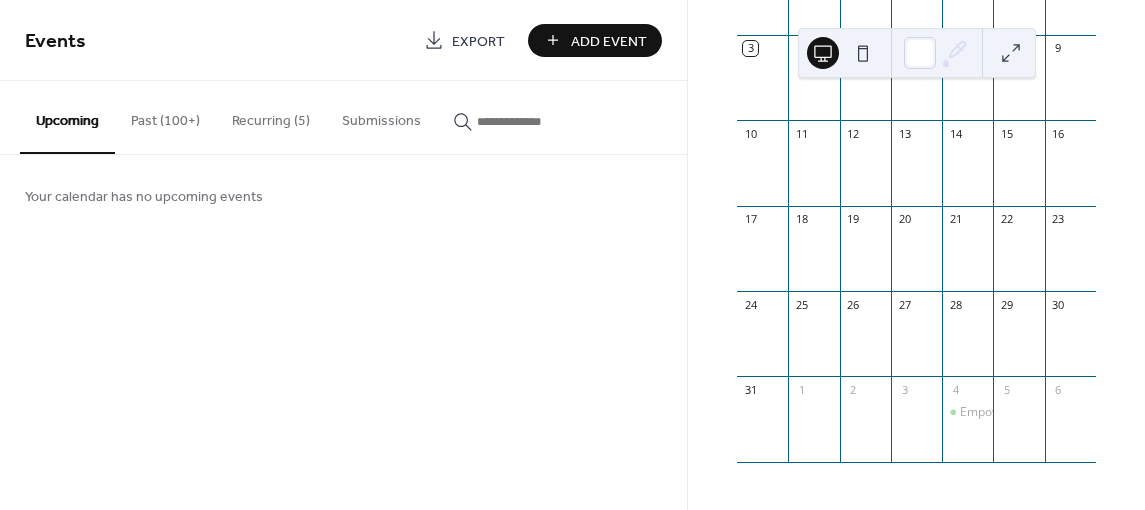 click at bounding box center [863, 53] 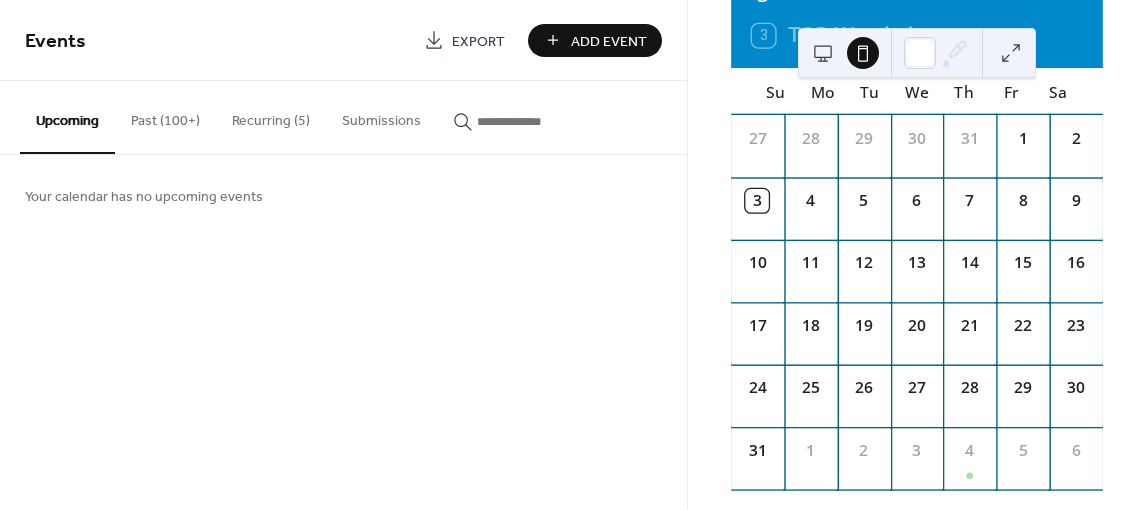 scroll, scrollTop: 148, scrollLeft: 0, axis: vertical 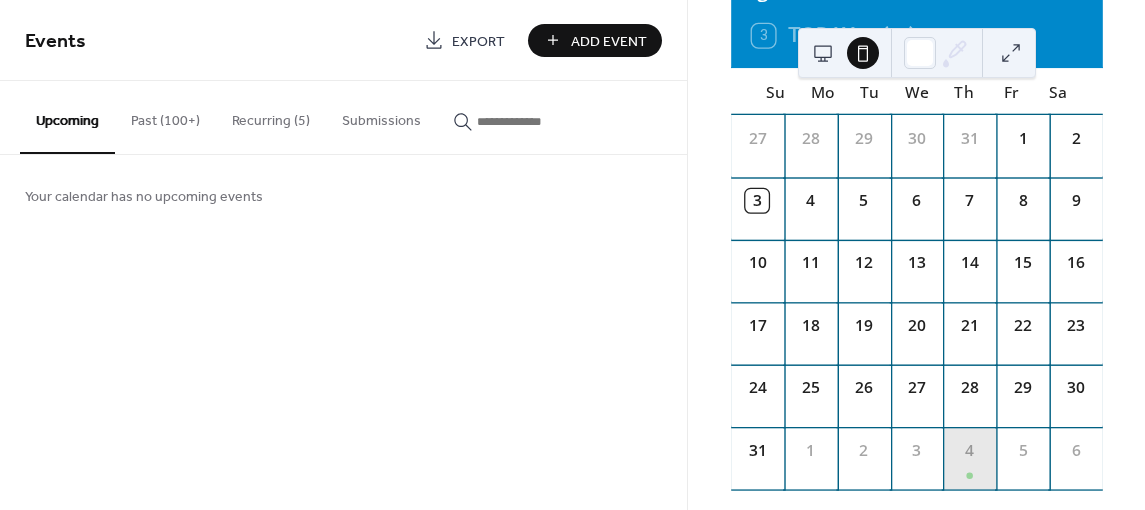 click on "4" at bounding box center (969, 458) 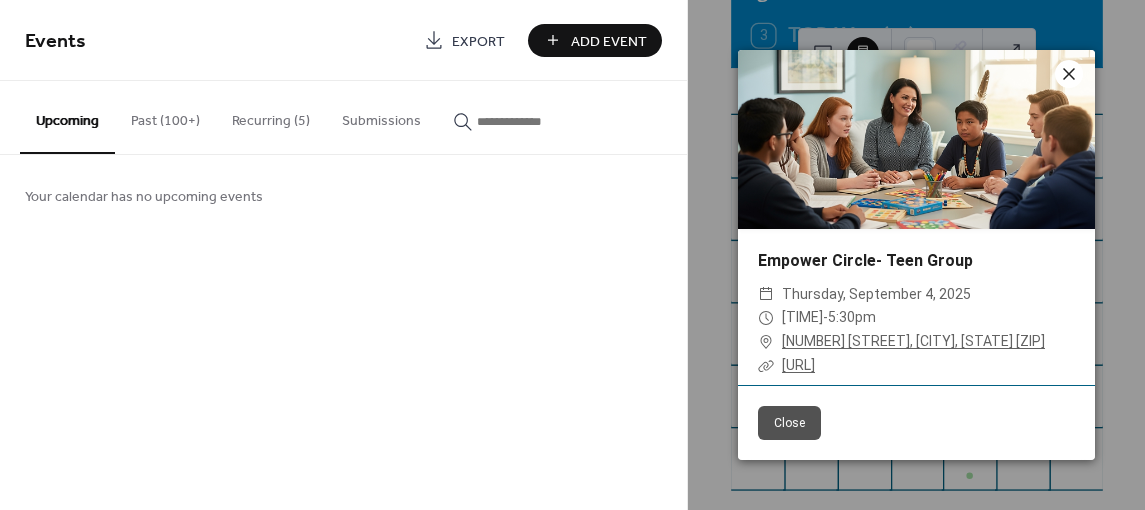 click 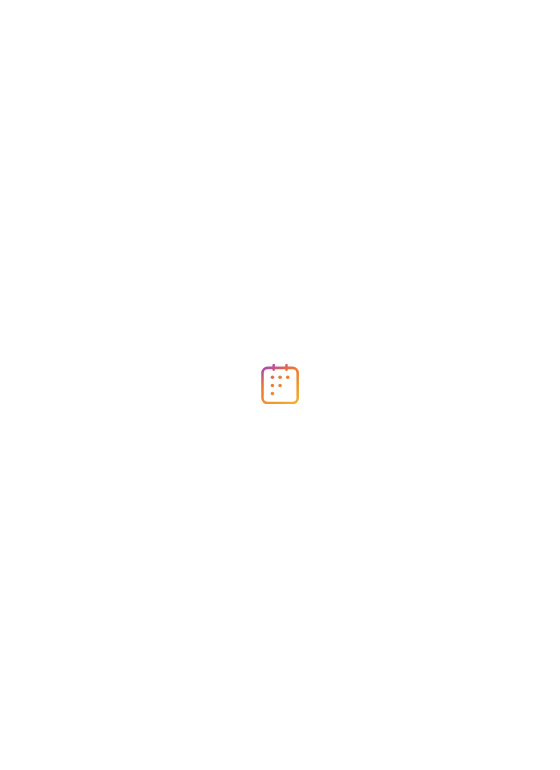scroll, scrollTop: 0, scrollLeft: 0, axis: both 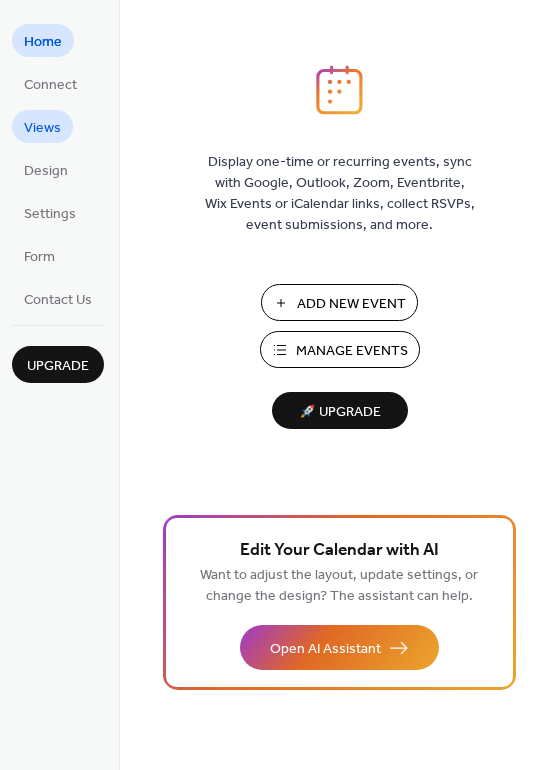 click on "Views" at bounding box center [42, 128] 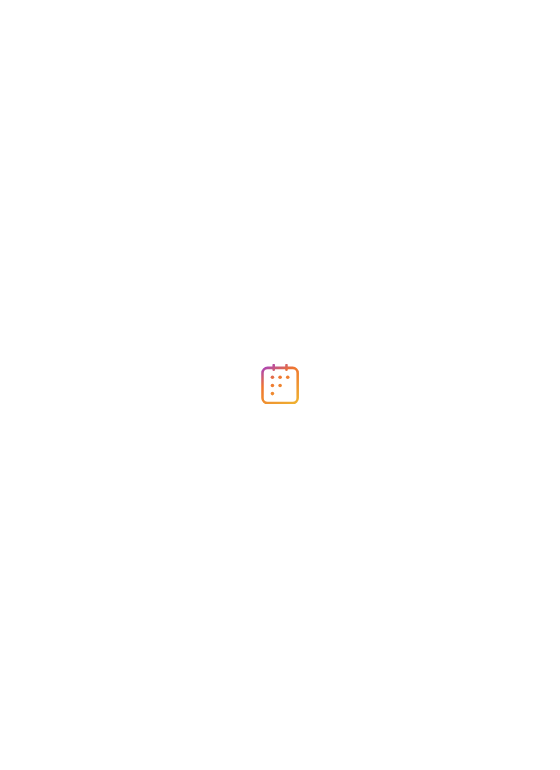 scroll, scrollTop: 0, scrollLeft: 0, axis: both 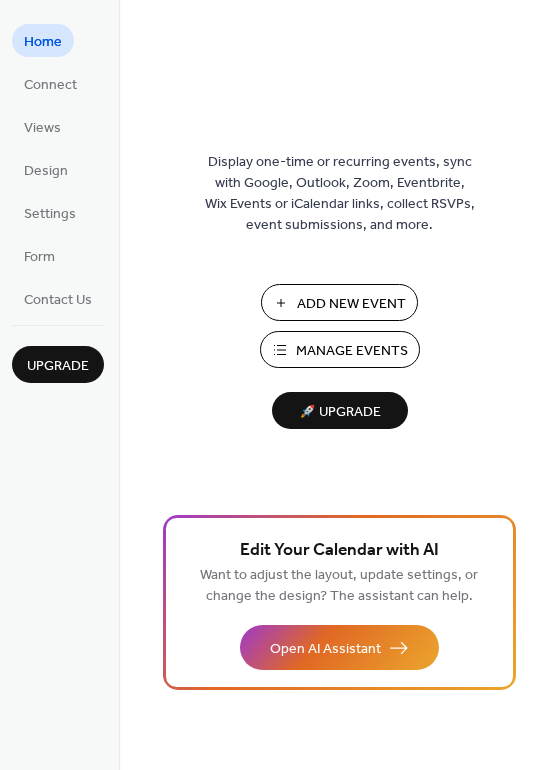 click on "Manage Events" at bounding box center (352, 351) 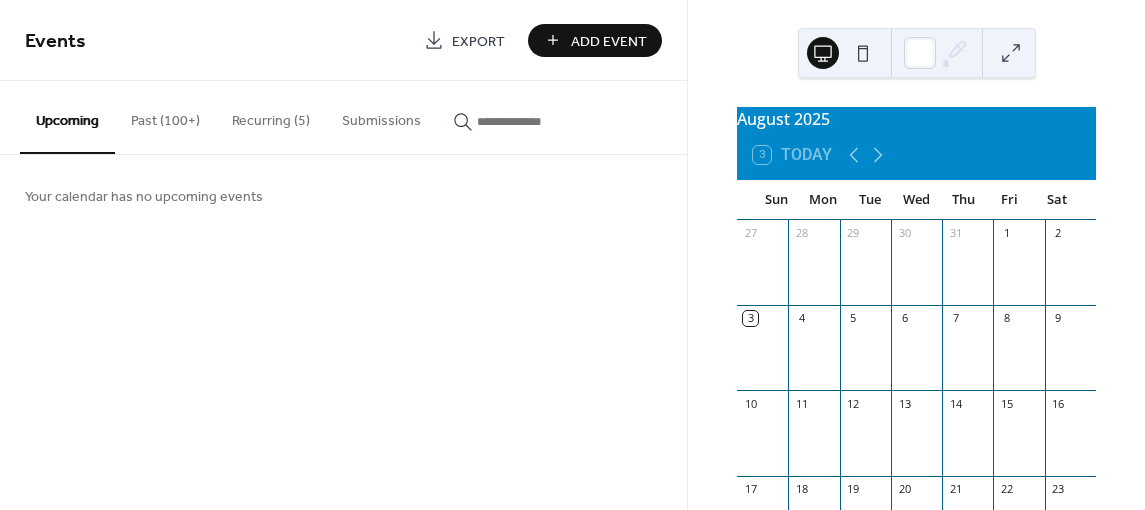 scroll, scrollTop: 0, scrollLeft: 0, axis: both 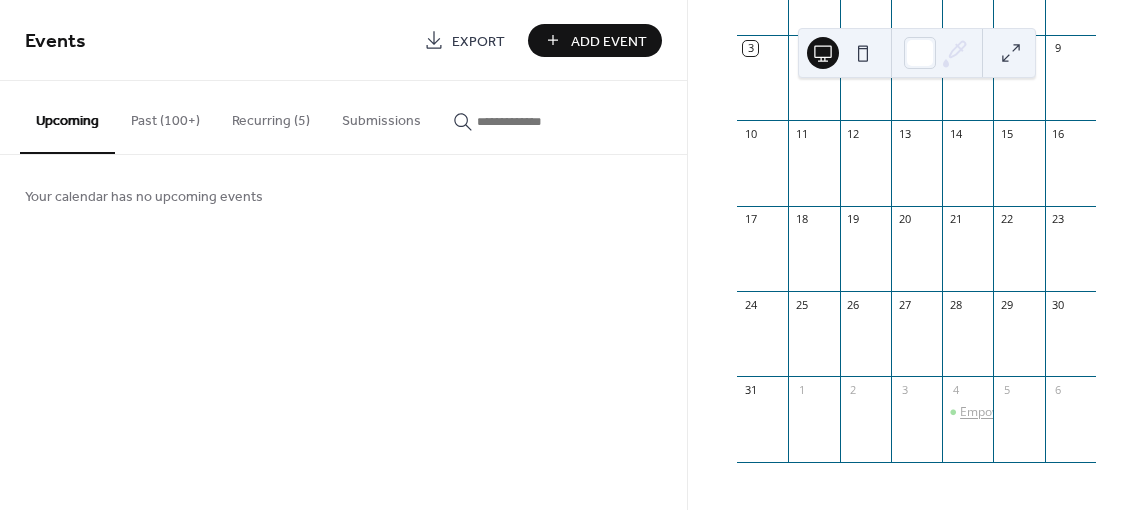 click on "Empower Circle- Teen Group" at bounding box center [1040, 412] 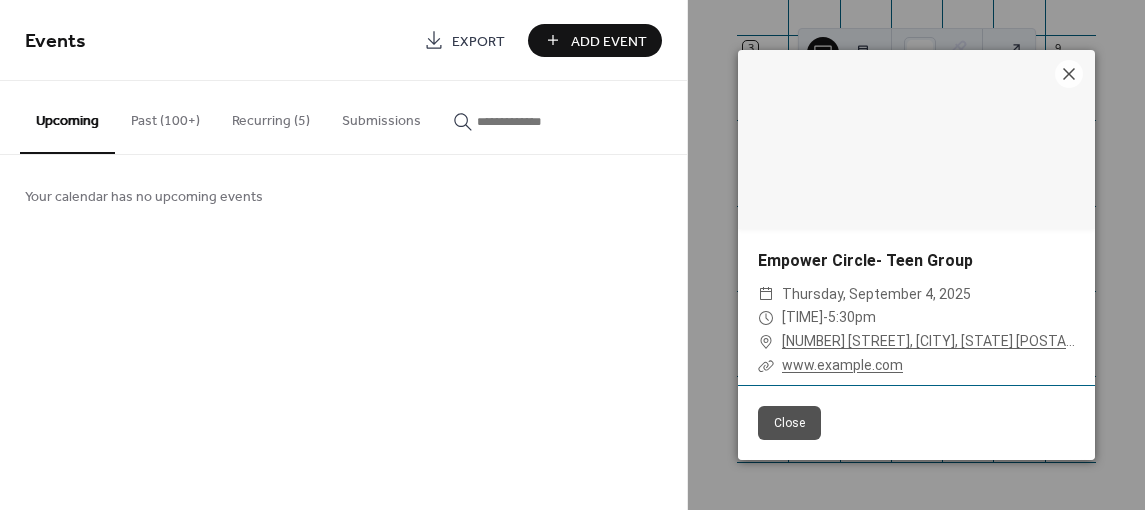 click 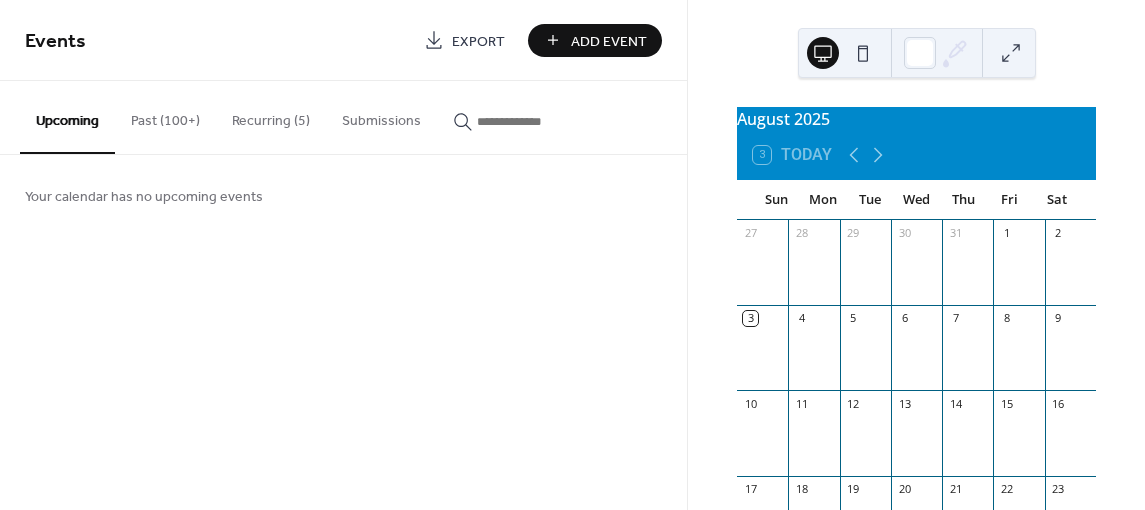 scroll, scrollTop: 0, scrollLeft: 0, axis: both 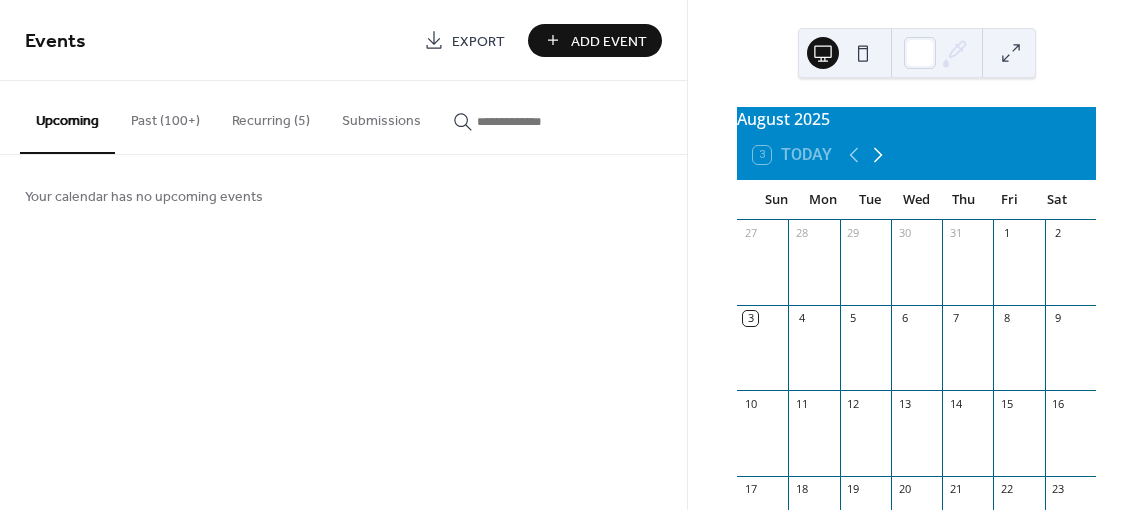 click 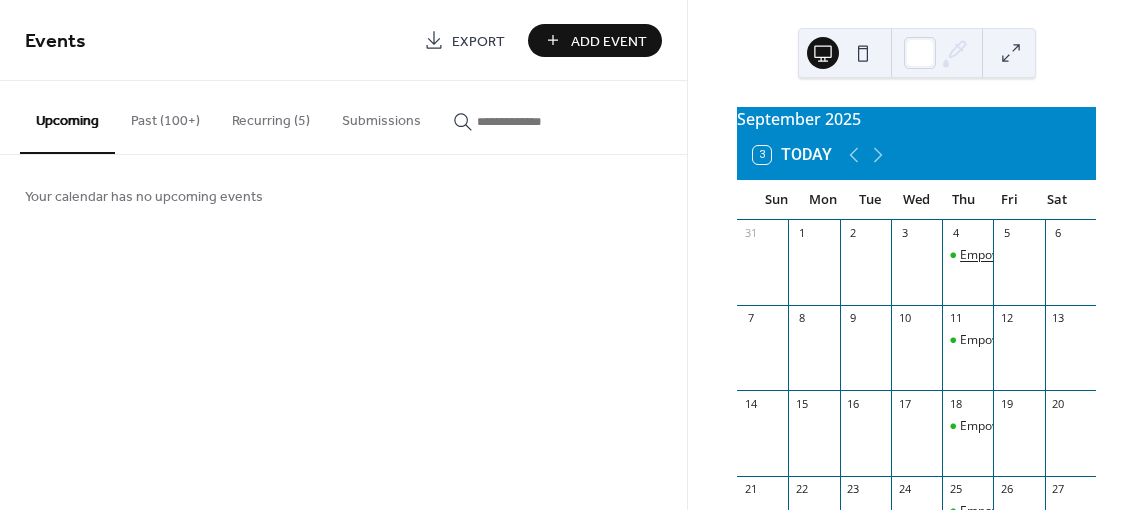 click on "Empower Circle- Teen Group" at bounding box center [1040, 255] 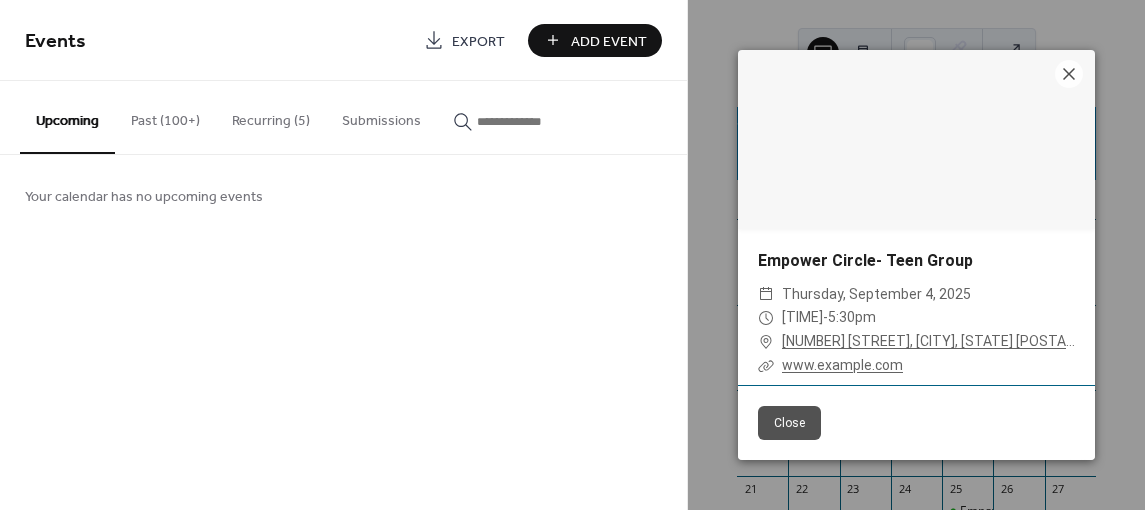 click on "Submissions" at bounding box center [381, 116] 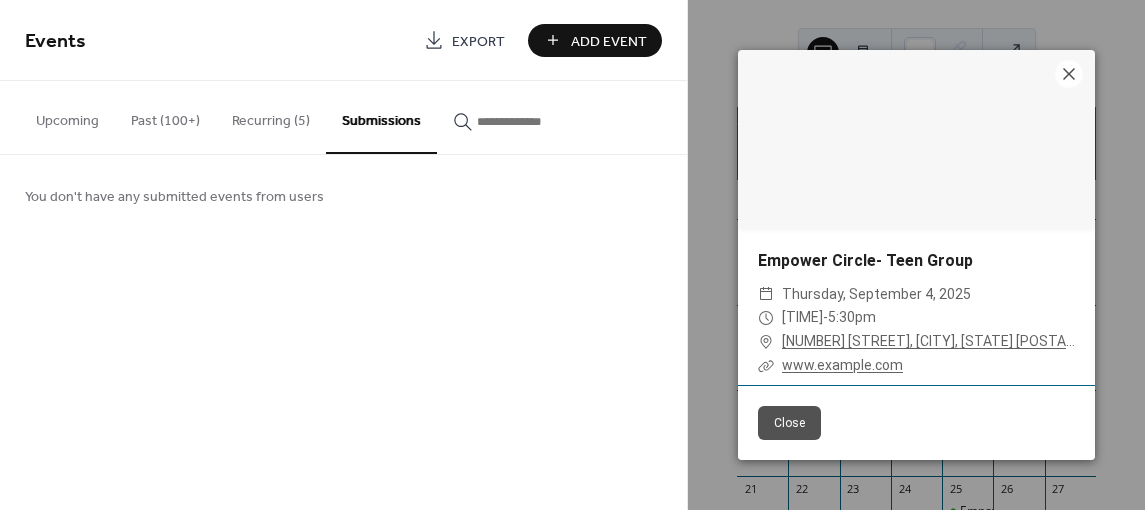 click on "Recurring (5)" at bounding box center (271, 116) 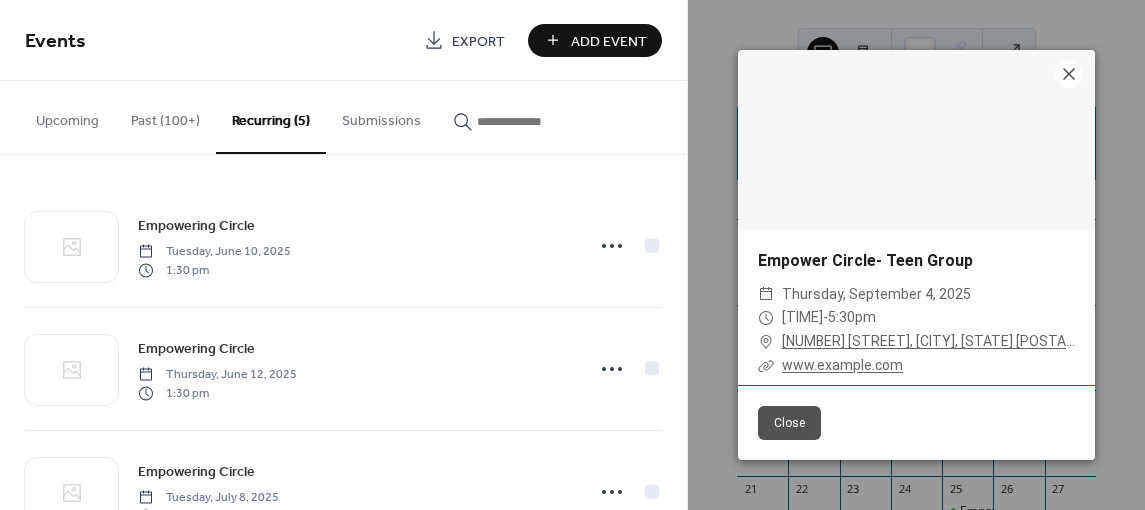 click on "Past (100+)" at bounding box center (165, 116) 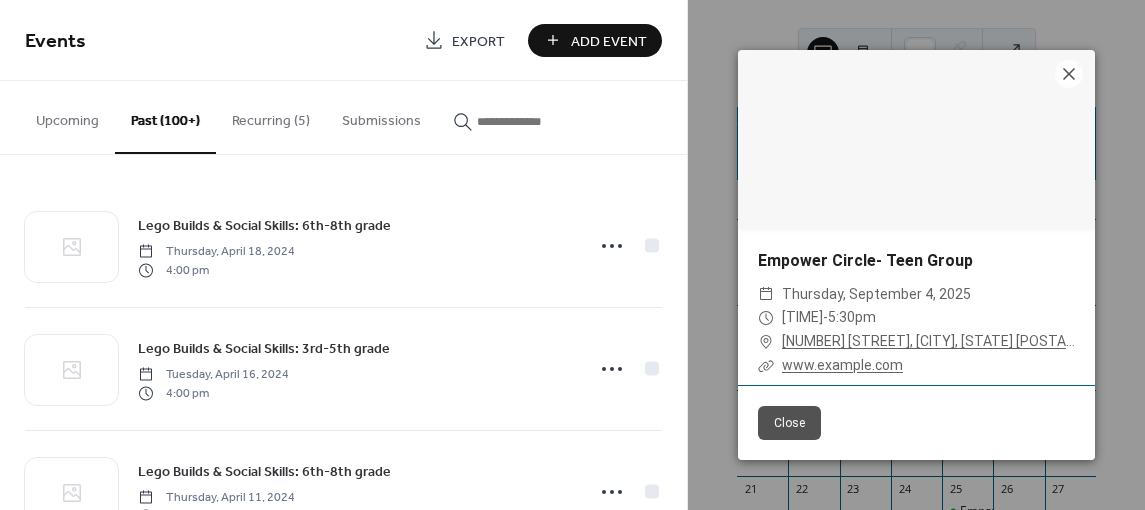 click on "Recurring (5)" at bounding box center (271, 116) 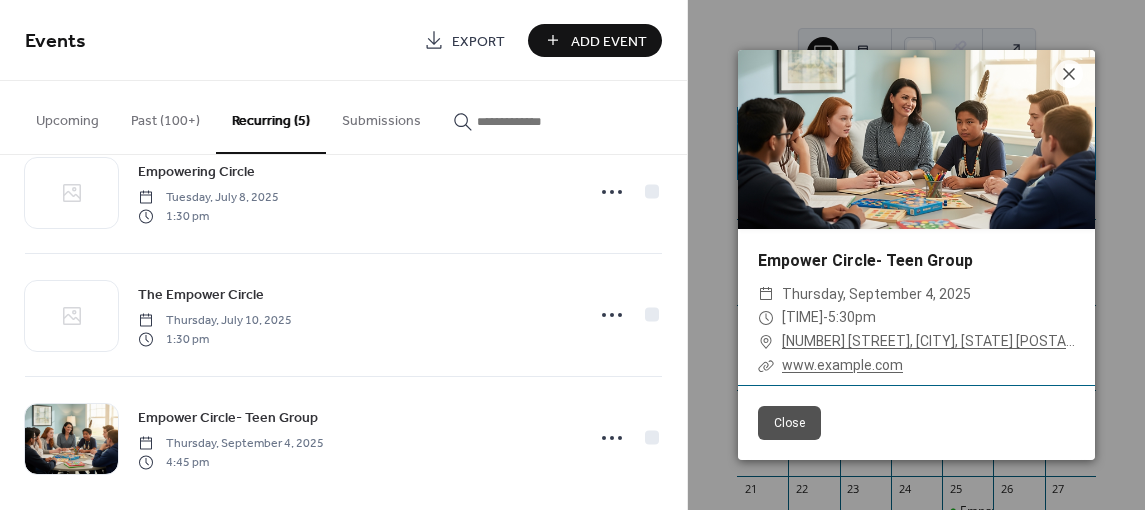scroll, scrollTop: 316, scrollLeft: 0, axis: vertical 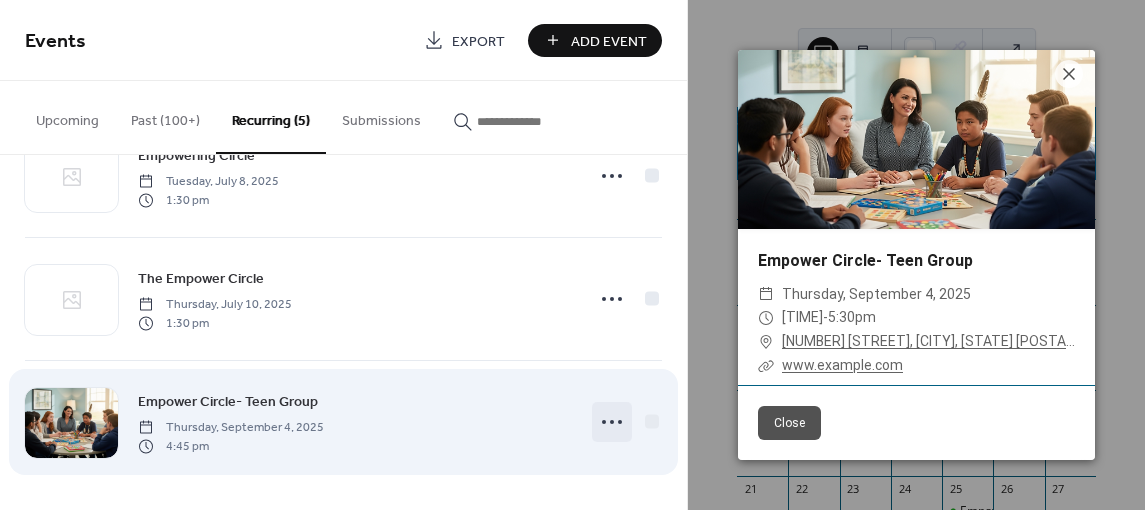 click 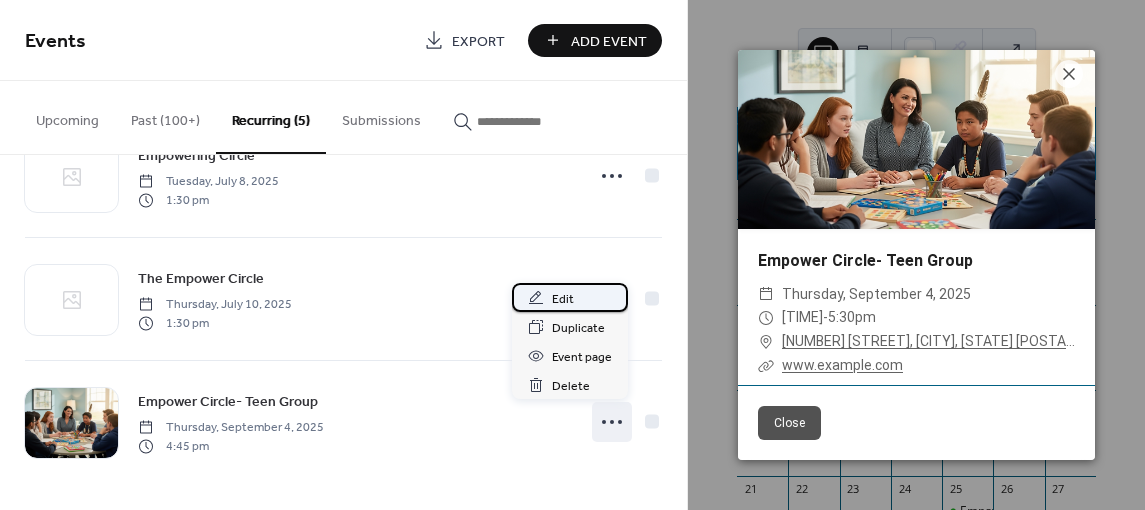 click on "Edit" at bounding box center (563, 299) 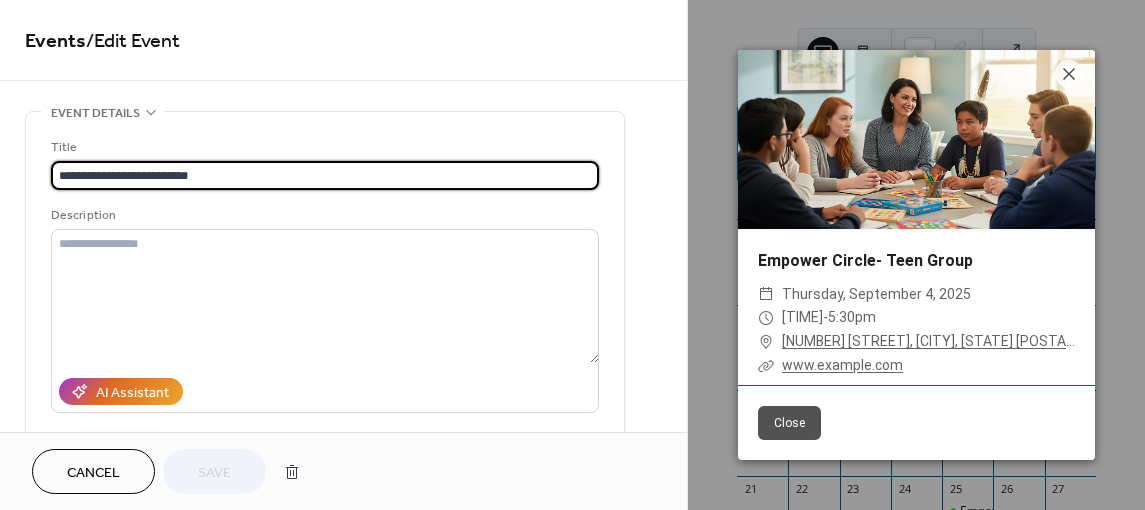 type on "**********" 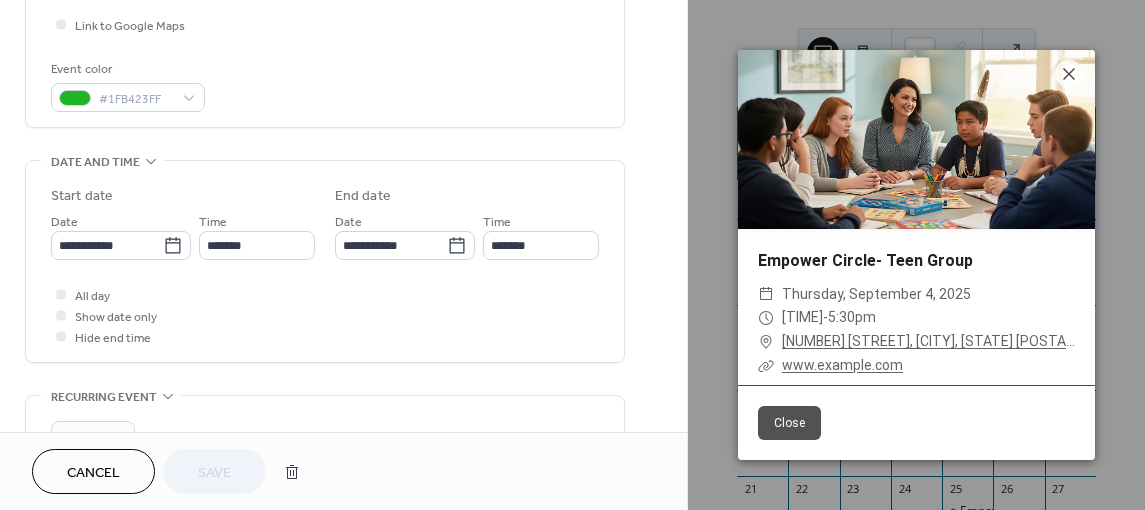 scroll, scrollTop: 500, scrollLeft: 0, axis: vertical 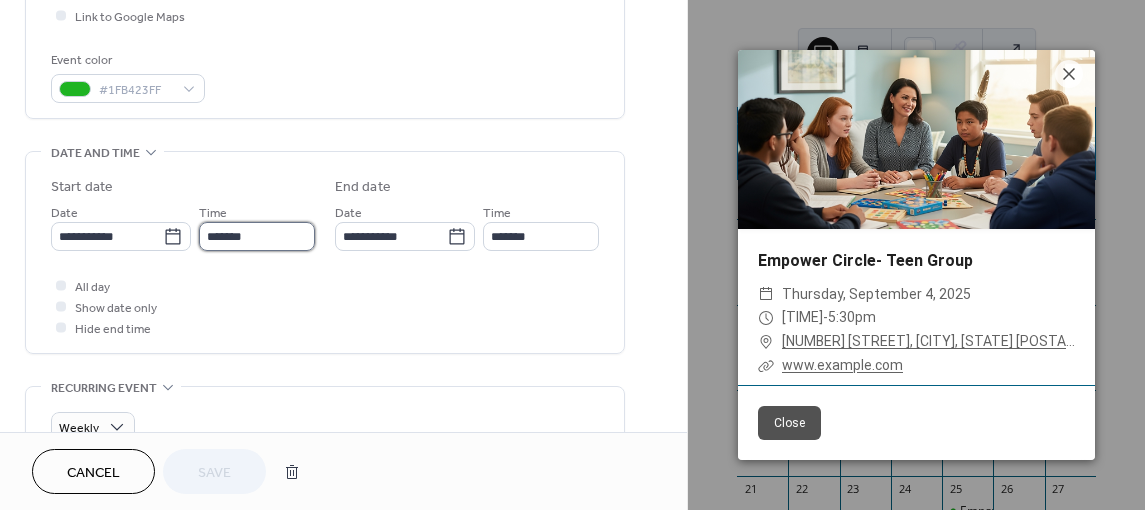 click on "*******" at bounding box center (257, 236) 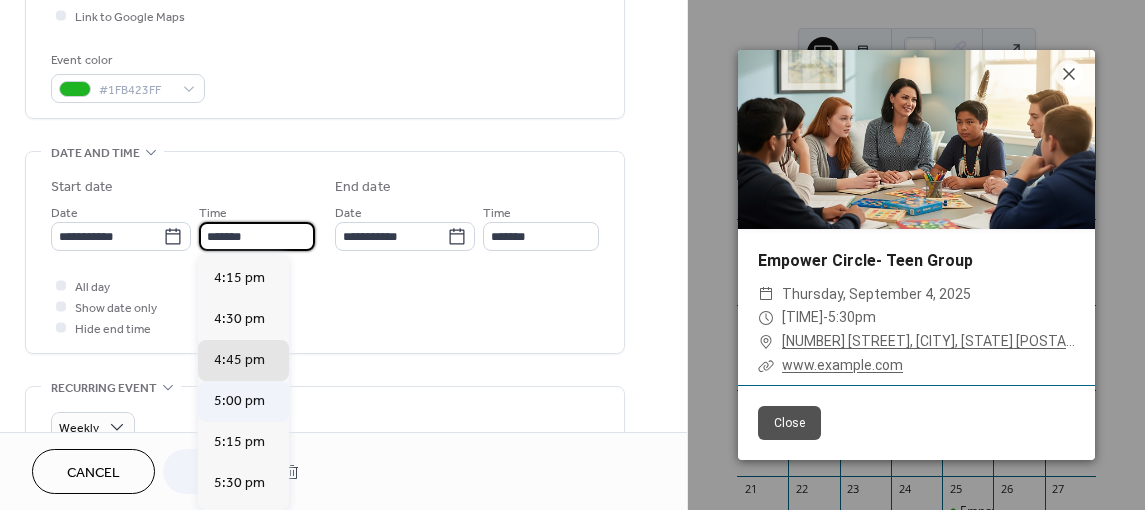 scroll, scrollTop: 2647, scrollLeft: 0, axis: vertical 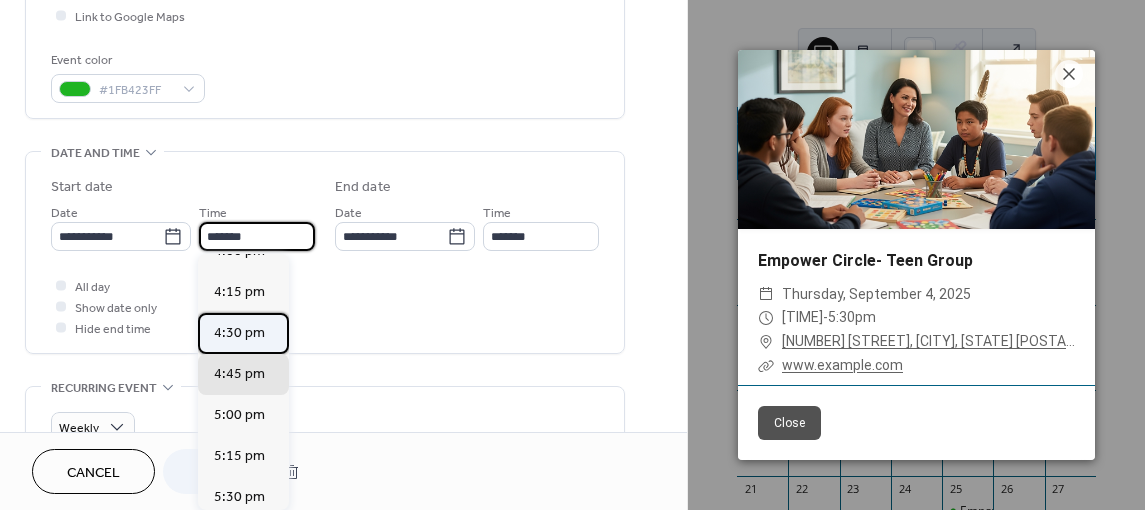 click on "4:30 pm" at bounding box center (239, 332) 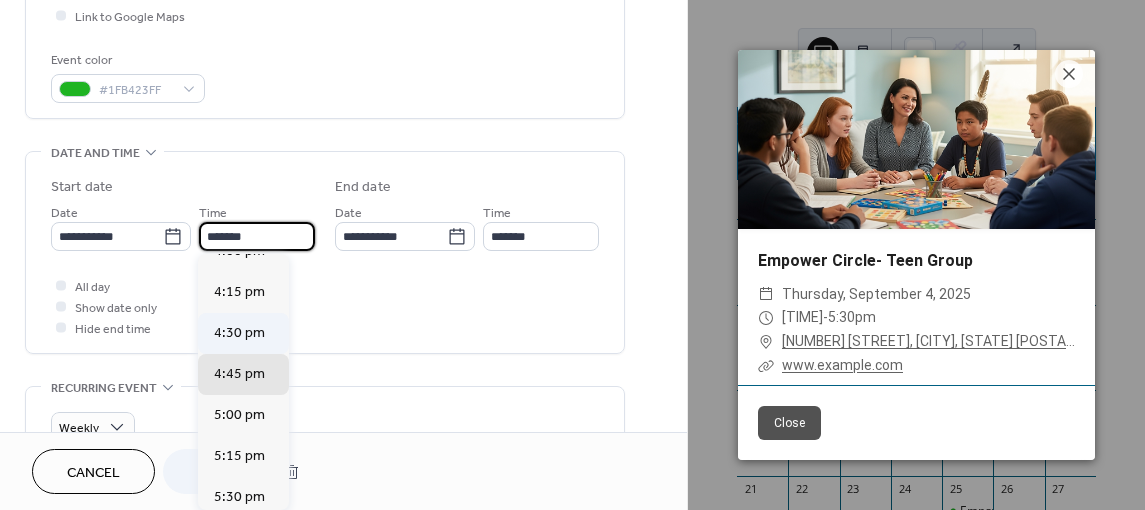 type on "*******" 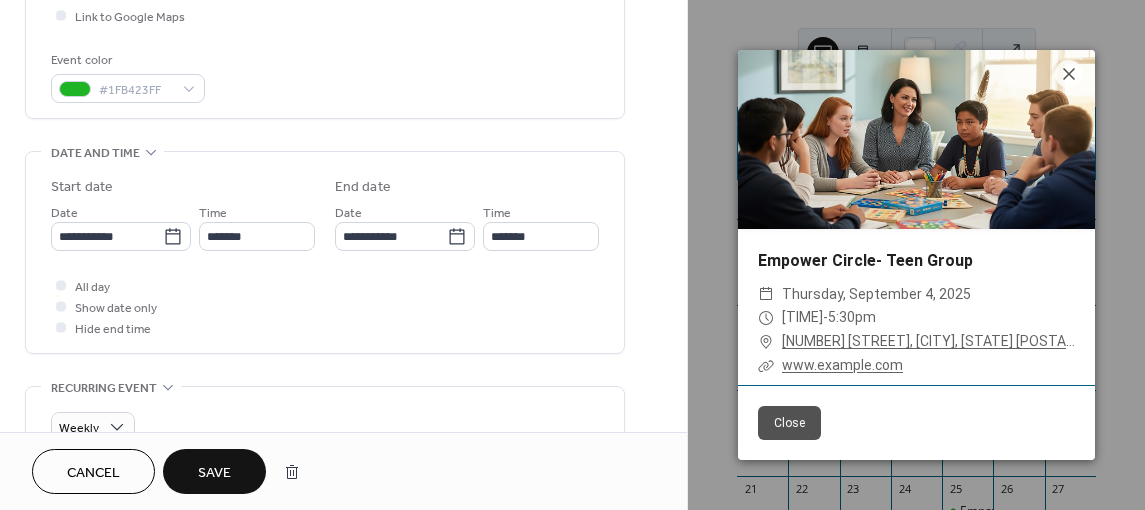 click on "Save" at bounding box center [214, 473] 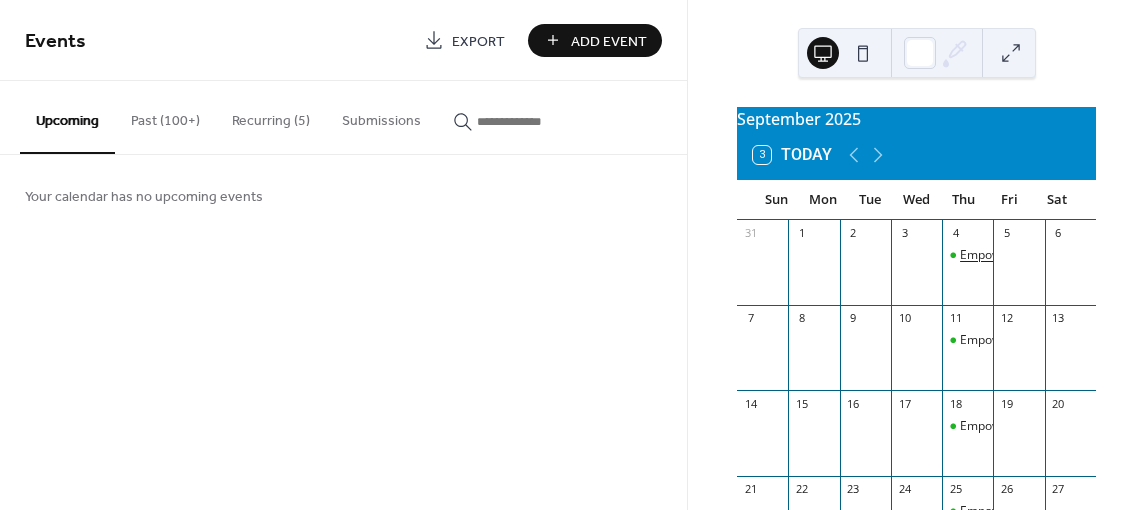 click on "Empower Circle- Teen Group" at bounding box center (1040, 255) 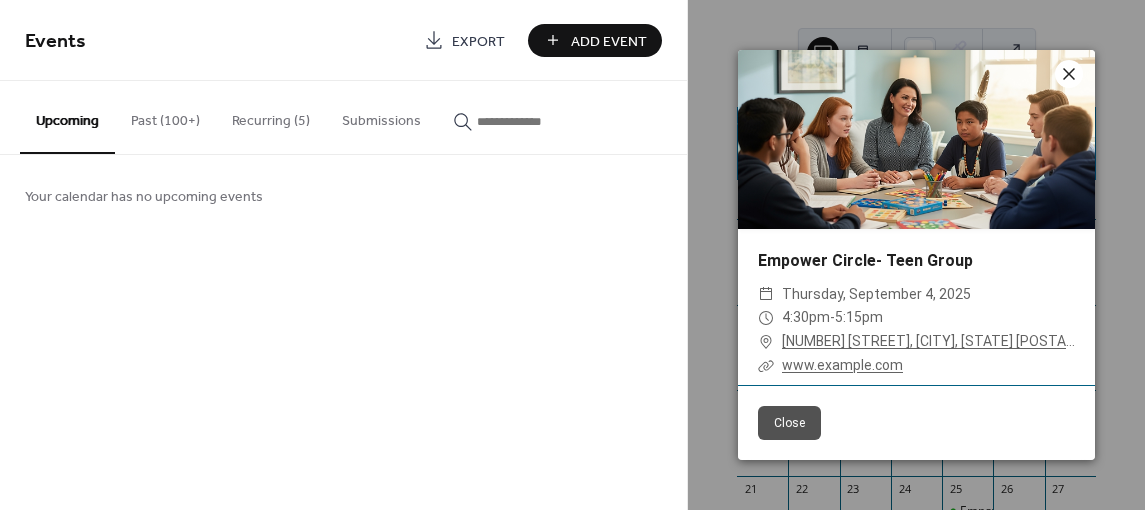 click 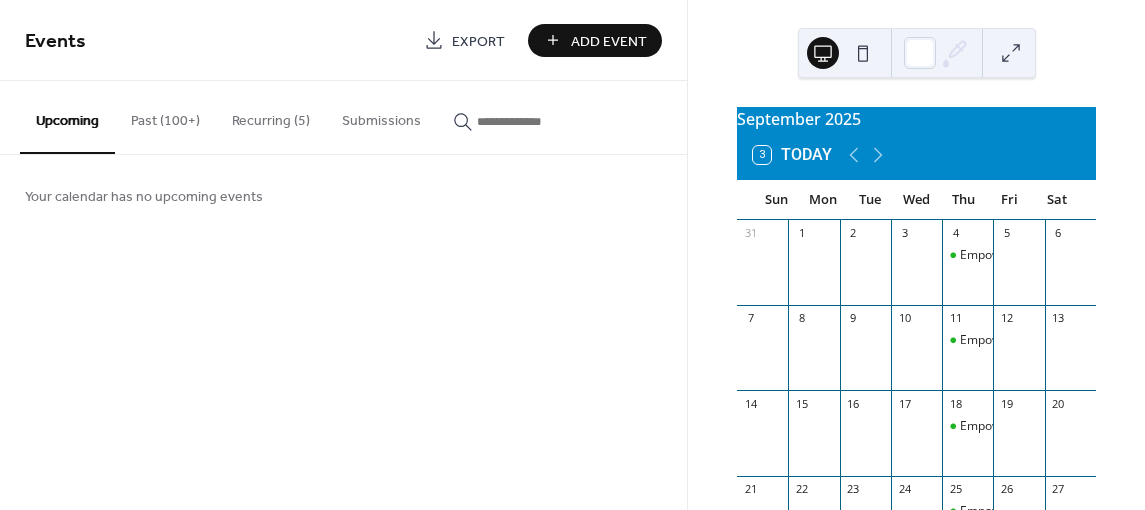 click on "Submissions" at bounding box center [381, 116] 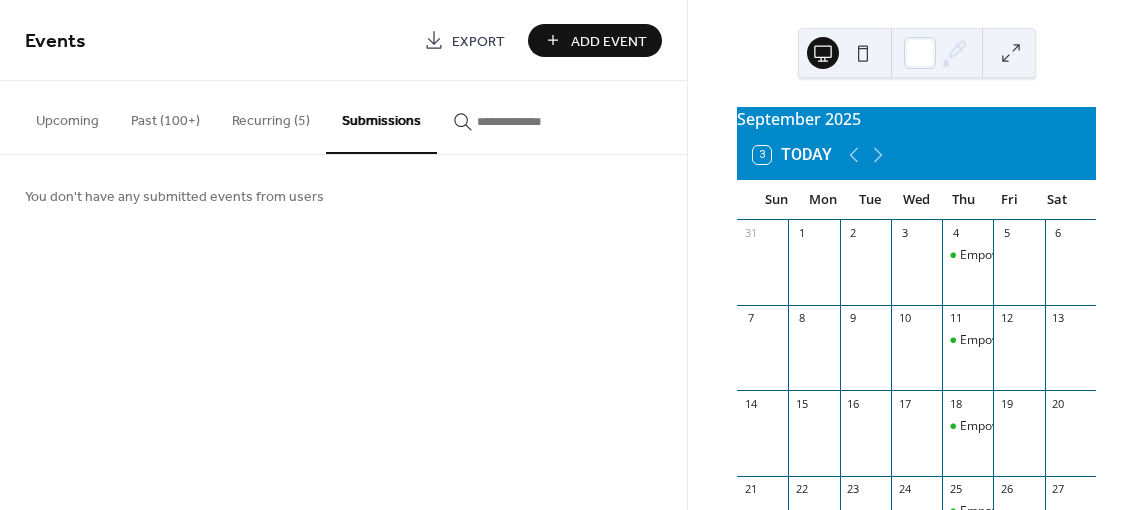 click on "Recurring (5)" at bounding box center [271, 116] 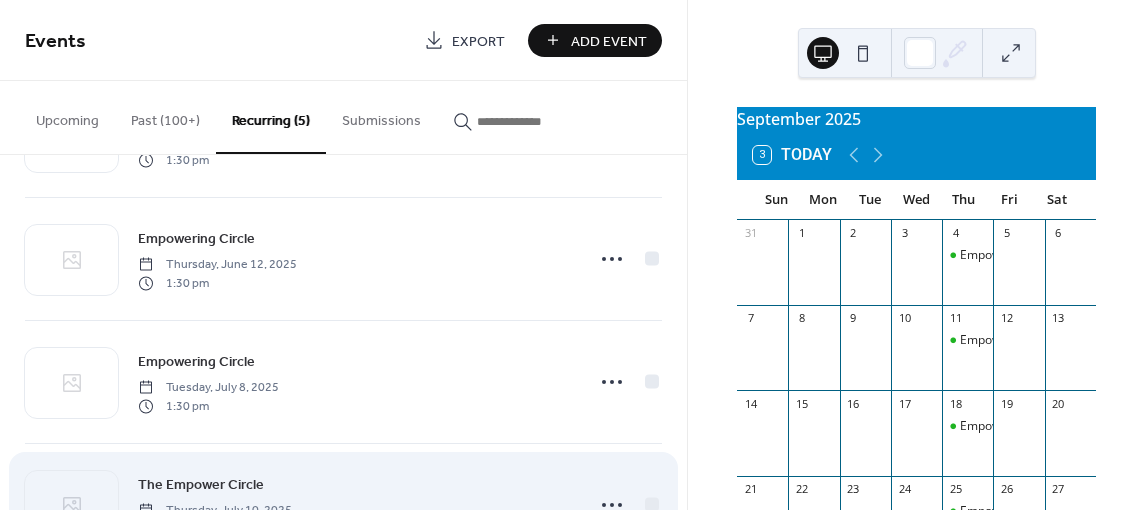 scroll, scrollTop: 316, scrollLeft: 0, axis: vertical 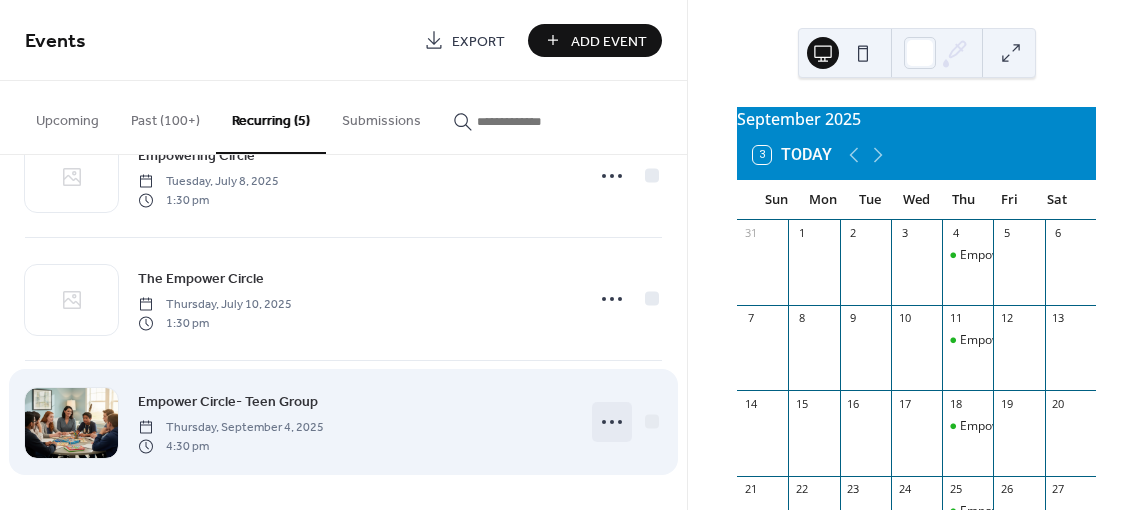 click 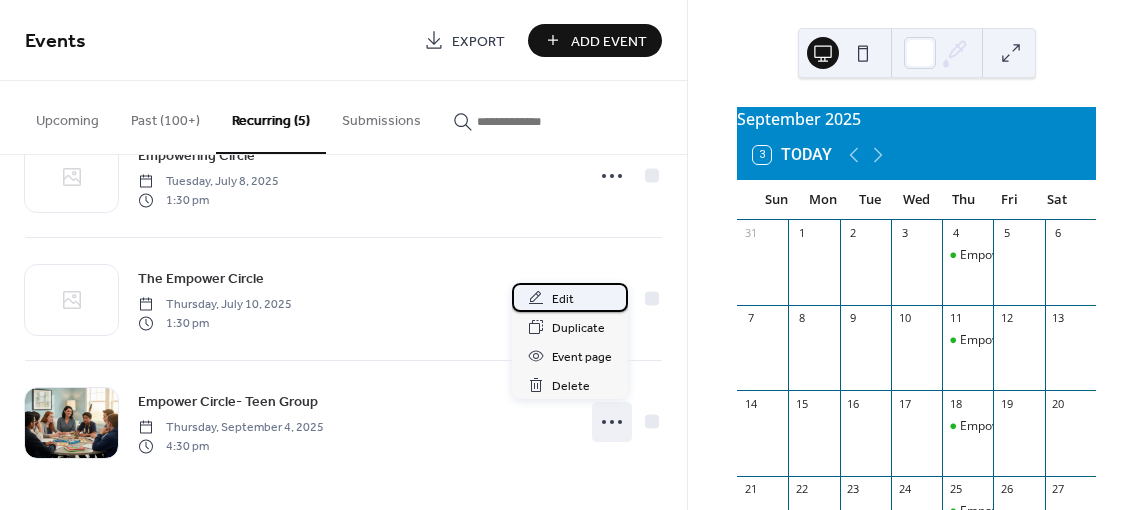 click on "Edit" at bounding box center (563, 299) 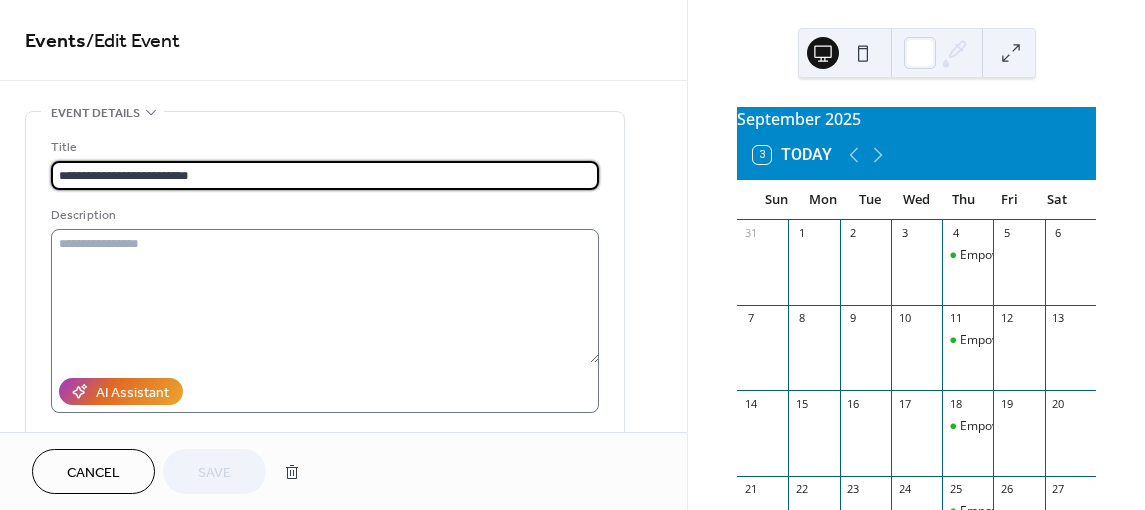 type on "**********" 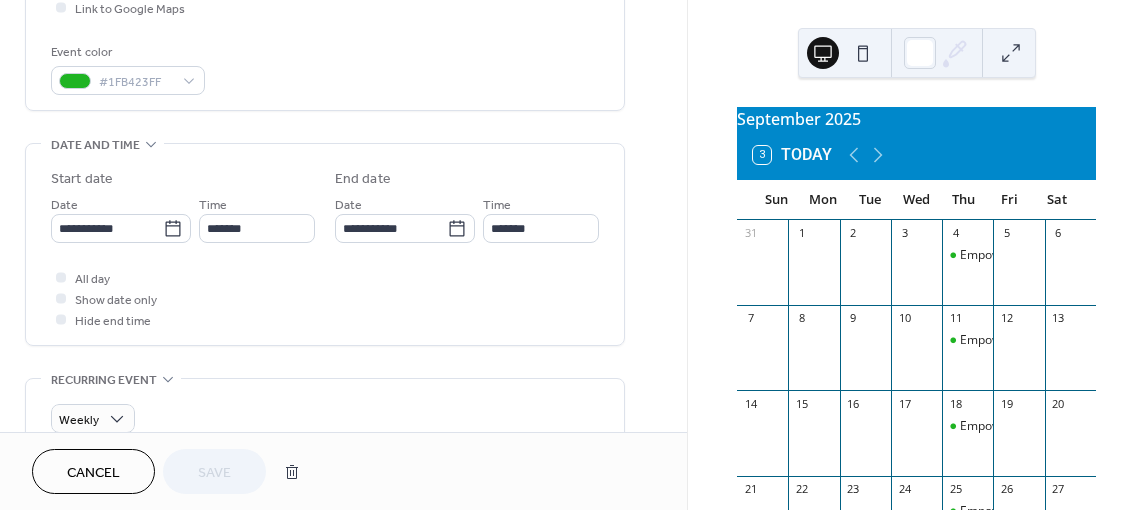 scroll, scrollTop: 500, scrollLeft: 0, axis: vertical 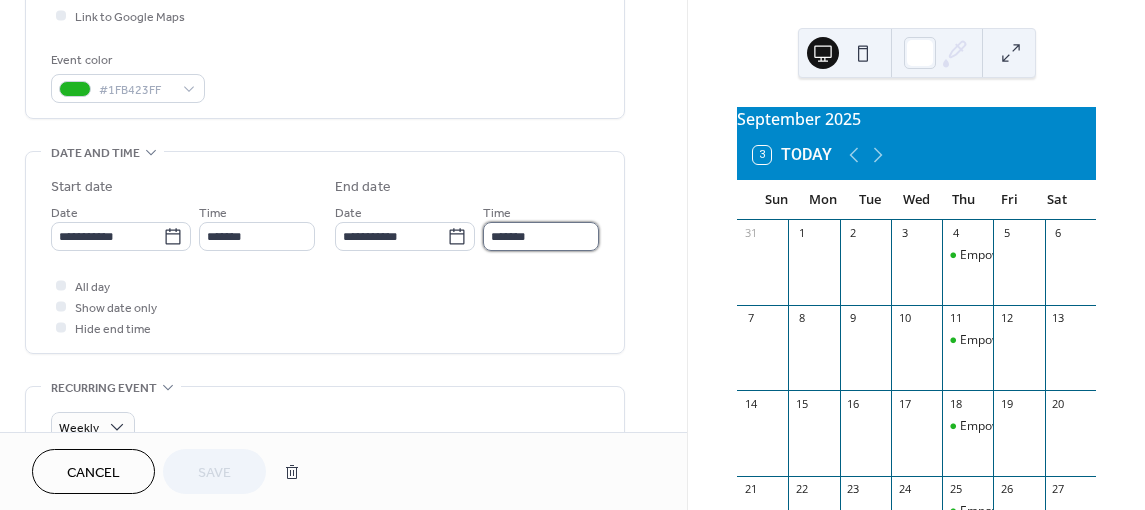 click on "*******" at bounding box center (541, 236) 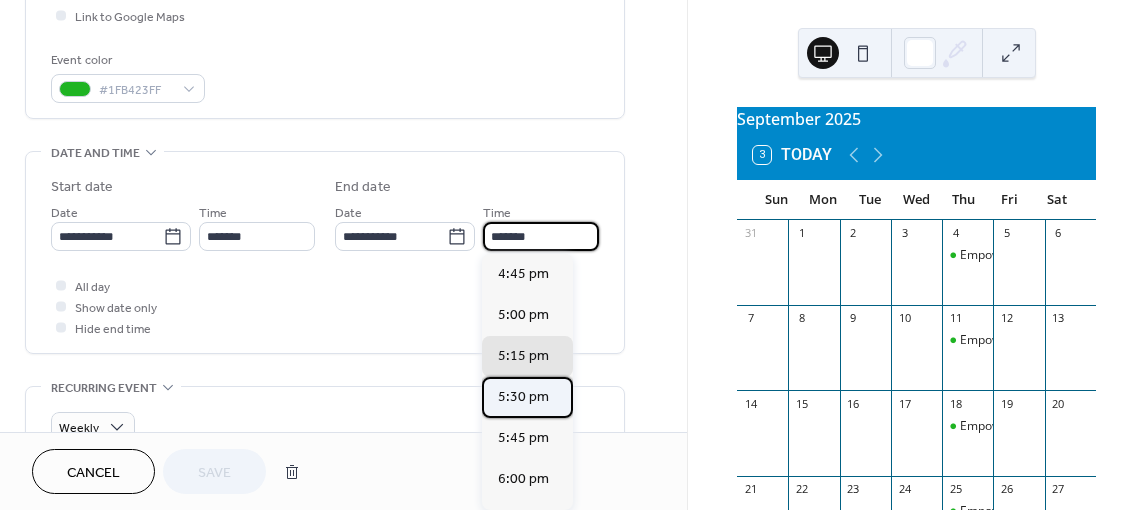 click on "5:30 pm" at bounding box center [523, 396] 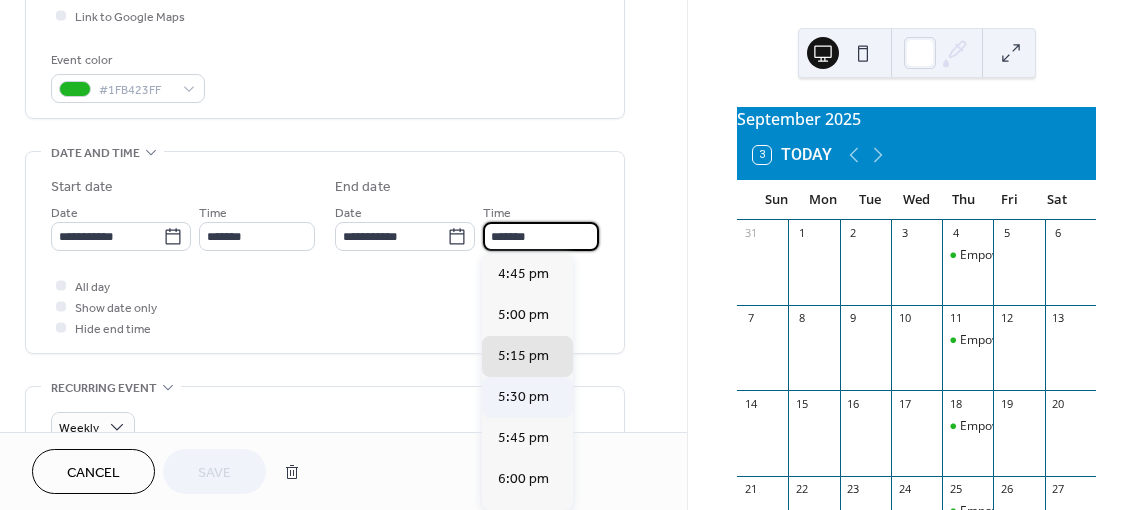 type on "*******" 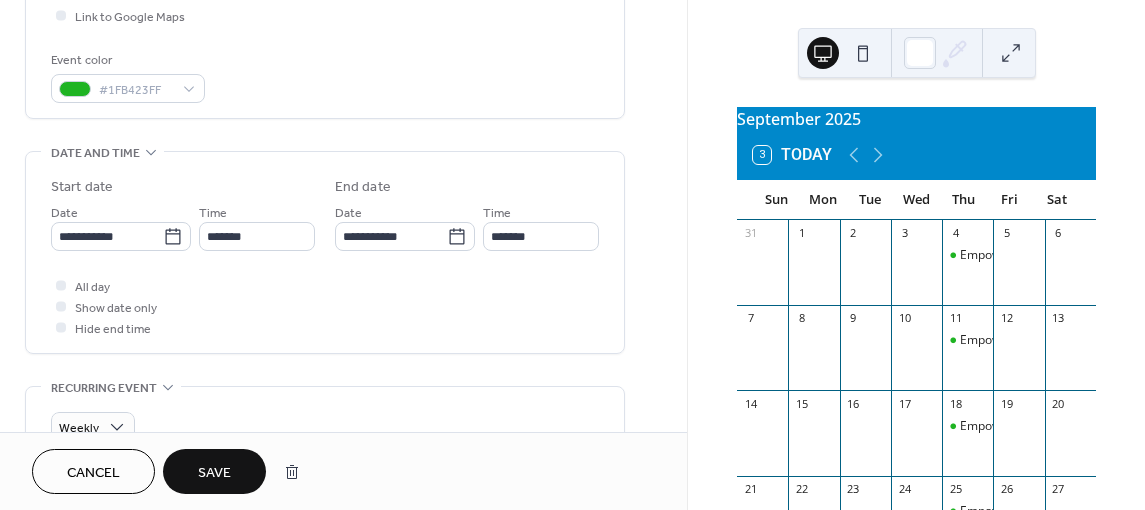 click on "All day Show date only Hide end time" at bounding box center [325, 306] 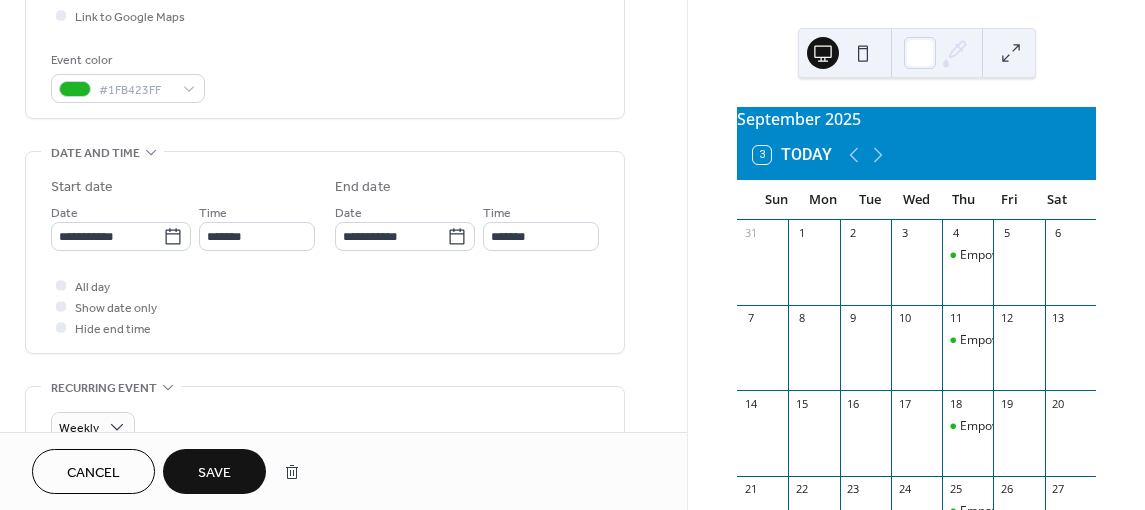 scroll, scrollTop: 100, scrollLeft: 0, axis: vertical 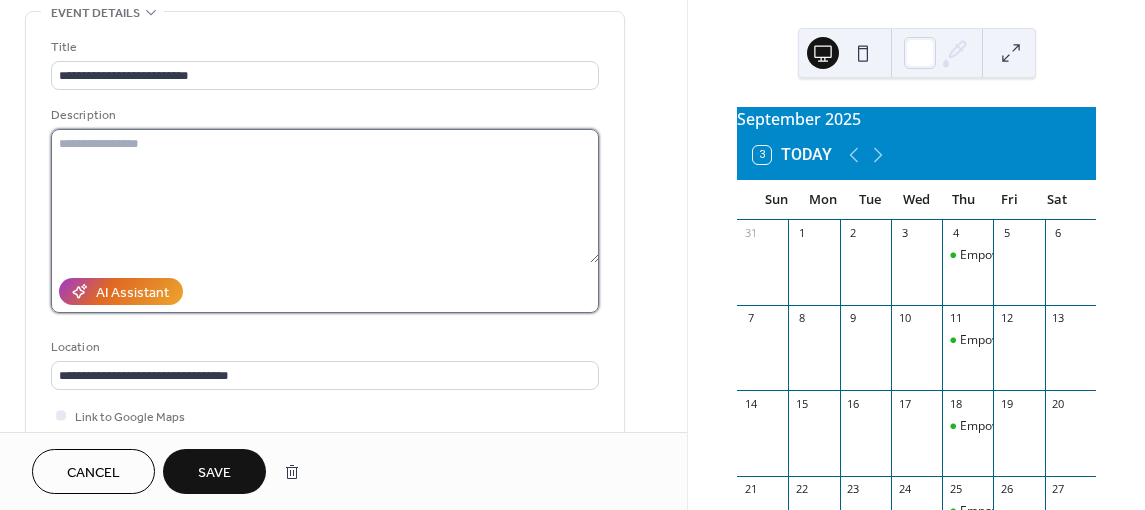click at bounding box center [325, 196] 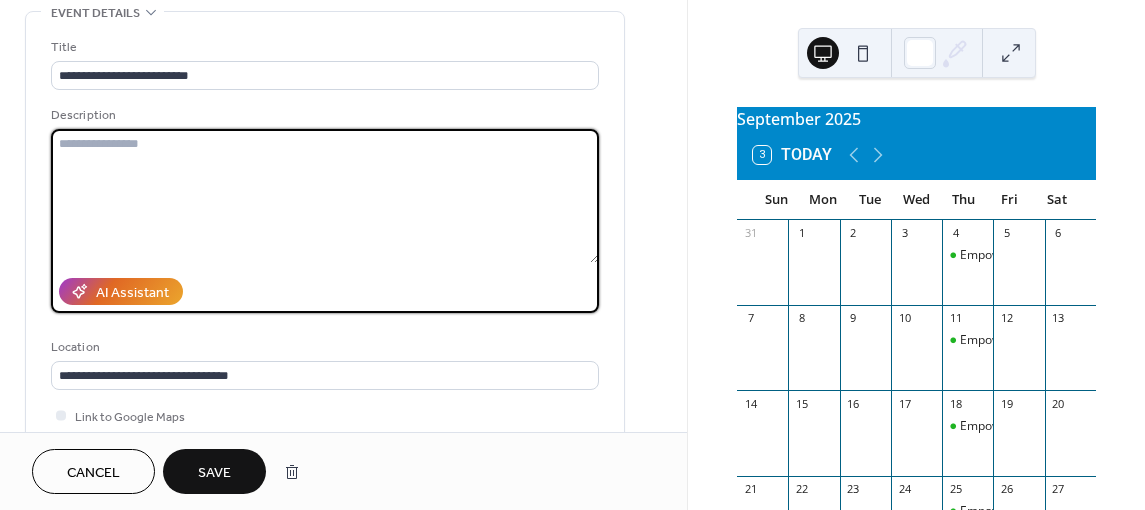 paste on "**********" 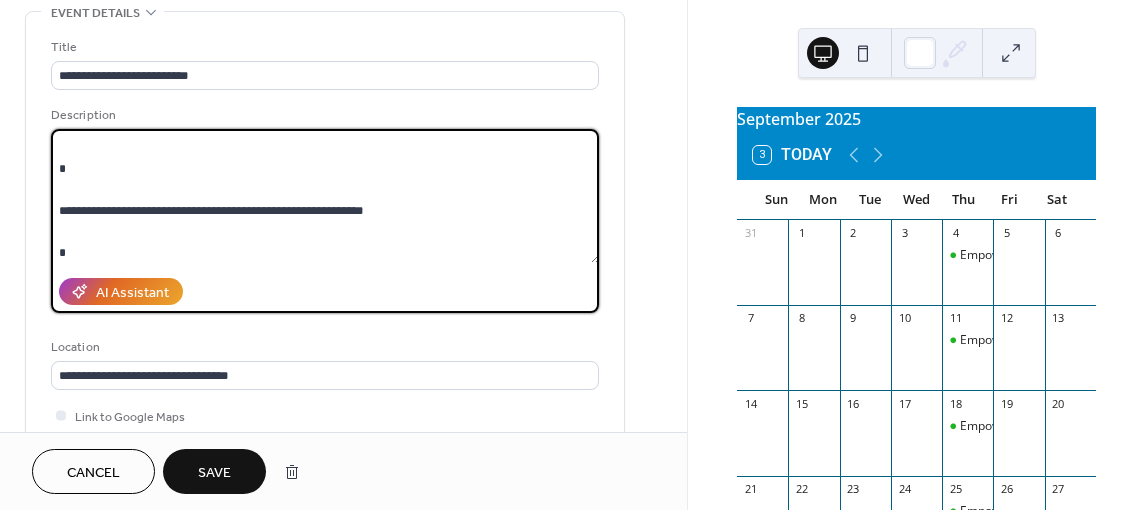 scroll, scrollTop: 0, scrollLeft: 0, axis: both 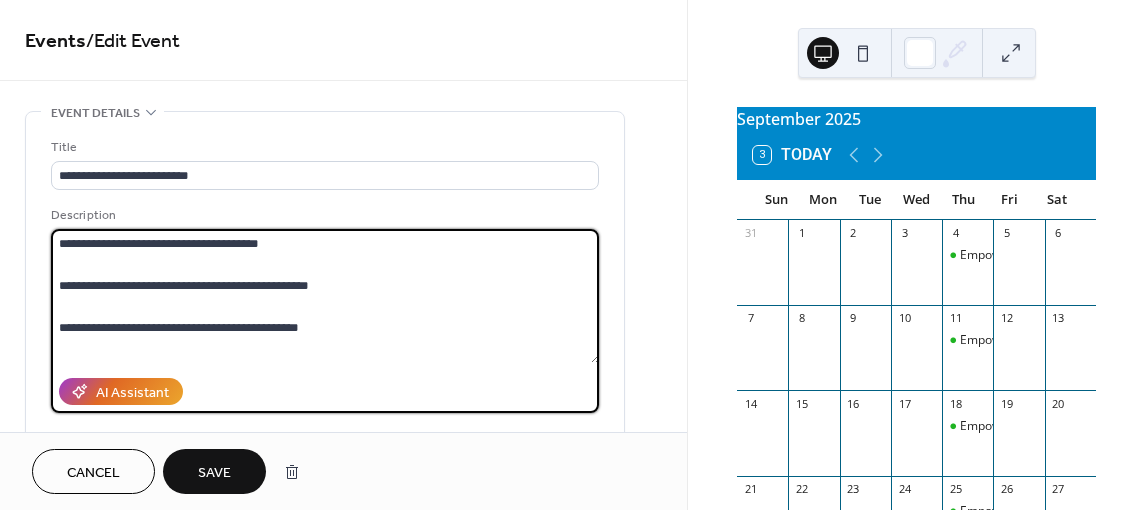 click on "**********" at bounding box center [325, 296] 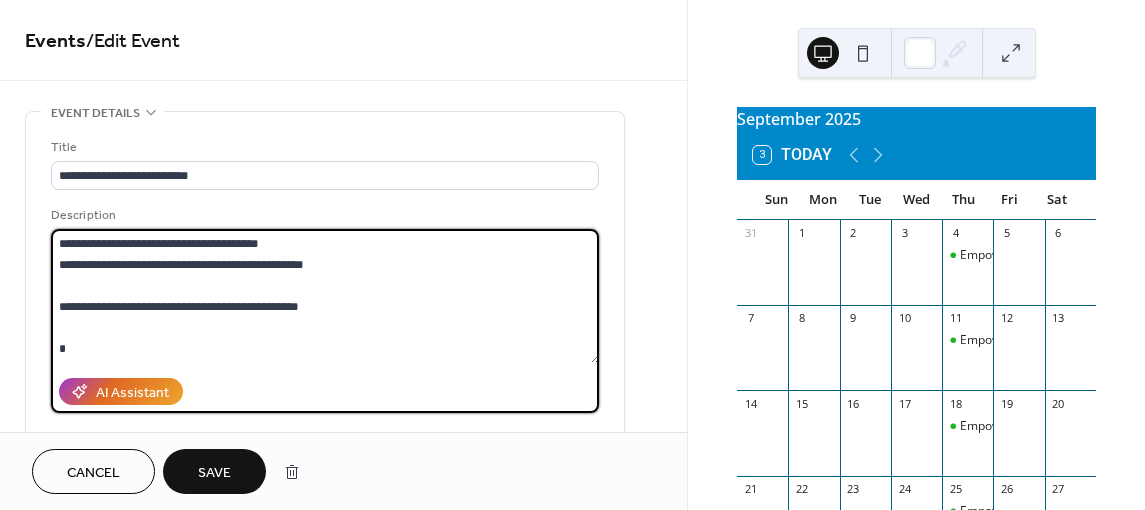 click on "**********" at bounding box center (325, 296) 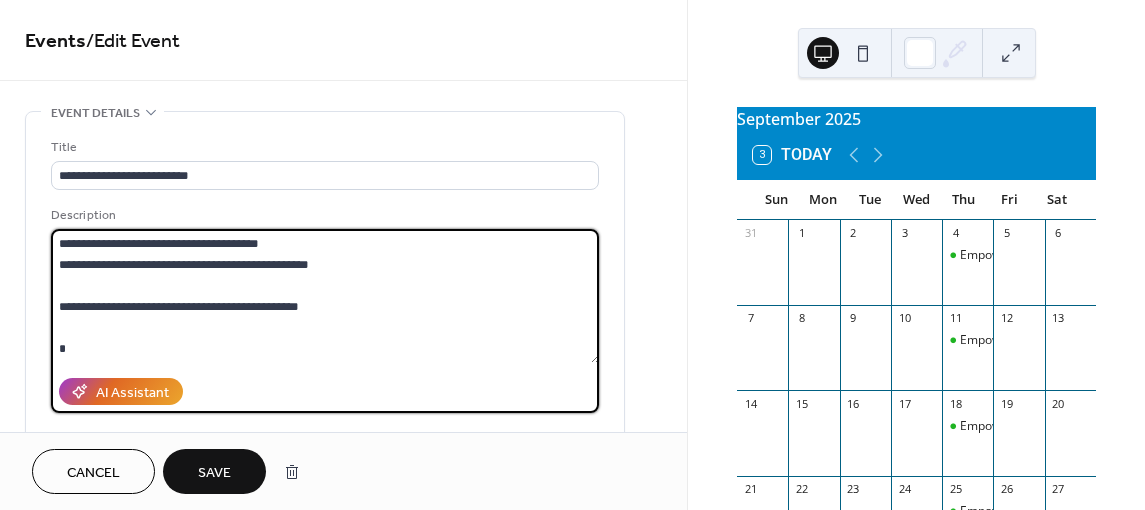 click on "**********" at bounding box center [325, 296] 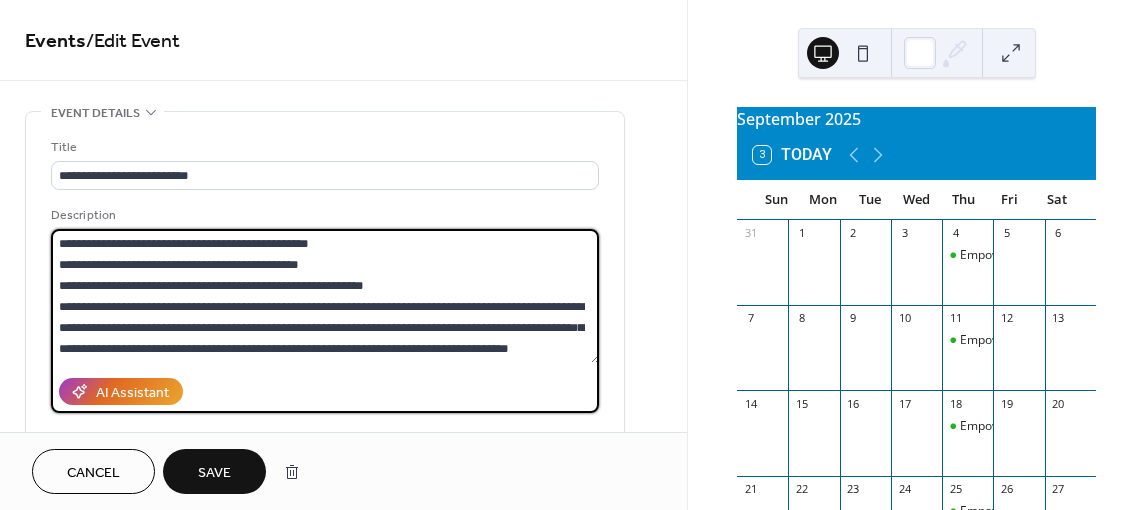 scroll, scrollTop: 42, scrollLeft: 0, axis: vertical 